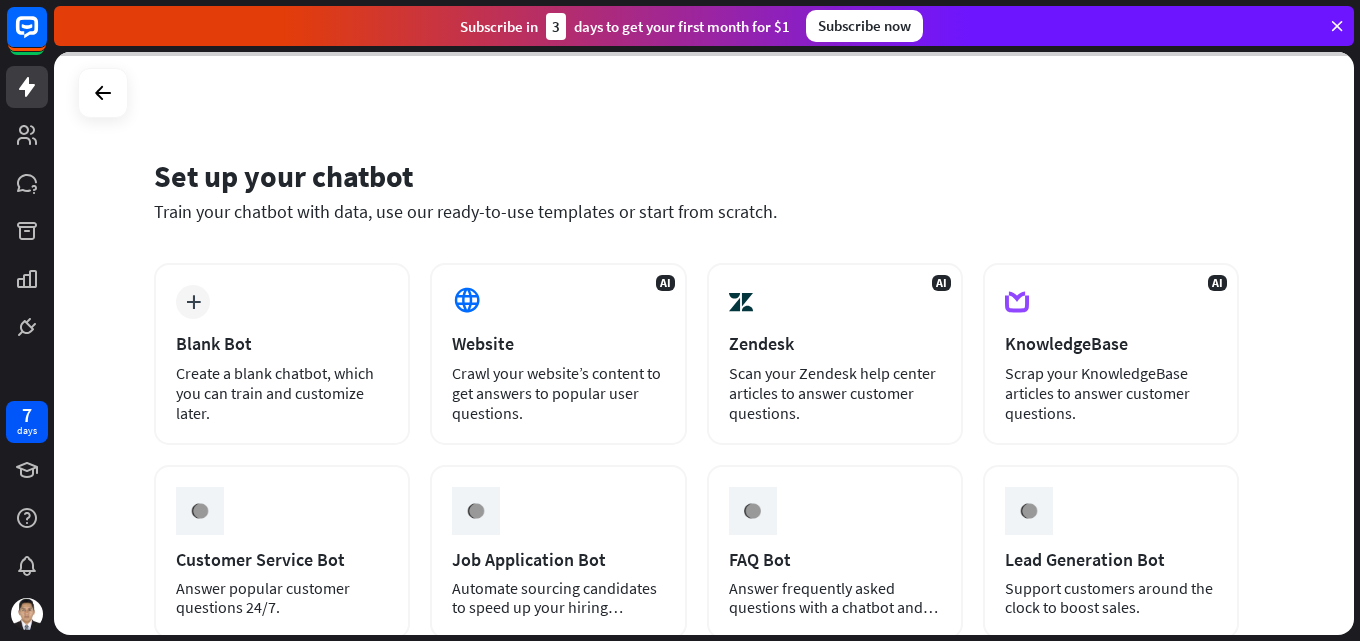 scroll, scrollTop: 0, scrollLeft: 0, axis: both 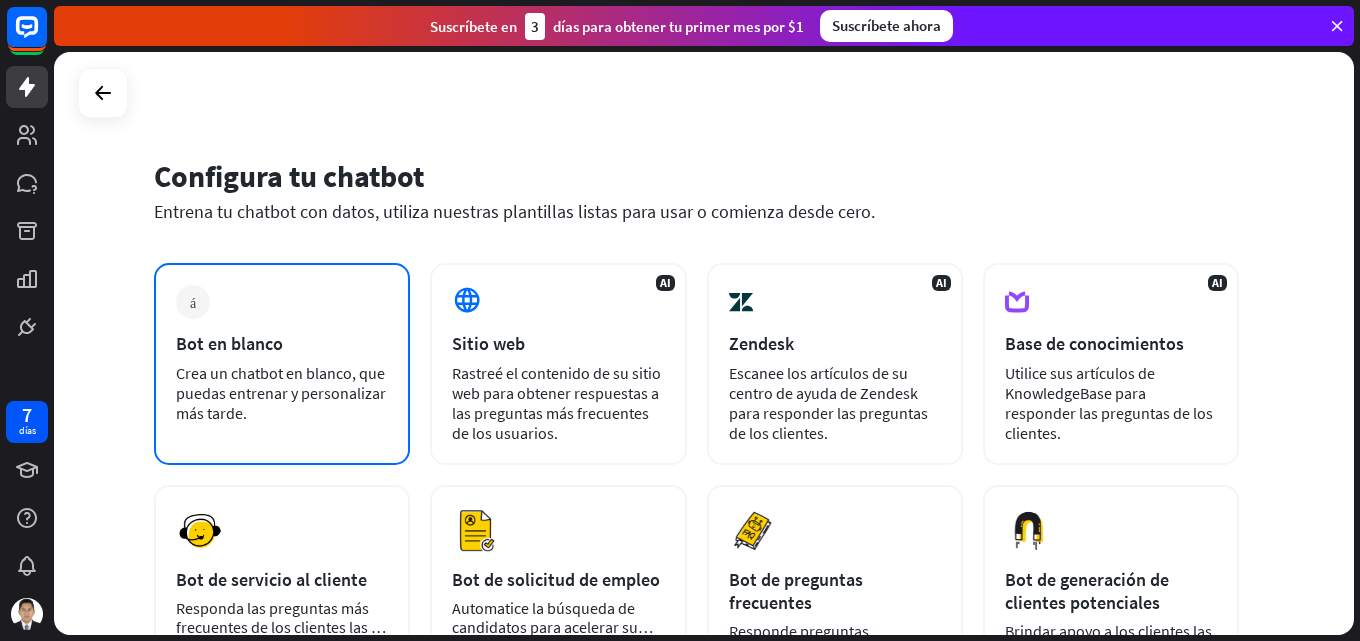 click on "más   Bot en blanco
Crea un chatbot en blanco, que puedas entrenar y personalizar más tarde." at bounding box center [282, 364] 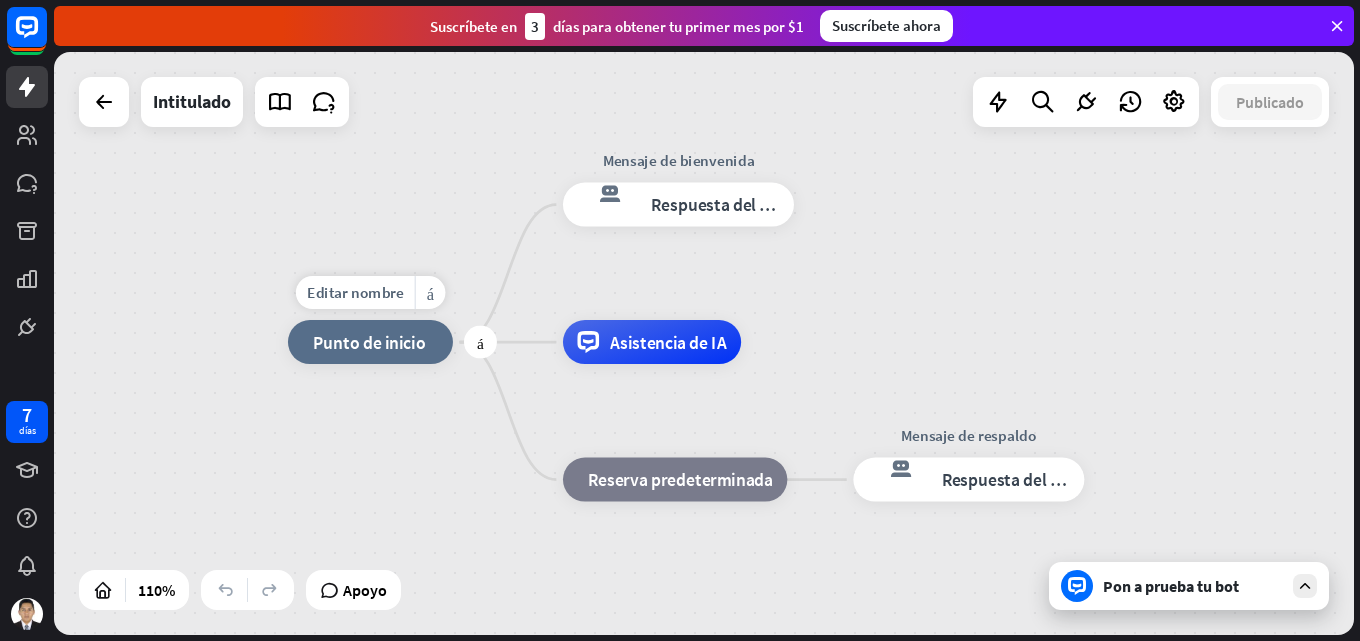 click on "inicio_2   Punto de inicio" at bounding box center (370, 342) 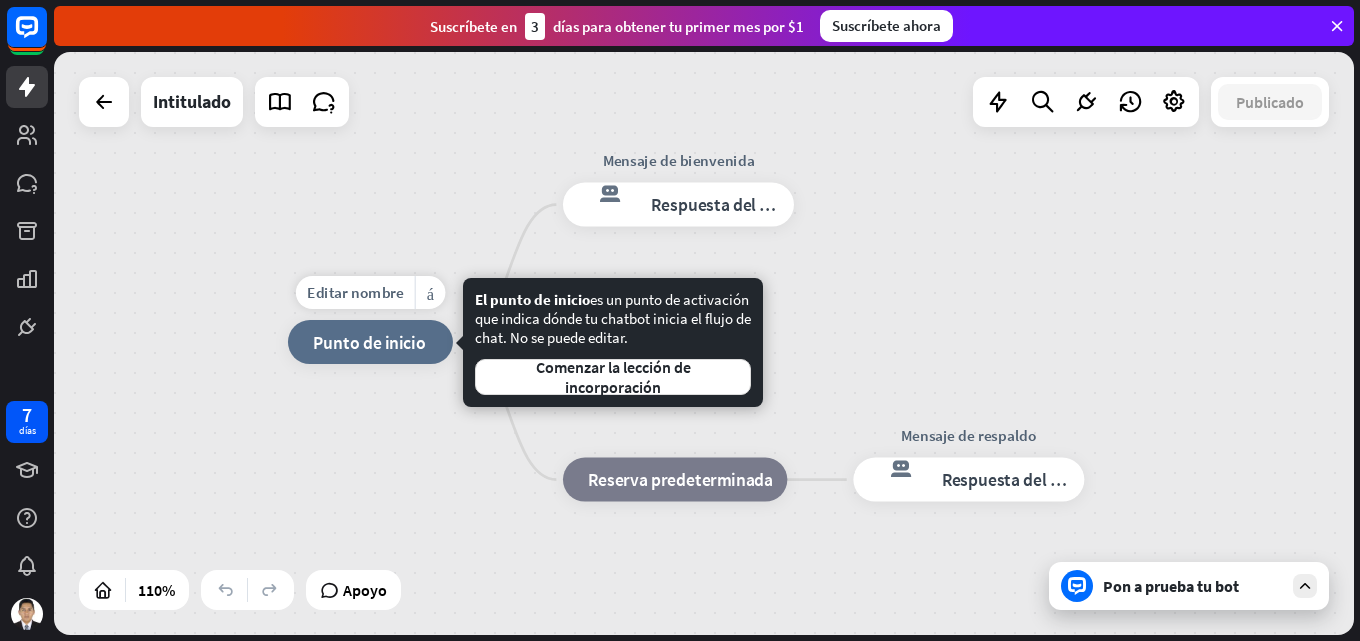 click on "Punto de inicio" at bounding box center (369, 342) 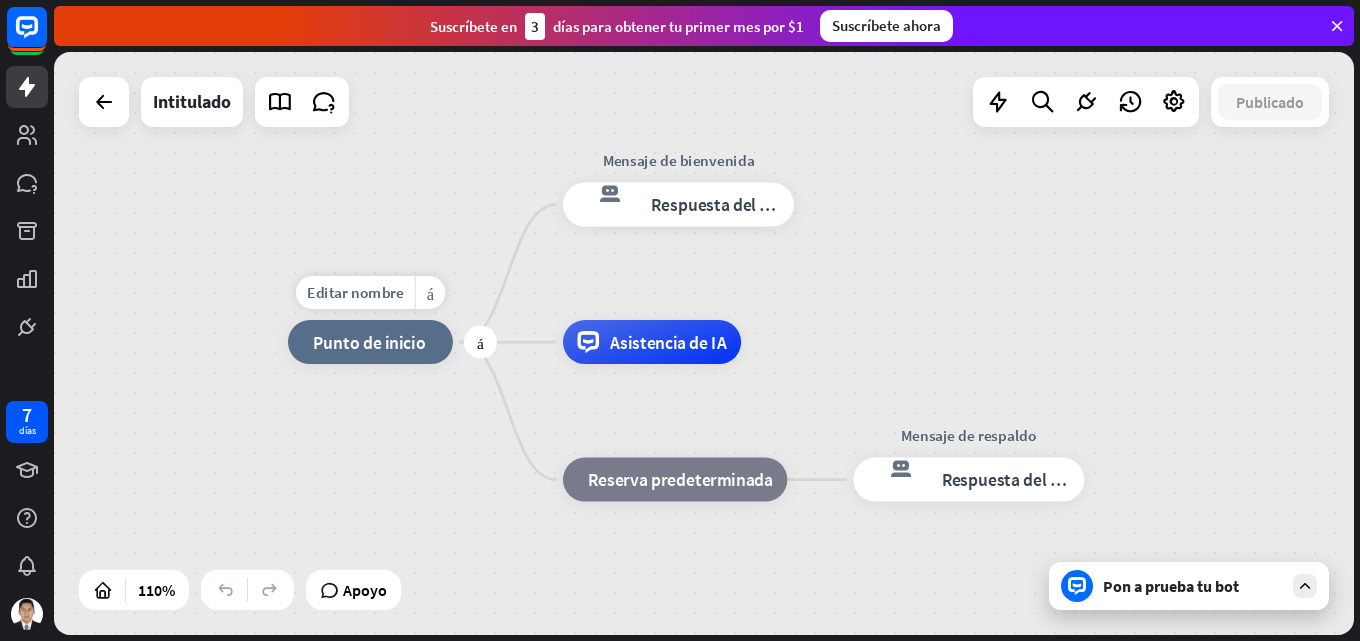 click on "Punto de inicio" at bounding box center (369, 342) 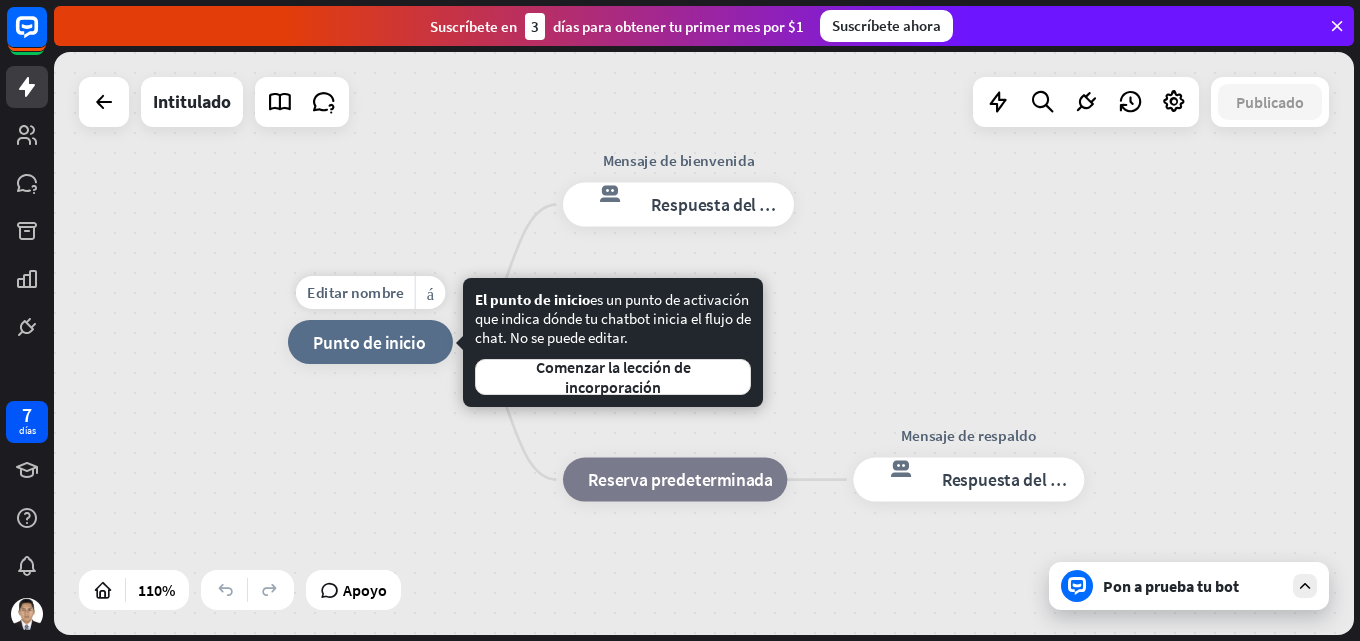 click on "Punto de inicio" at bounding box center [369, 342] 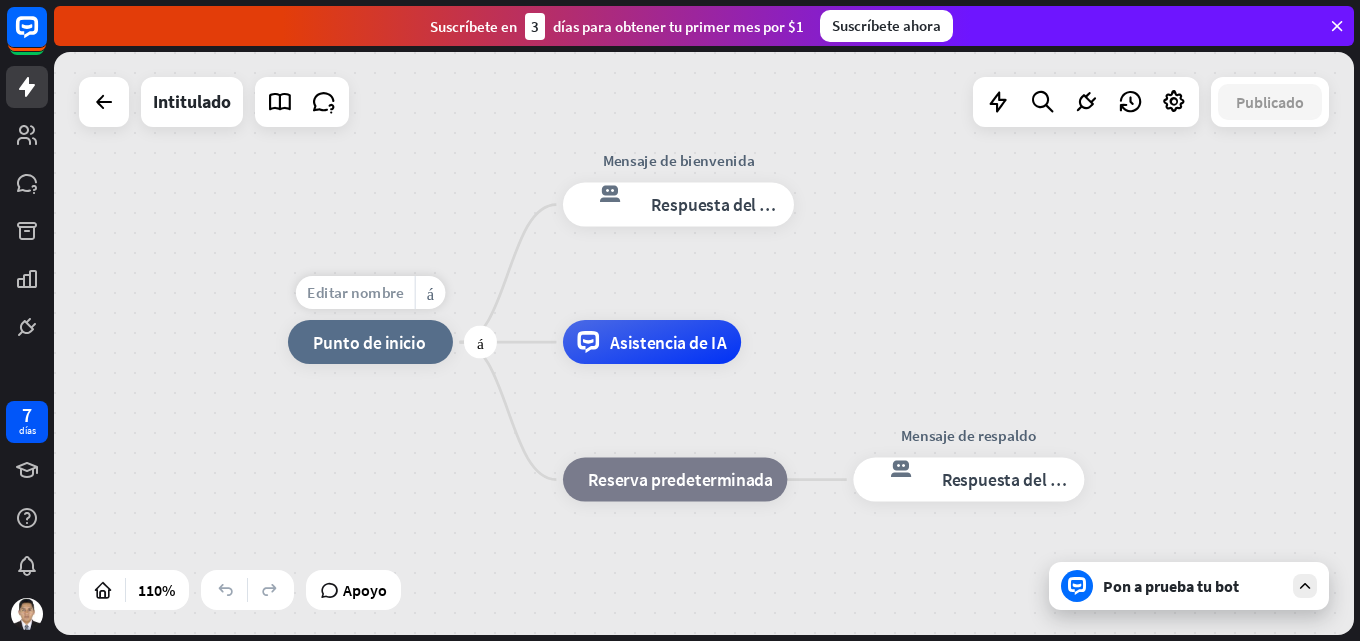 click on "Editar nombre" at bounding box center (355, 293) 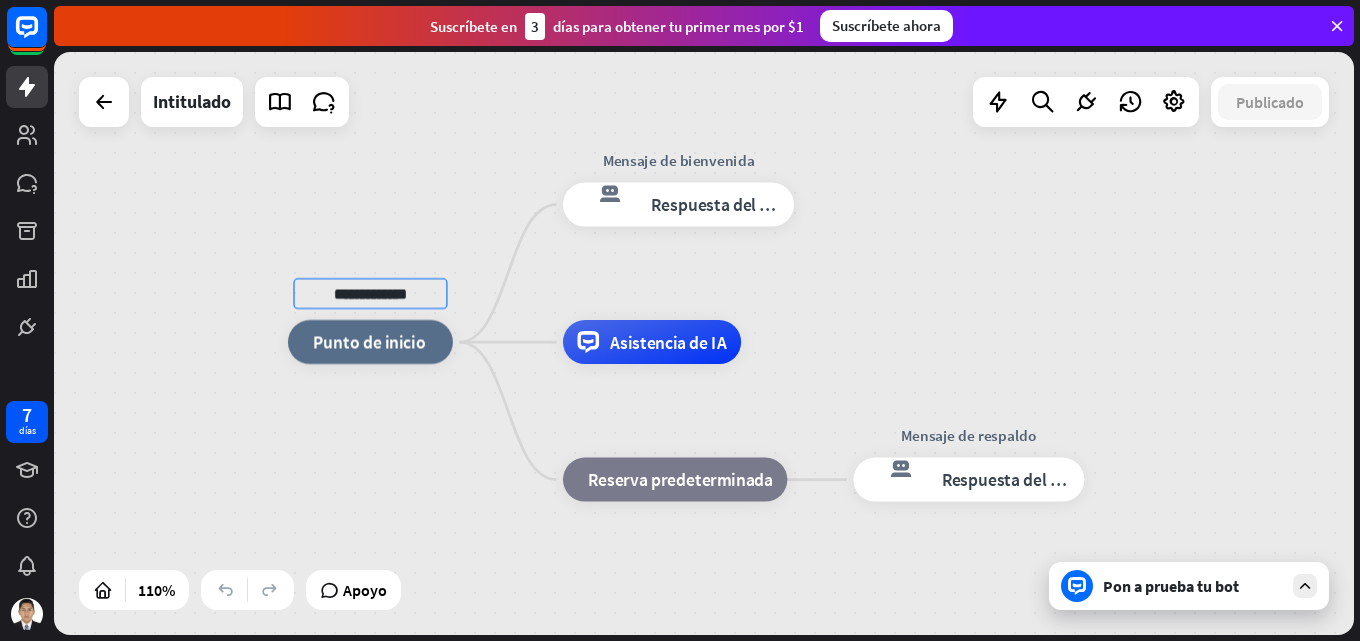type on "**********" 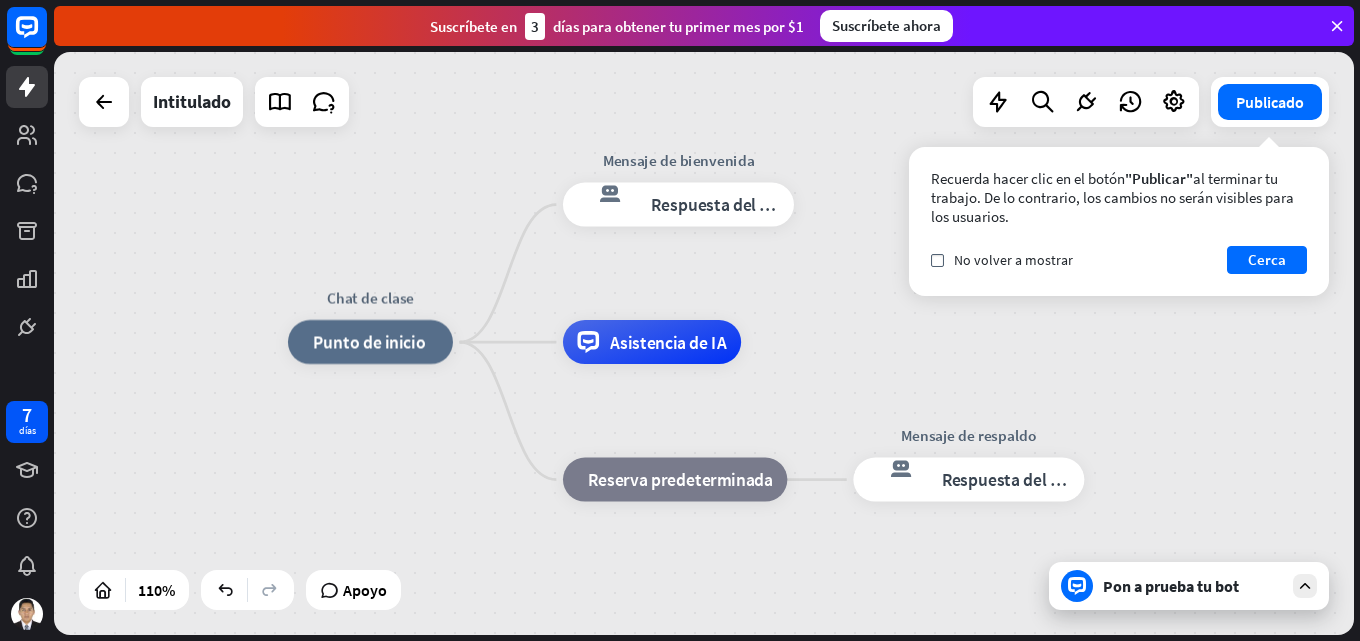 click on "Chat de clase   inicio_2   Punto de inicio                 Mensaje de bienvenida   respuesta del bot de bloqueo   Respuesta del bot                     Asistencia de IA                   bloque_de_retroceso   Reserva predeterminada                 Mensaje de respaldo   respuesta del bot de bloqueo   Respuesta del bot" at bounding box center (1003, 662) 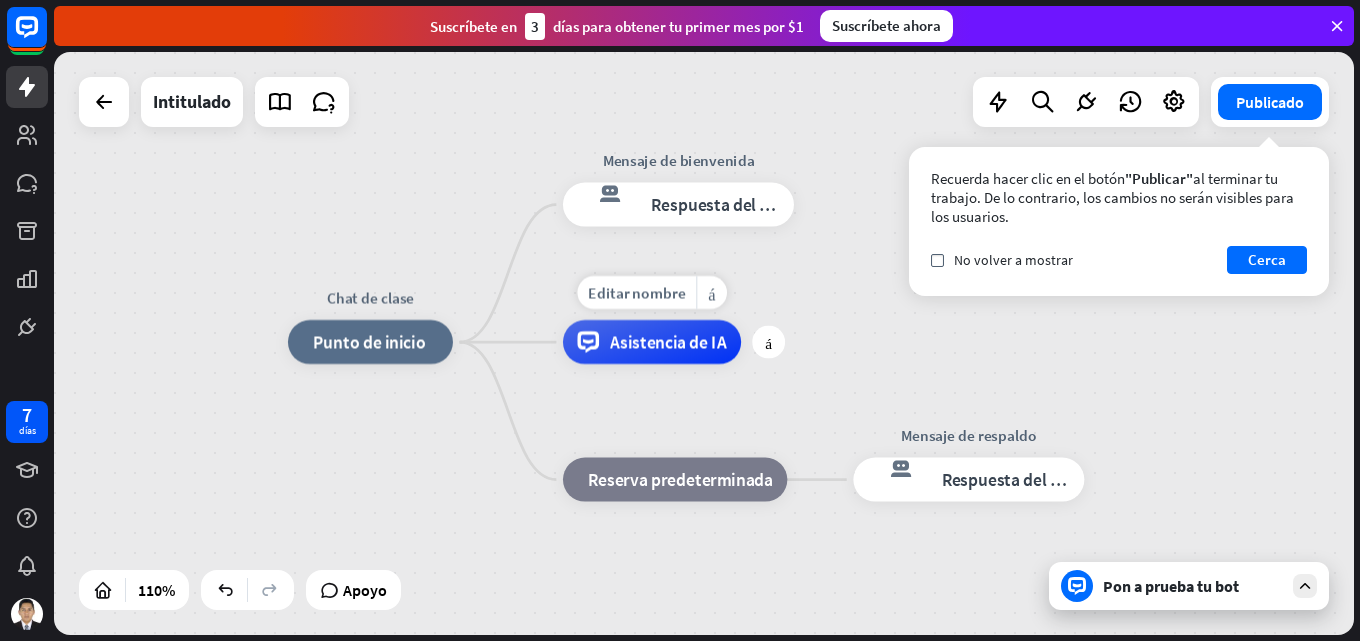 click on "Asistencia de IA" at bounding box center [668, 342] 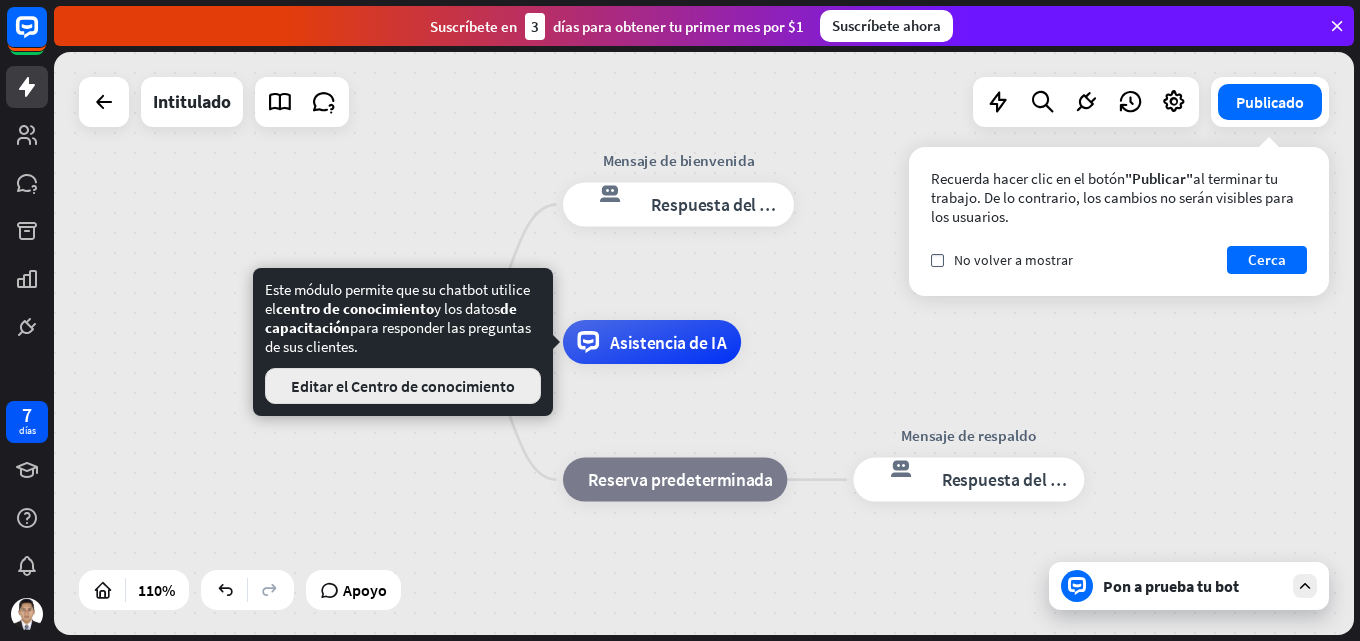 click on "Editar el Centro de conocimiento" at bounding box center (403, 386) 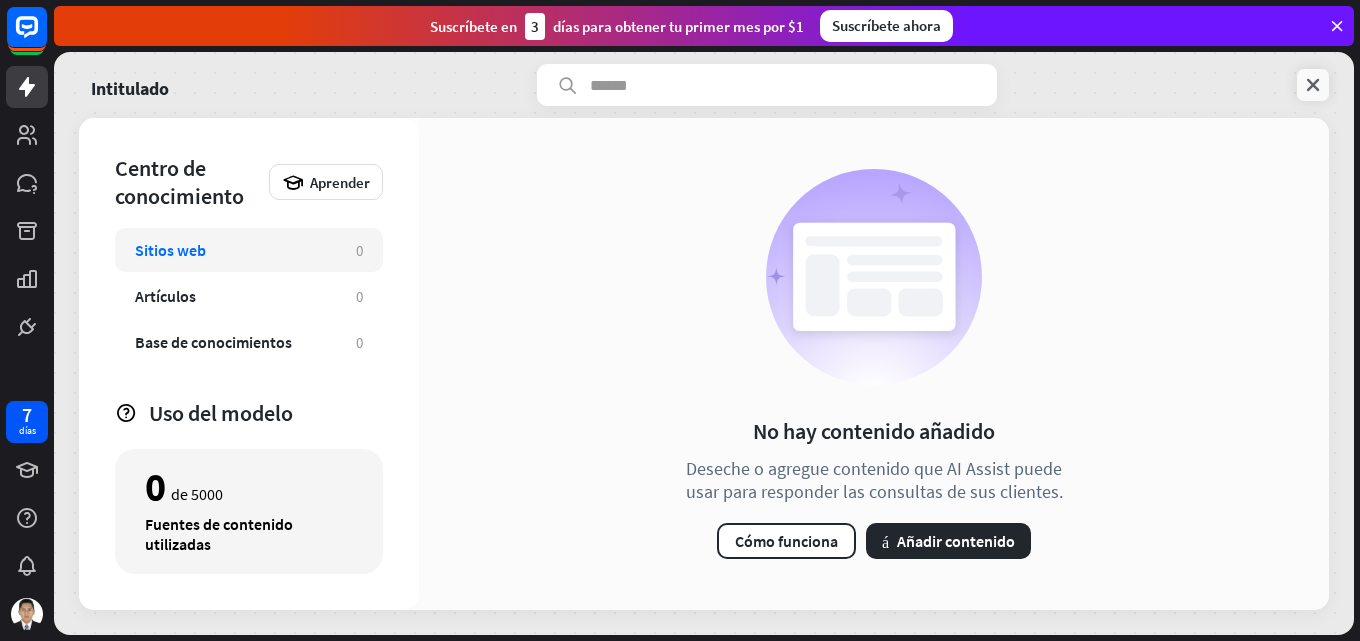 click at bounding box center [1313, 85] 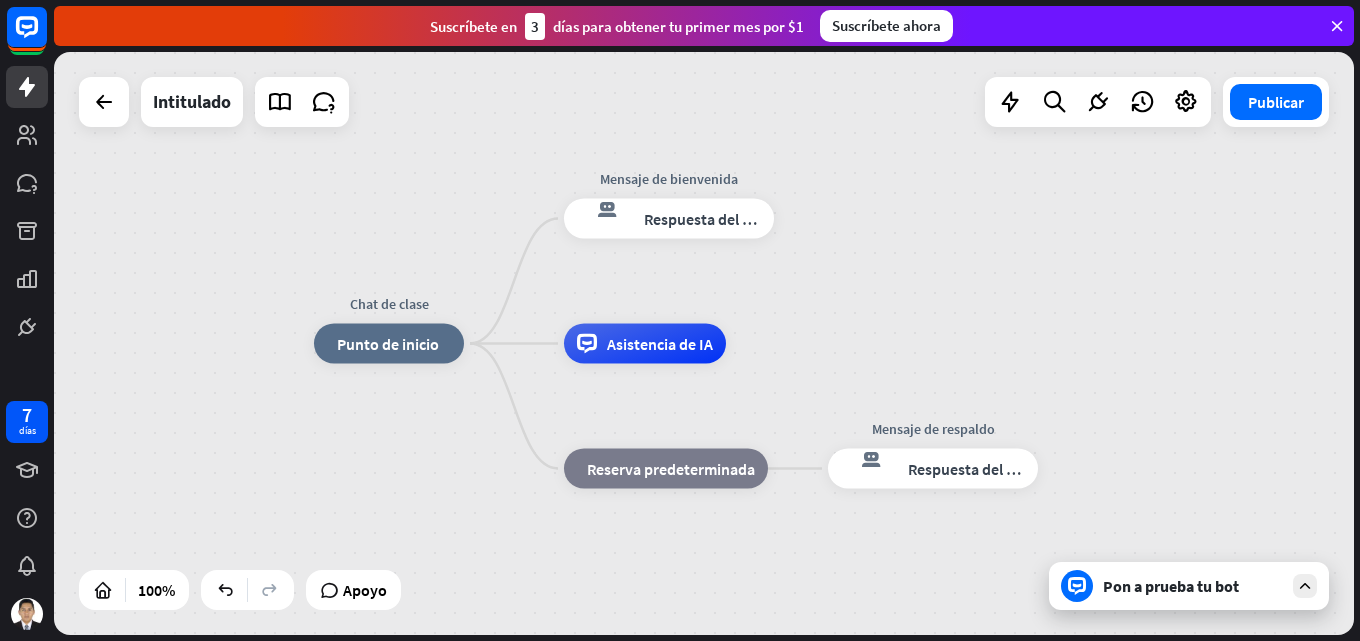 click on "Chat de clase   inicio_2   Punto de inicio                 Mensaje de bienvenida   respuesta del bot de bloqueo   Respuesta del bot                     Asistencia de IA                   bloque_de_retroceso   Reserva predeterminada                 Mensaje de respaldo   respuesta del bot de bloqueo   Respuesta del bot" at bounding box center (704, 343) 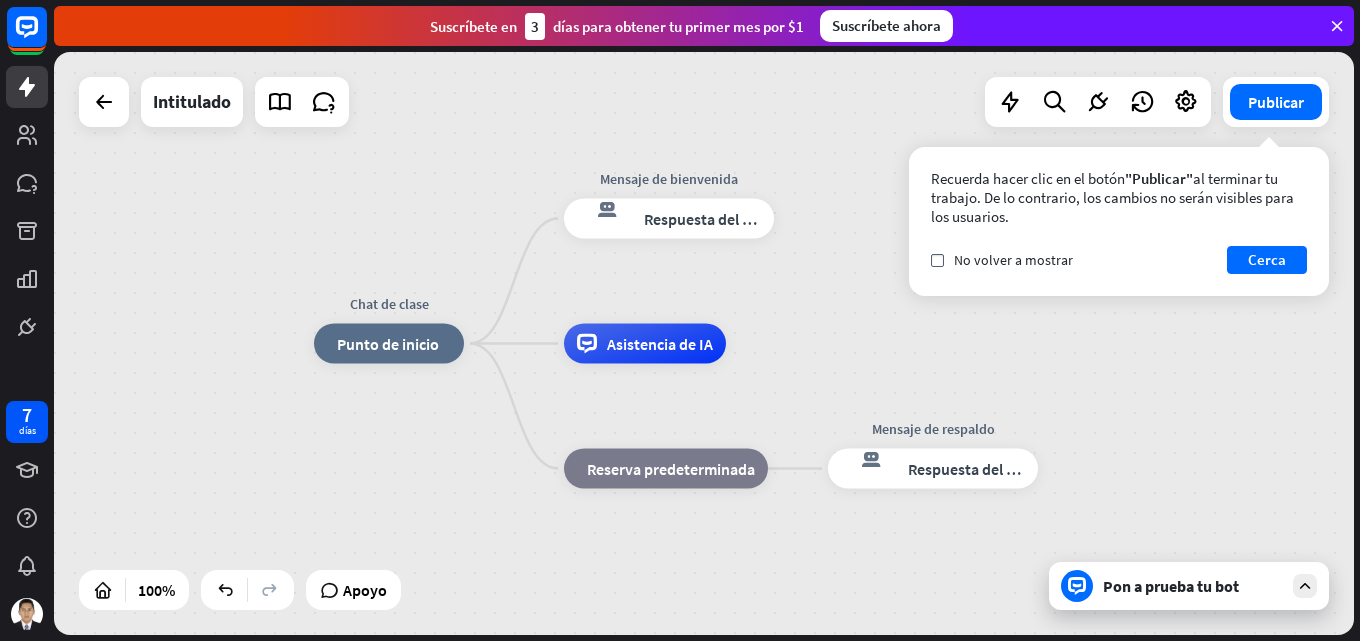 click on "Pon a prueba tu bot" at bounding box center [1171, 586] 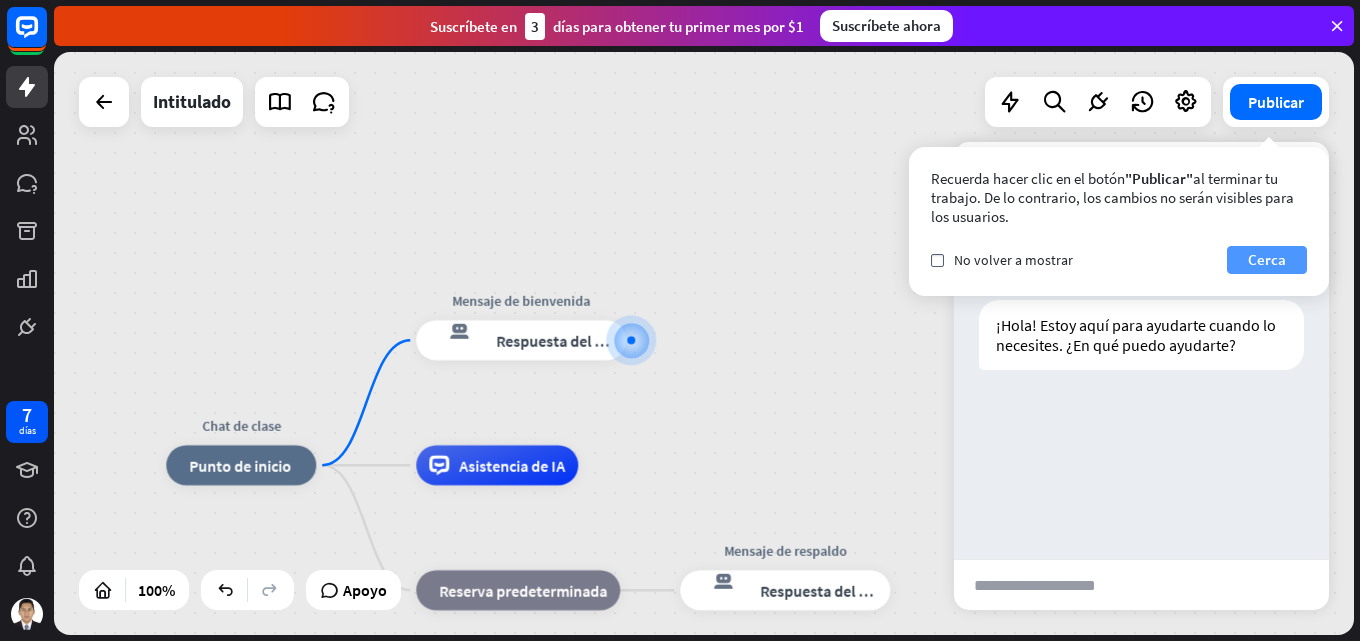click on "Cerca" at bounding box center (1267, 259) 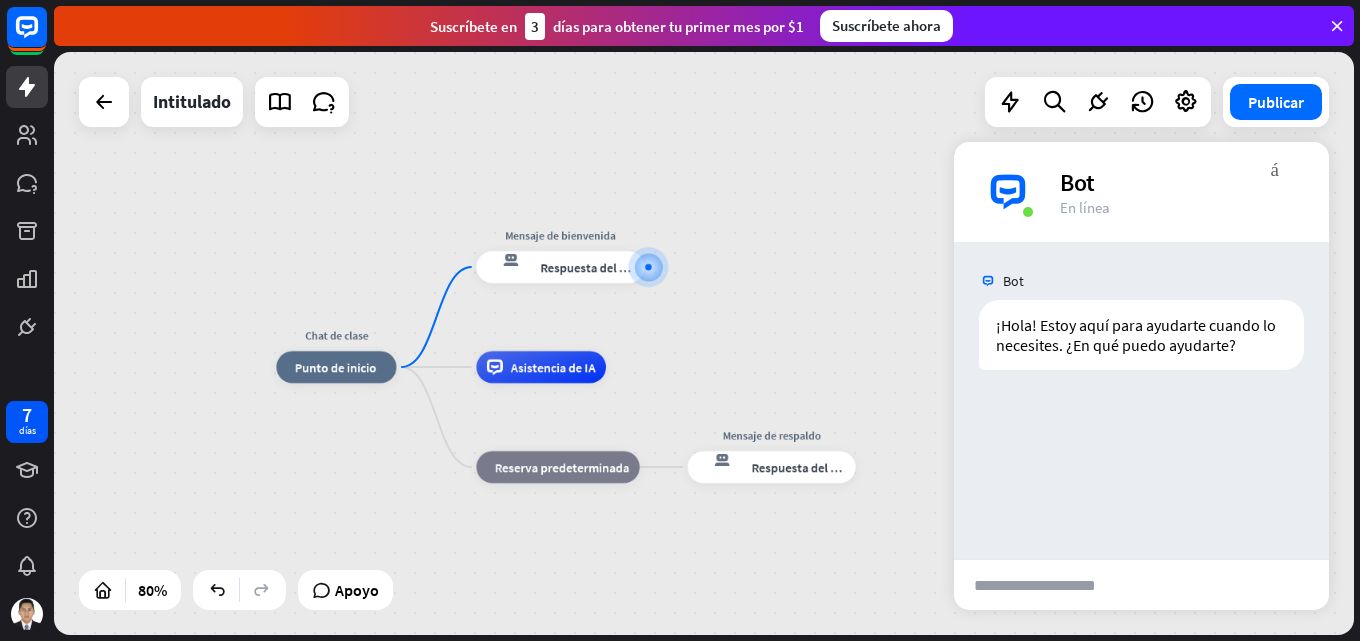 drag, startPoint x: 814, startPoint y: 413, endPoint x: 814, endPoint y: 327, distance: 86 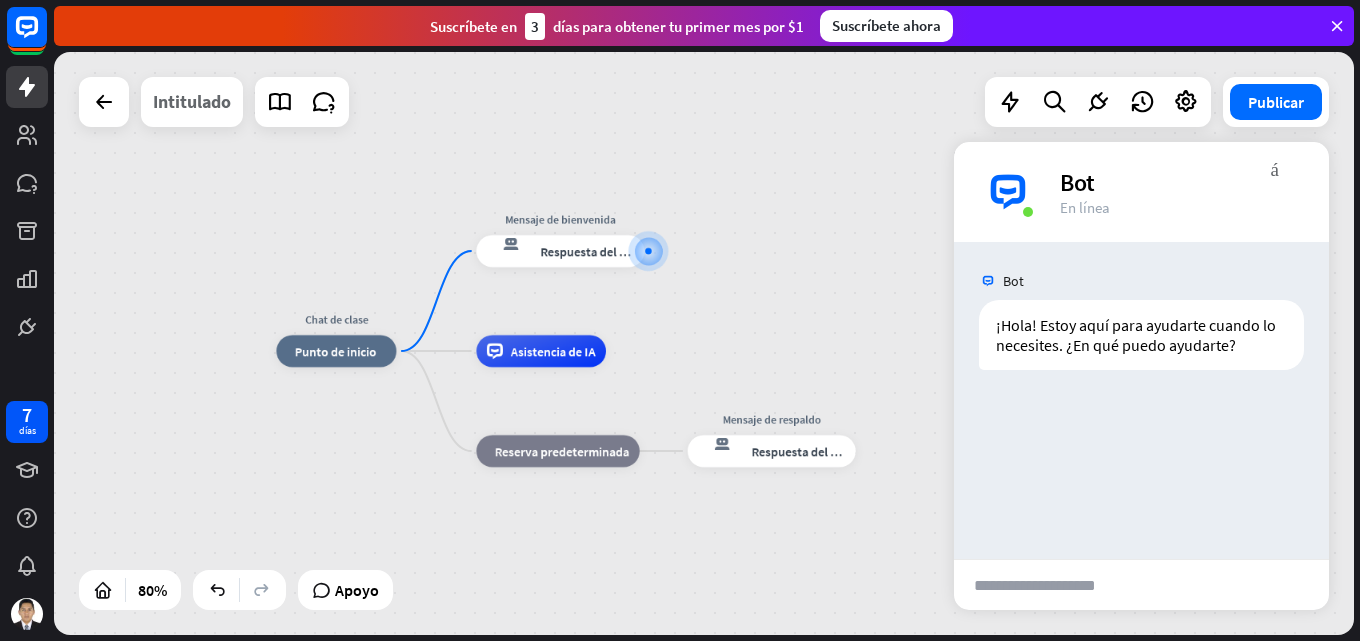 click on "Intitulado" at bounding box center (192, 101) 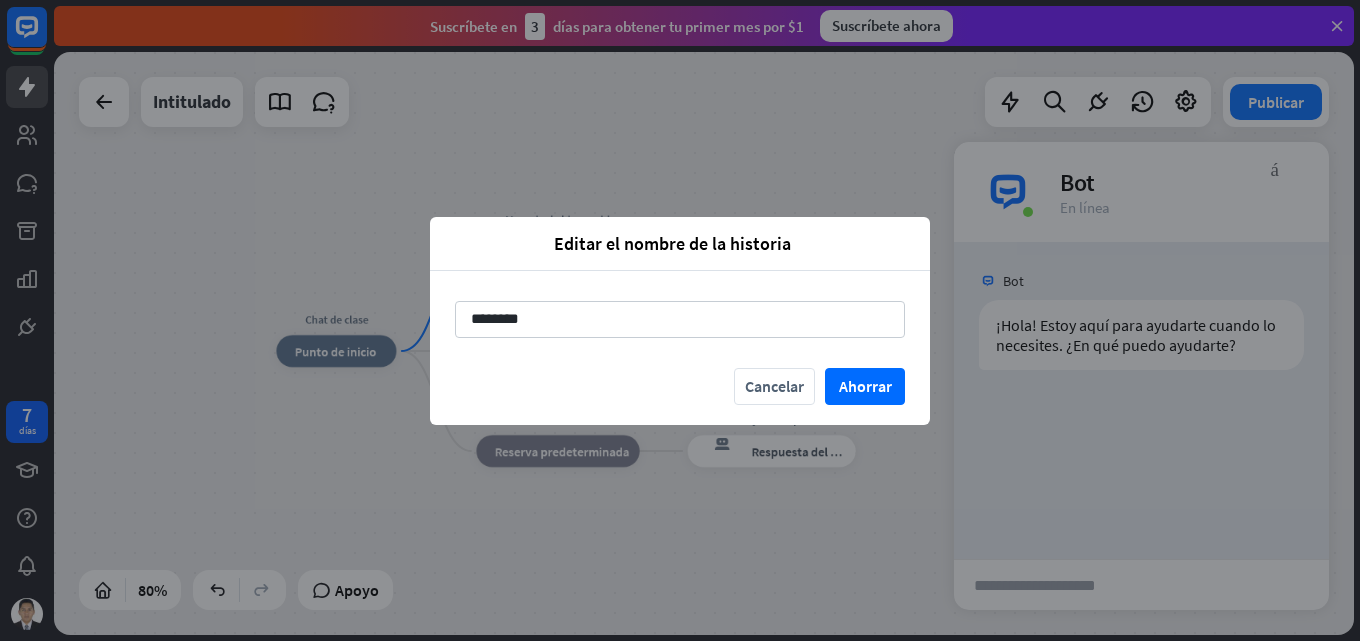 drag, startPoint x: 538, startPoint y: 322, endPoint x: 412, endPoint y: 307, distance: 126.88972 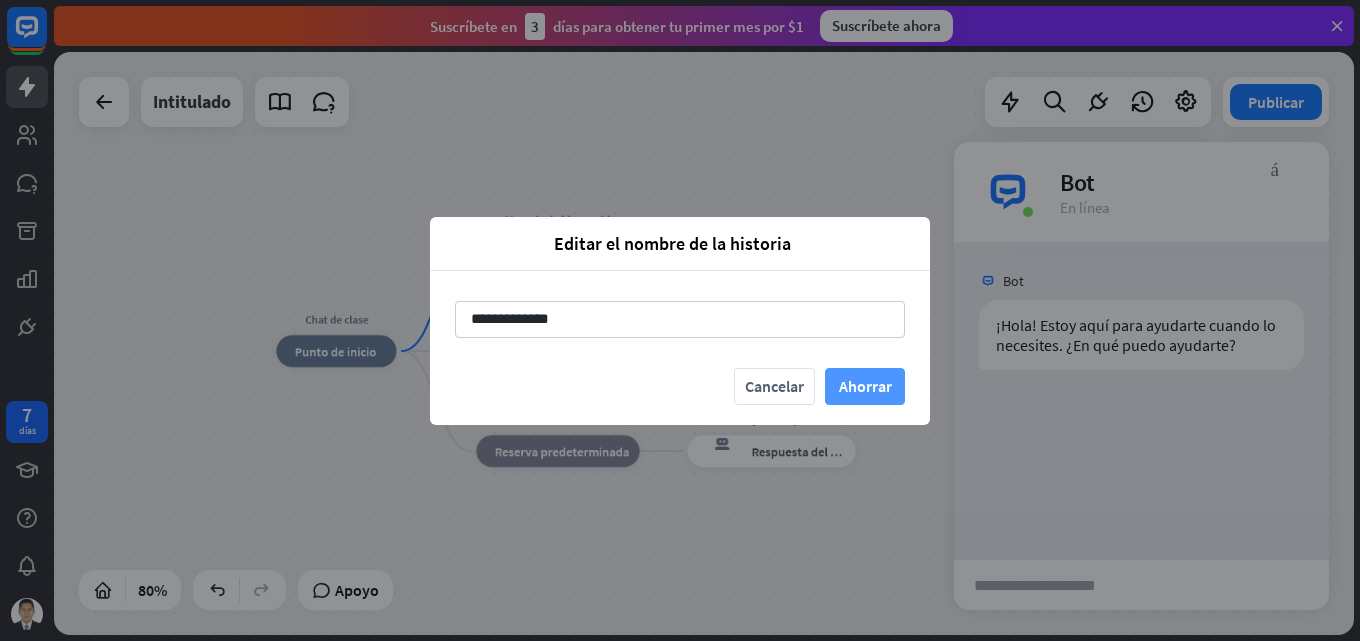 type on "**********" 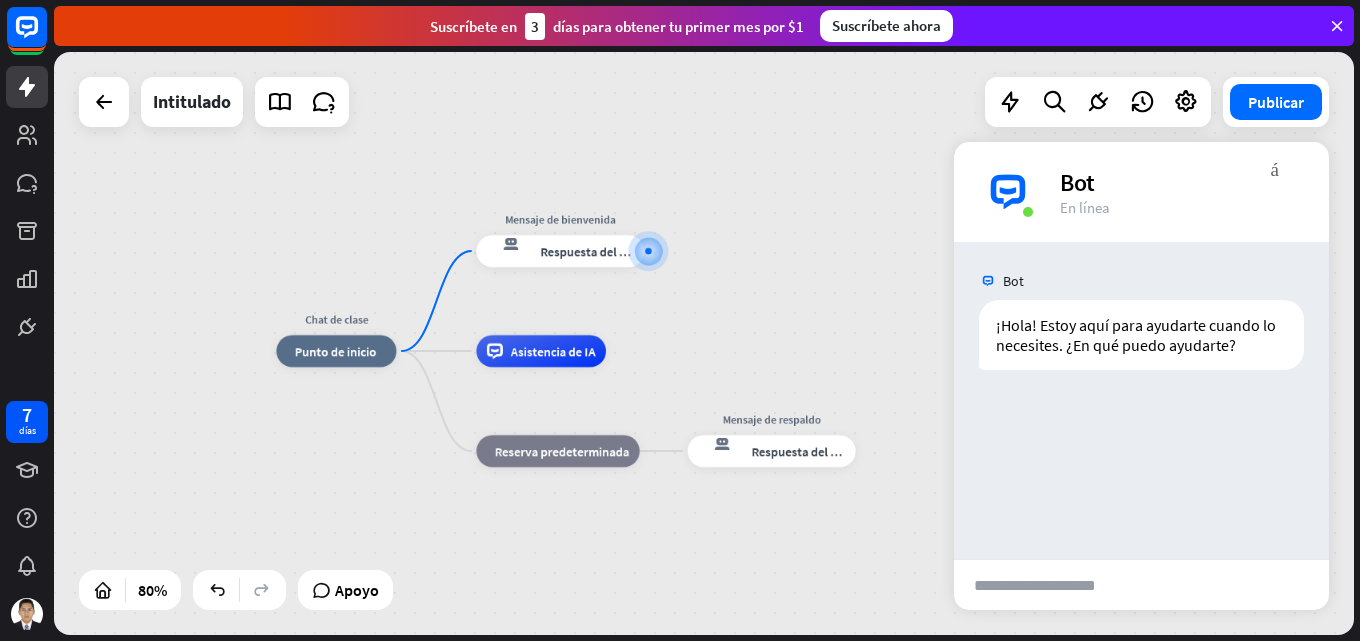 click on "Chat de clase   inicio_2   Punto de inicio                 Mensaje de bienvenida   respuesta del bot de bloqueo   Respuesta del bot                         Asistencia de IA                   bloque_de_retroceso   Reserva predeterminada                 Mensaje de respaldo   respuesta del bot de bloqueo   Respuesta del bot" at bounding box center [796, 584] 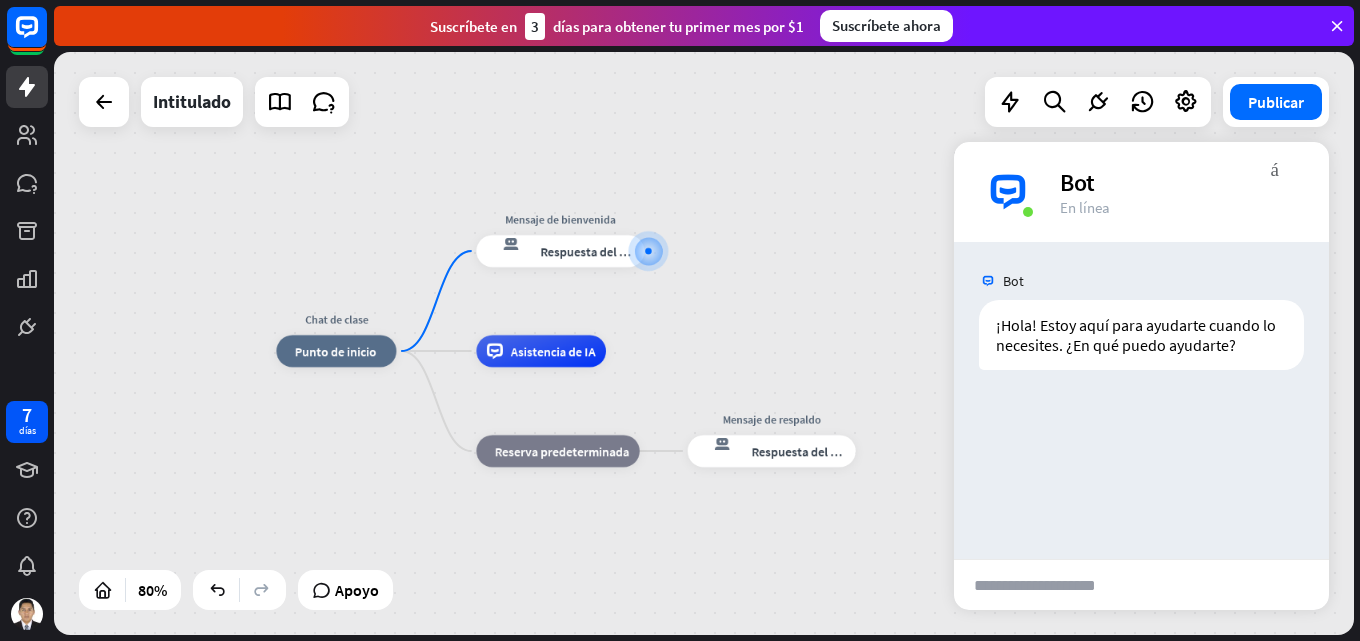 click on "Bot
¡Hola! Estoy aquí para ayudarte cuando lo necesites. ¿En qué puedo ayudarte?
Hoy 23:02
Mostrar JSON" at bounding box center (1141, 400) 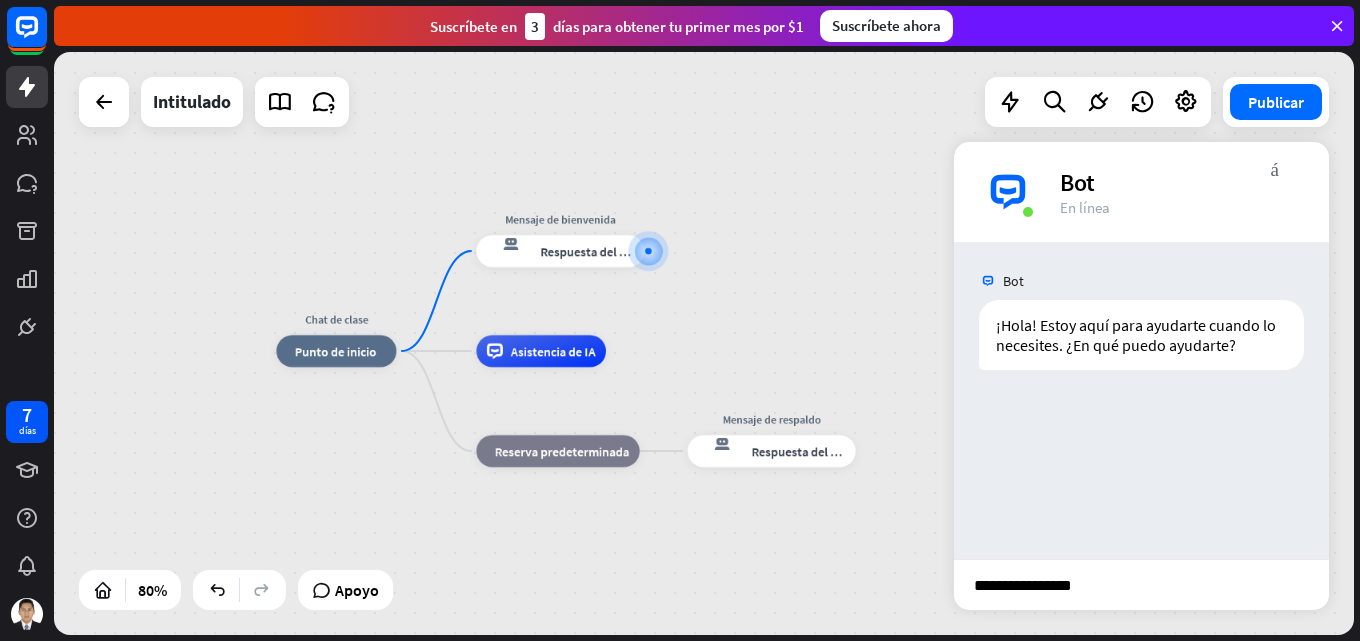 type on "**********" 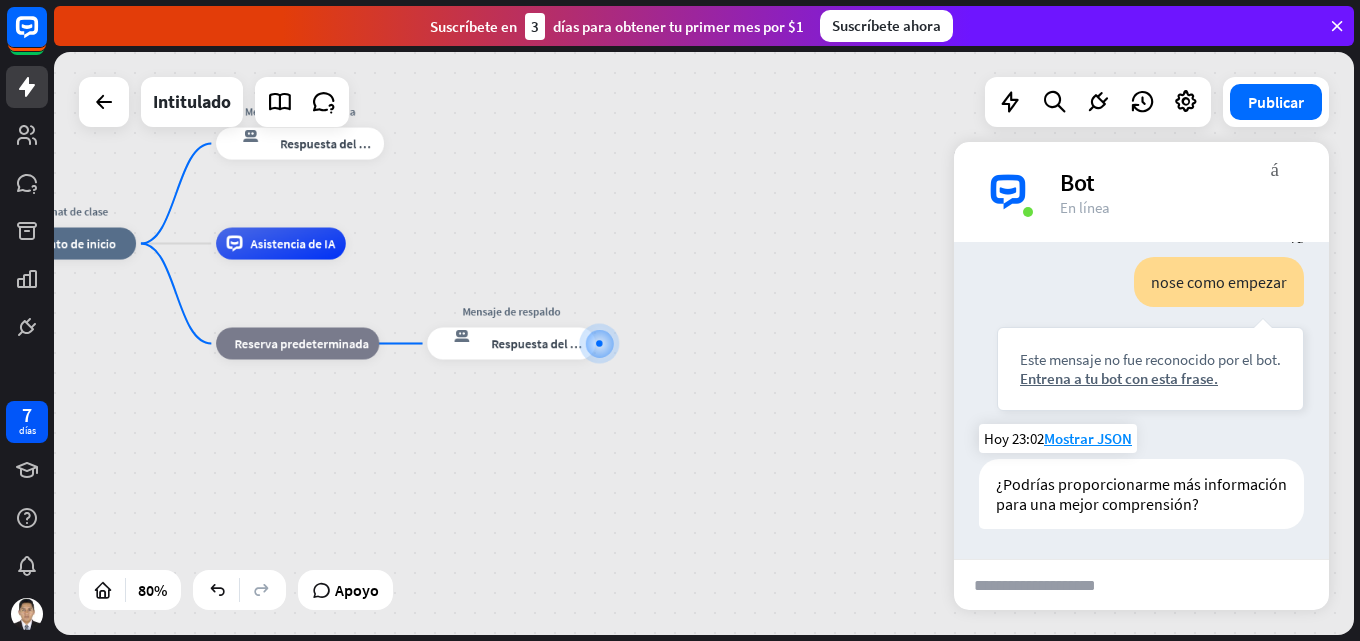 scroll, scrollTop: 200, scrollLeft: 0, axis: vertical 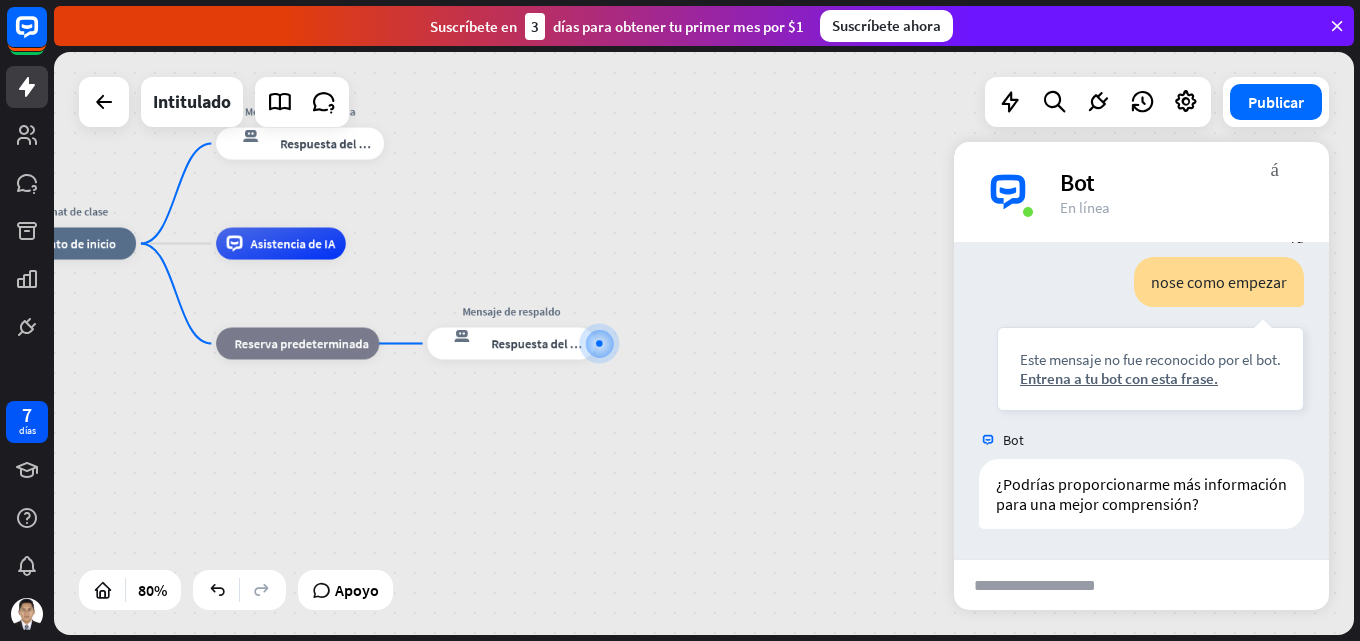 click at bounding box center [1052, 585] 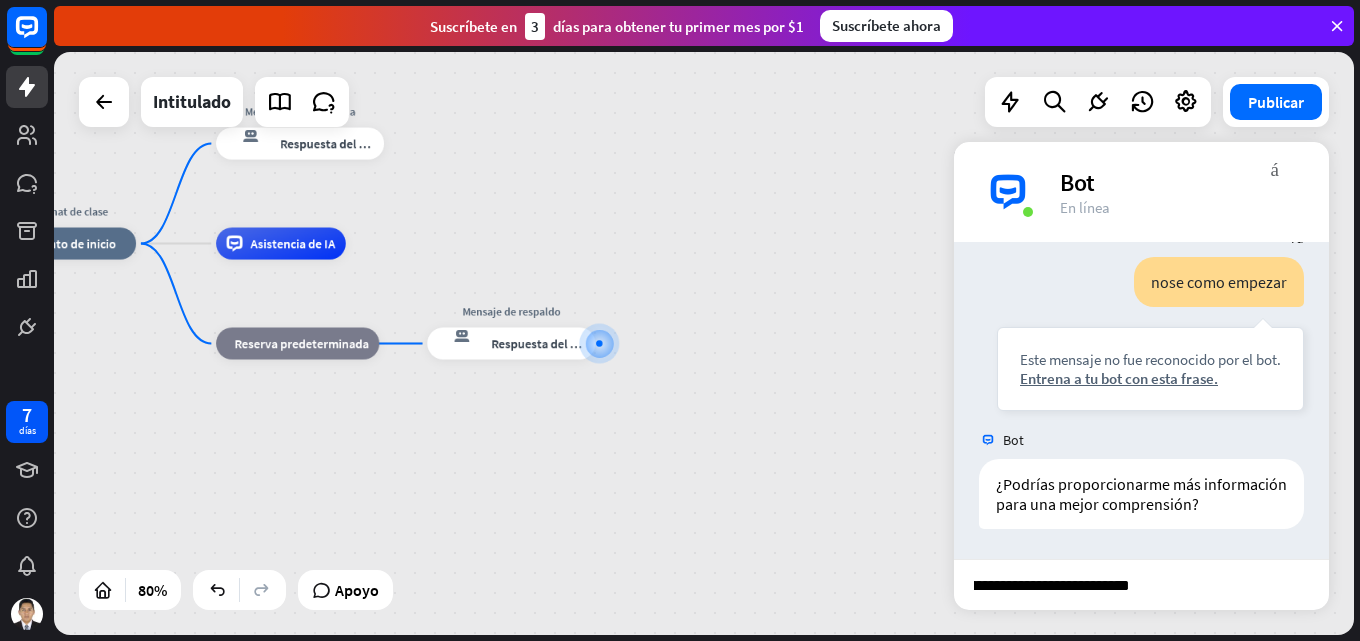 scroll, scrollTop: 0, scrollLeft: 595, axis: horizontal 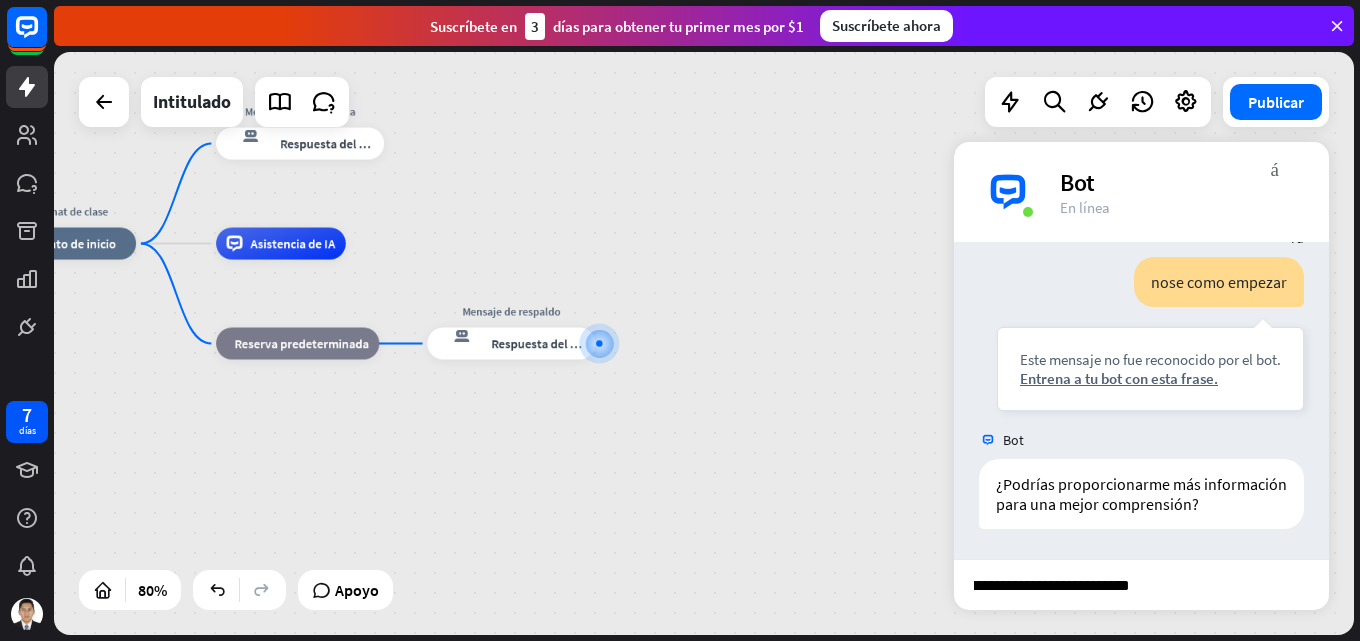 type on "**********" 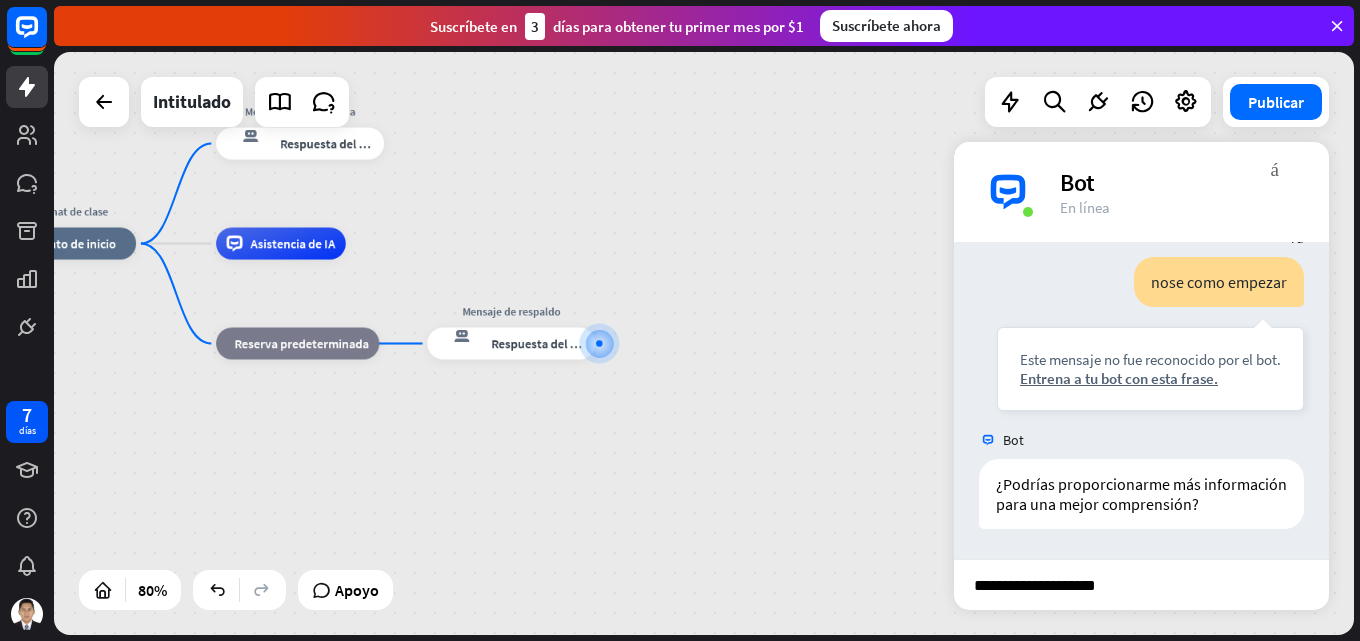 scroll, scrollTop: 0, scrollLeft: 0, axis: both 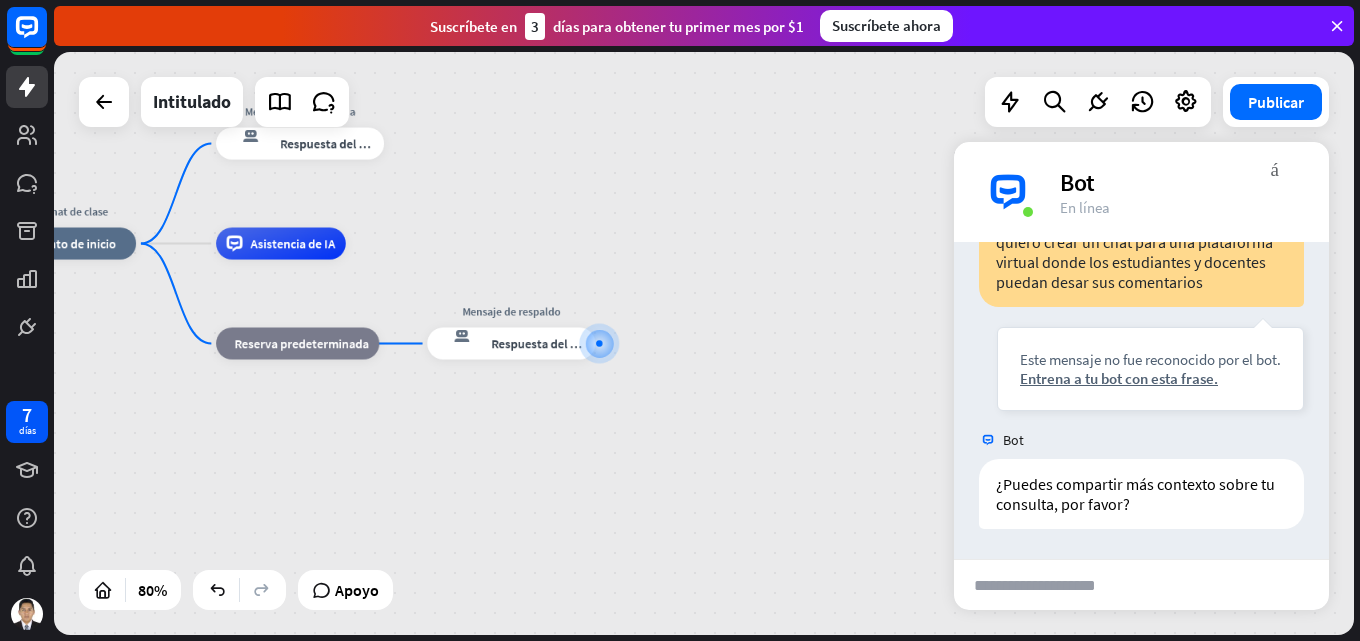click at bounding box center [1052, 585] 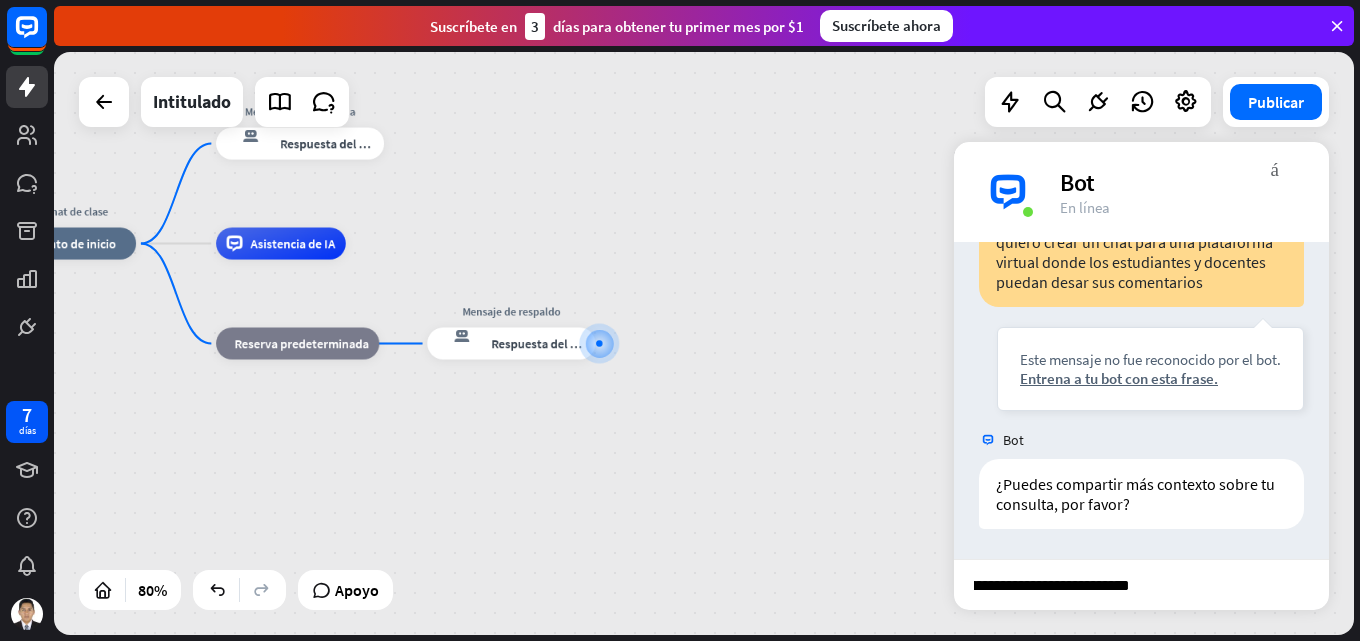 scroll, scrollTop: 0, scrollLeft: 131, axis: horizontal 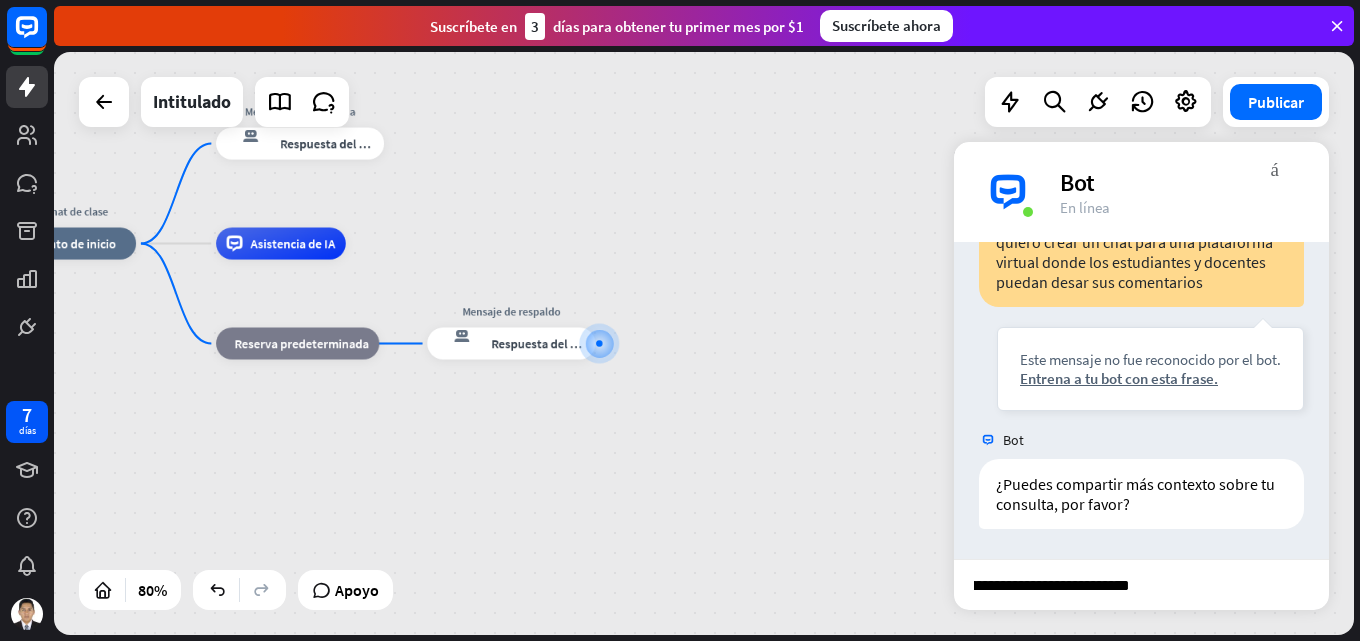 type on "**********" 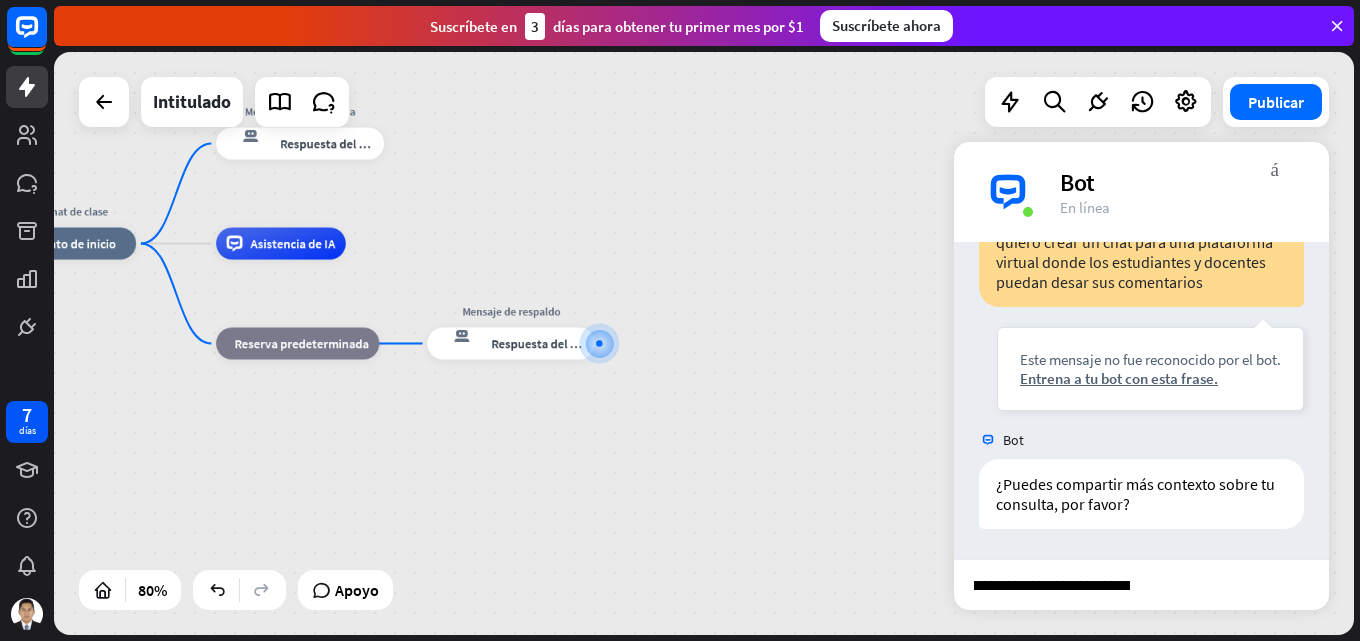 type 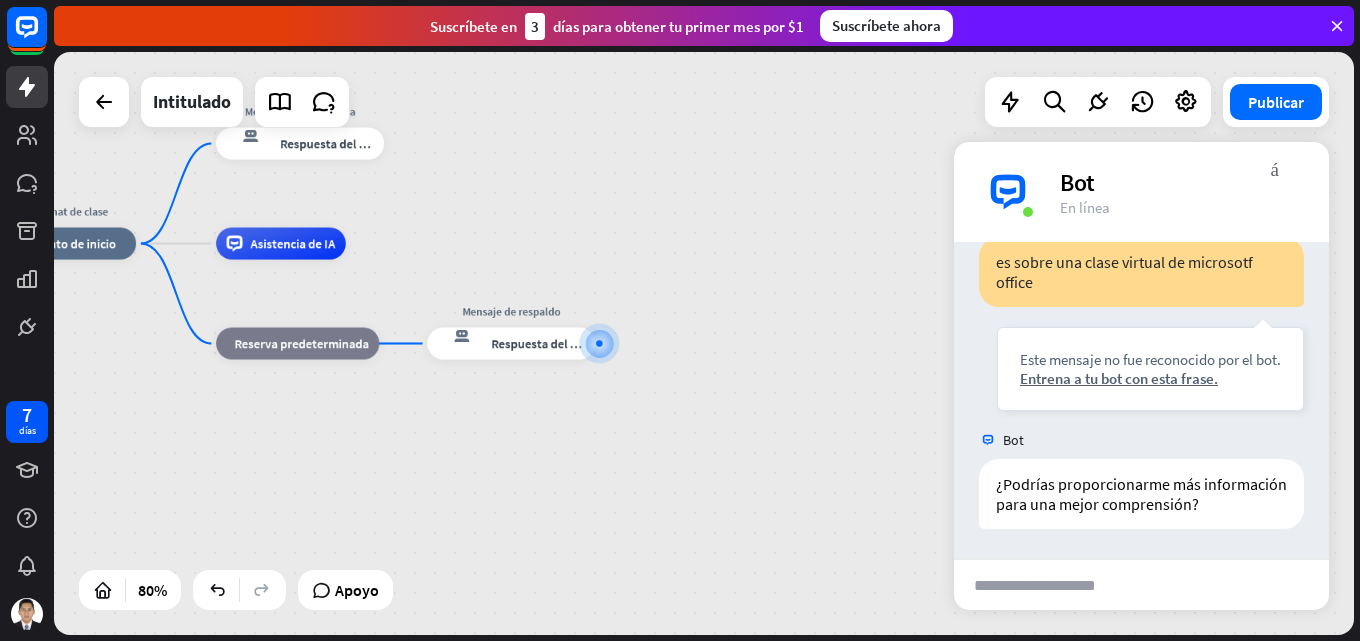 scroll, scrollTop: 958, scrollLeft: 0, axis: vertical 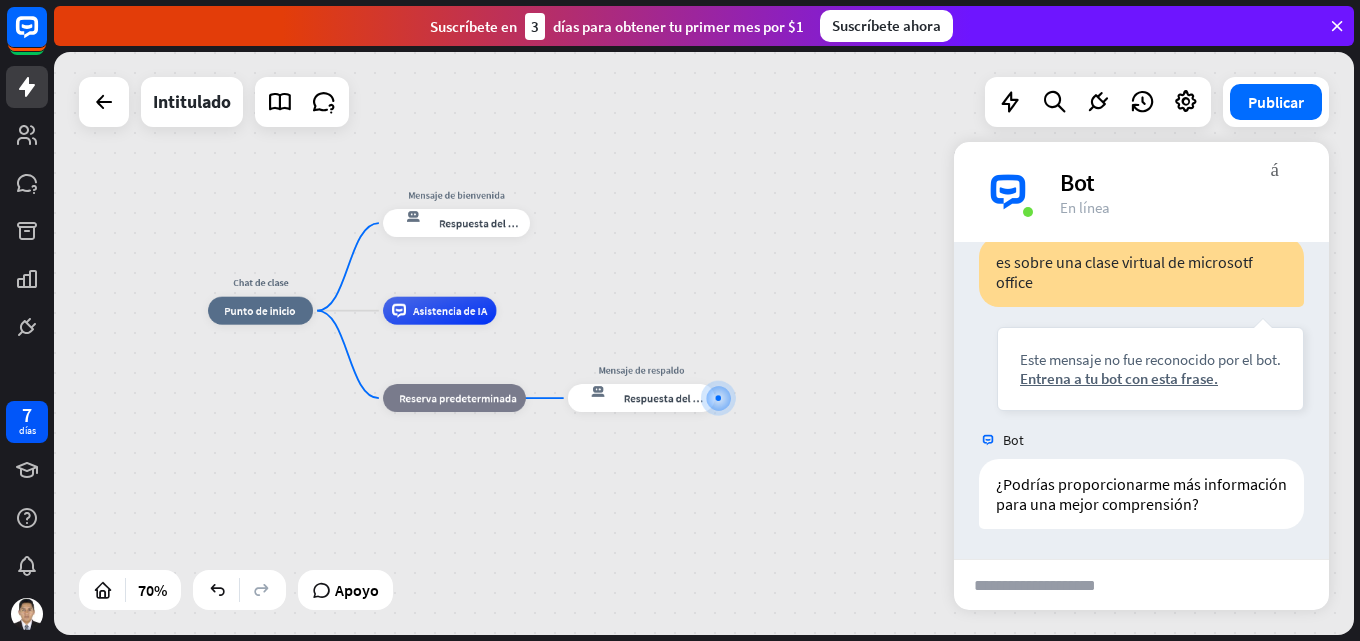 drag, startPoint x: 435, startPoint y: 462, endPoint x: 564, endPoint y: 504, distance: 135.66502 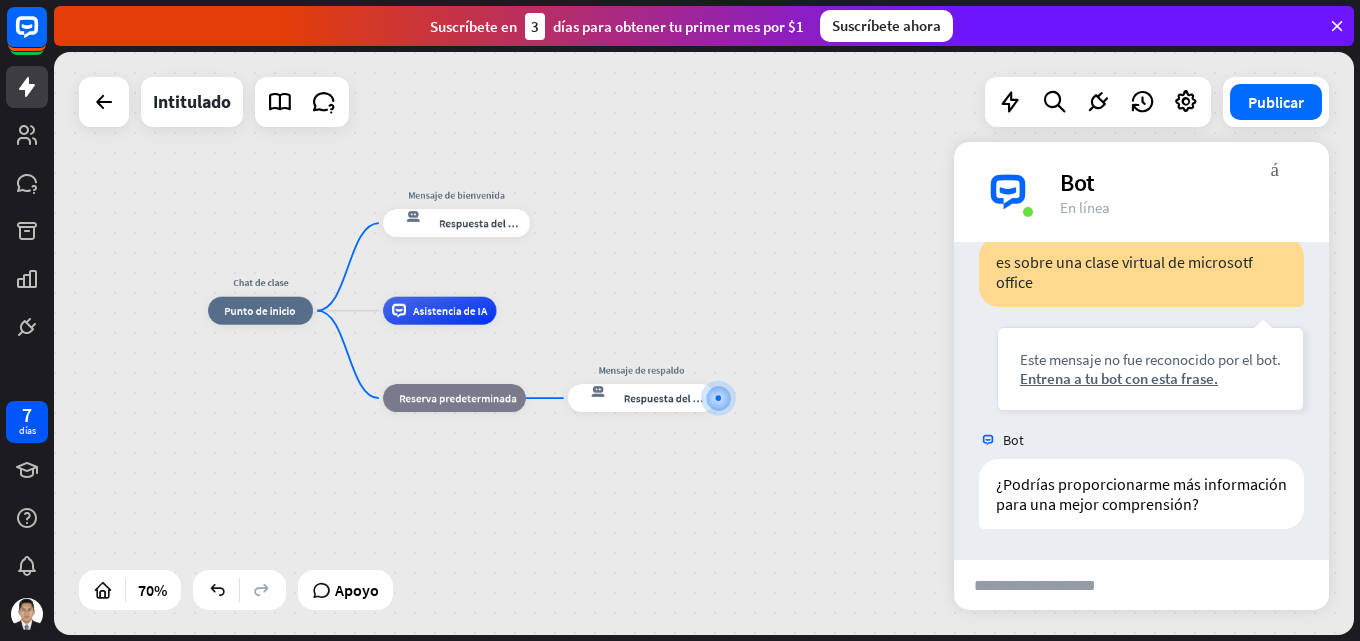 click on "Chat de clase   inicio_2   Punto de inicio                 Mensaje de bienvenida   respuesta del bot de bloqueo   Respuesta del bot                     Asistencia de IA                   bloque_de_retroceso   Reserva predeterminada                 Mensaje de respaldo   respuesta del bot de bloqueo   Respuesta del bot" at bounding box center [663, 515] 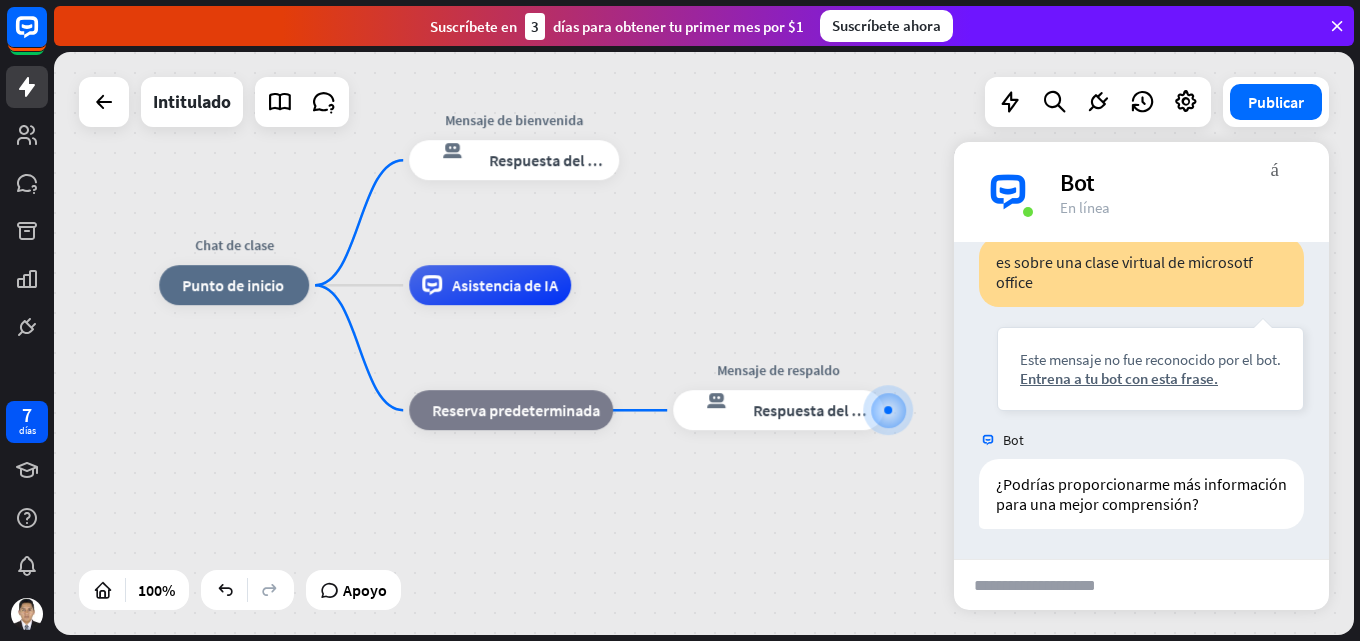 click on "Chat de clase   inicio_2   Punto de inicio                 Mensaje de bienvenida   respuesta del bot de bloqueo   Respuesta del bot                     Asistencia de IA                   bloque_de_retroceso   Reserva predeterminada                 Mensaje de respaldo   respuesta del bot de bloqueo   Respuesta del bot" at bounding box center [704, 343] 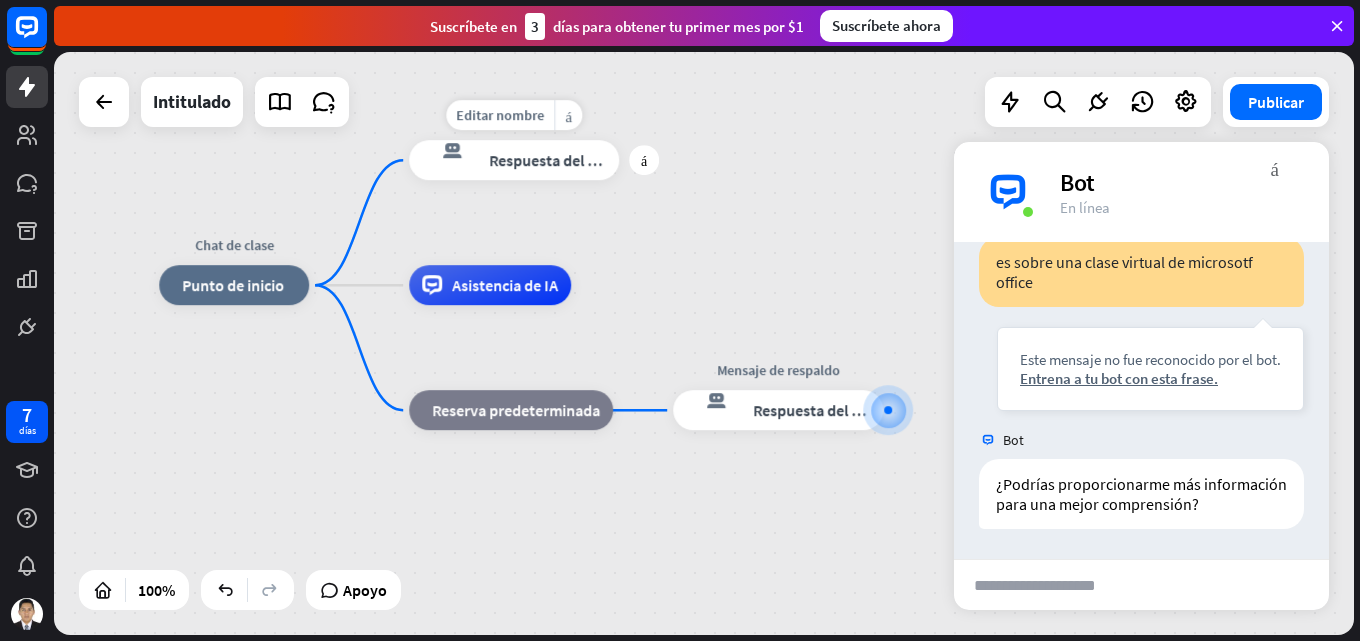 click on "Respuesta del bot" at bounding box center [551, 160] 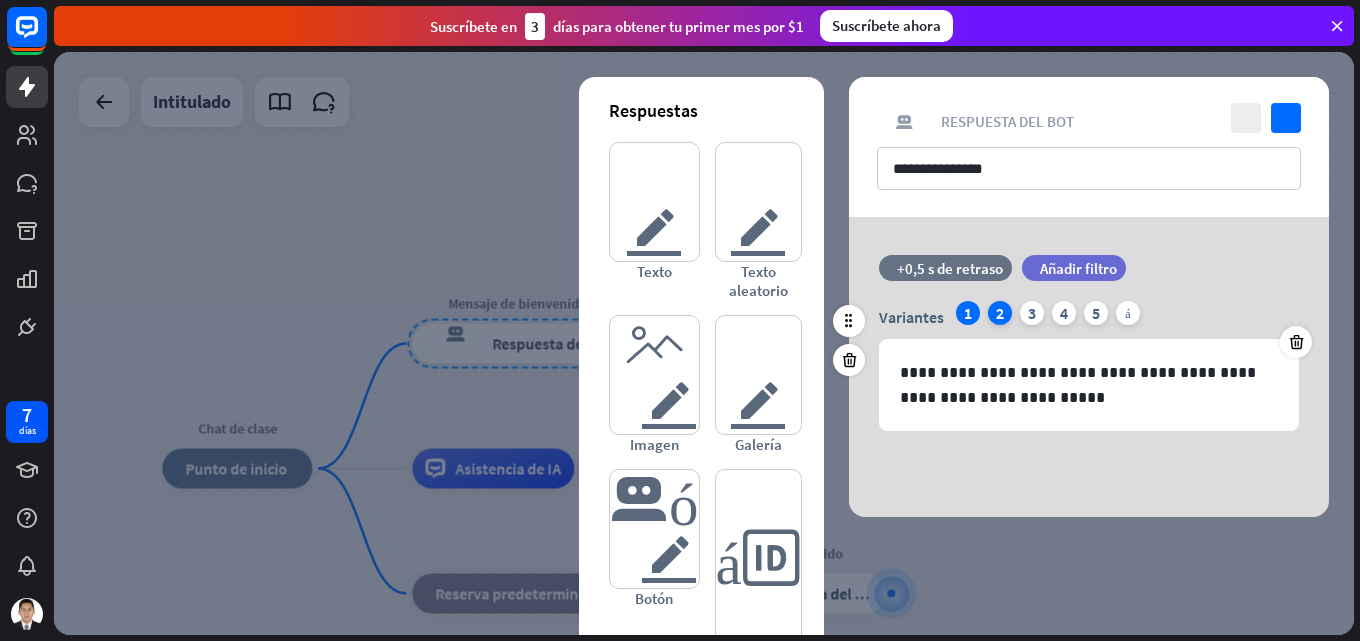 click on "2" at bounding box center (1000, 313) 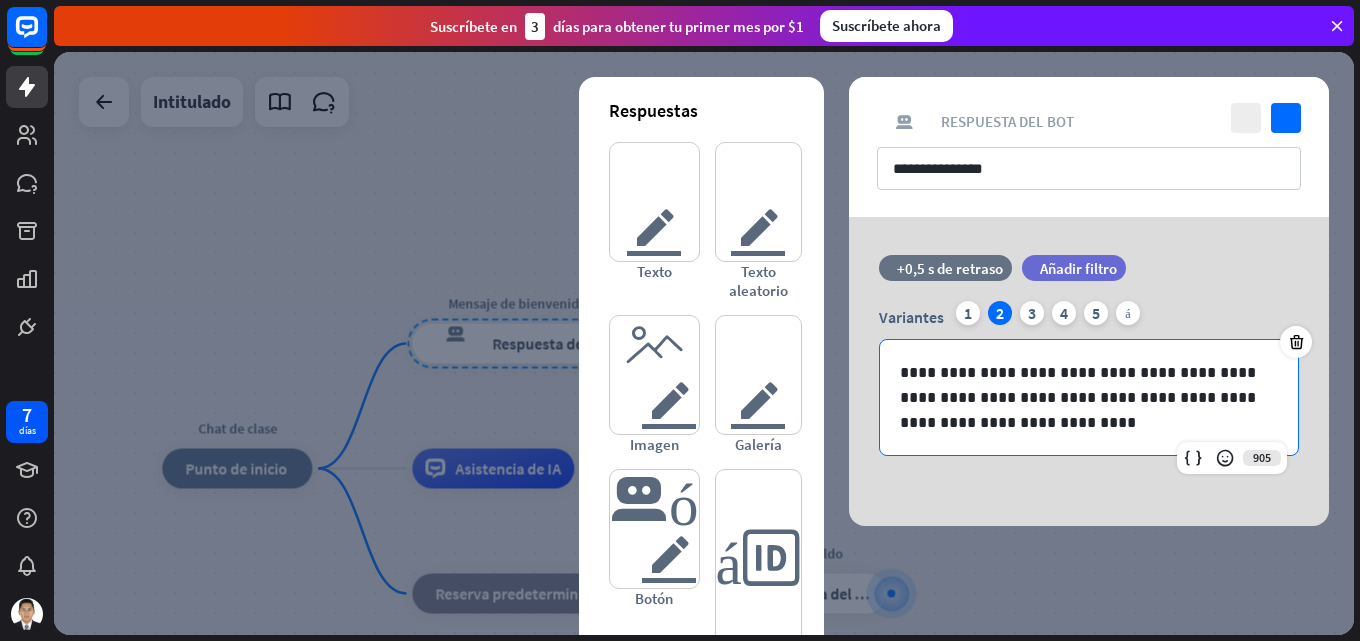 drag, startPoint x: 1134, startPoint y: 404, endPoint x: 1287, endPoint y: 200, distance: 255 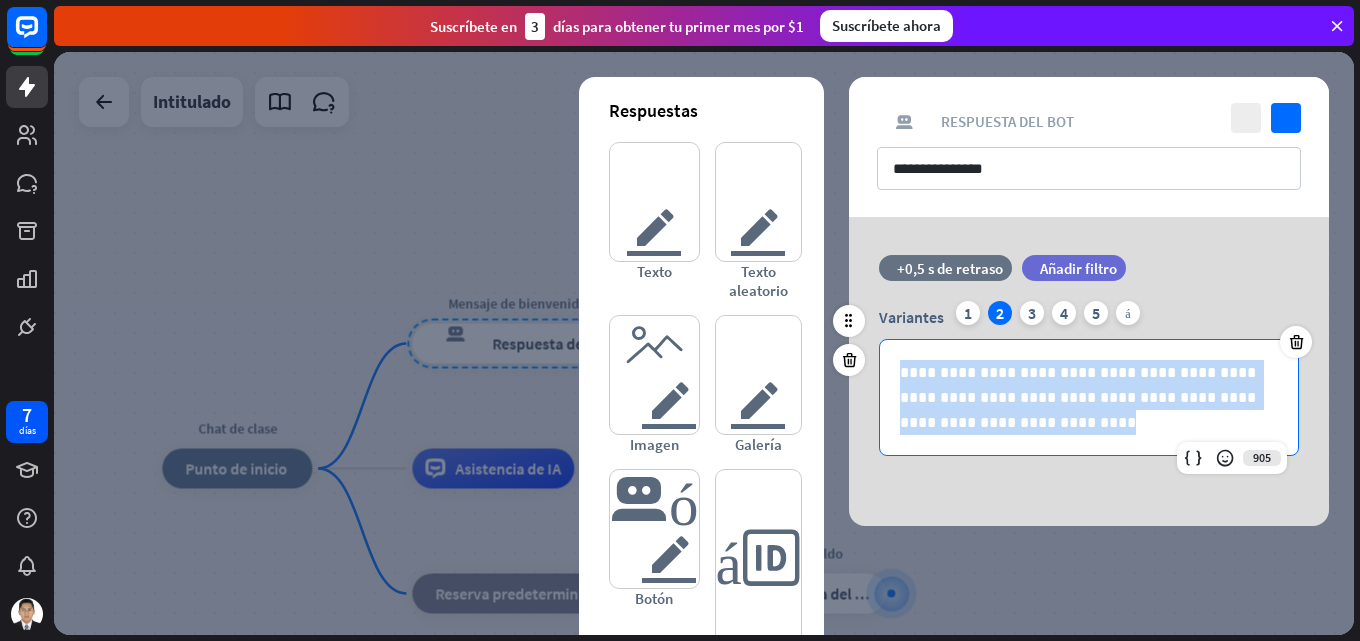 drag, startPoint x: 998, startPoint y: 432, endPoint x: 901, endPoint y: 372, distance: 114.05701 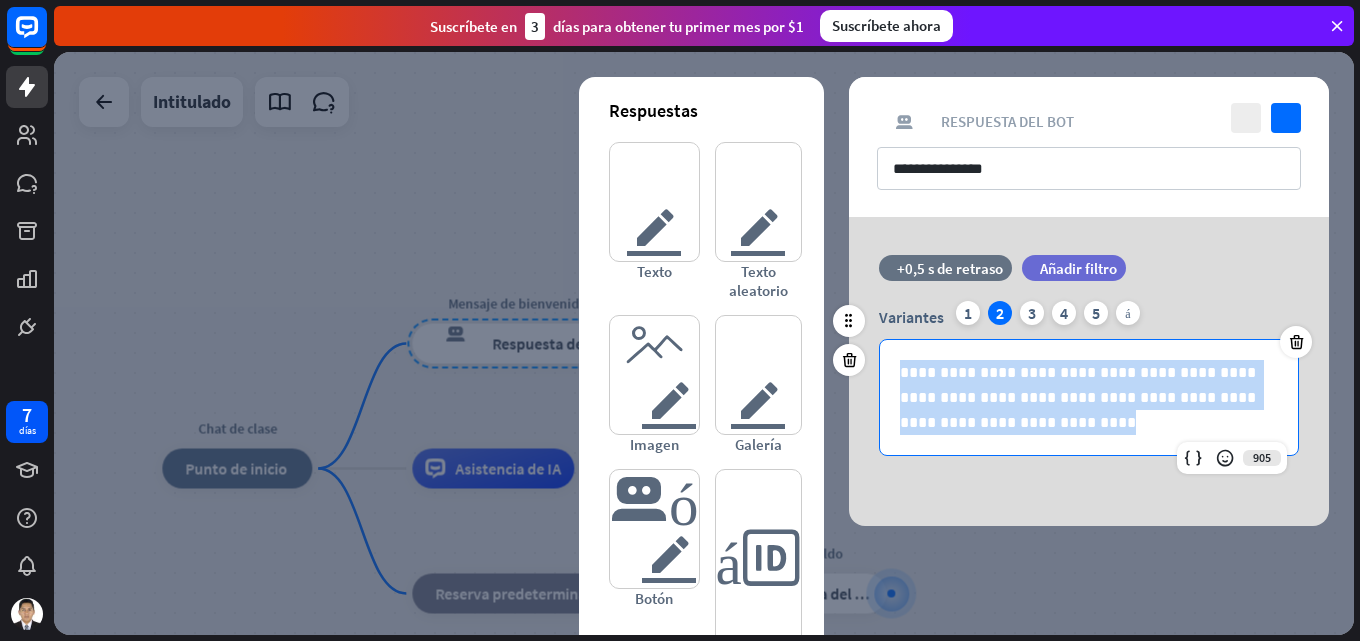 click on "**********" at bounding box center [1089, 397] 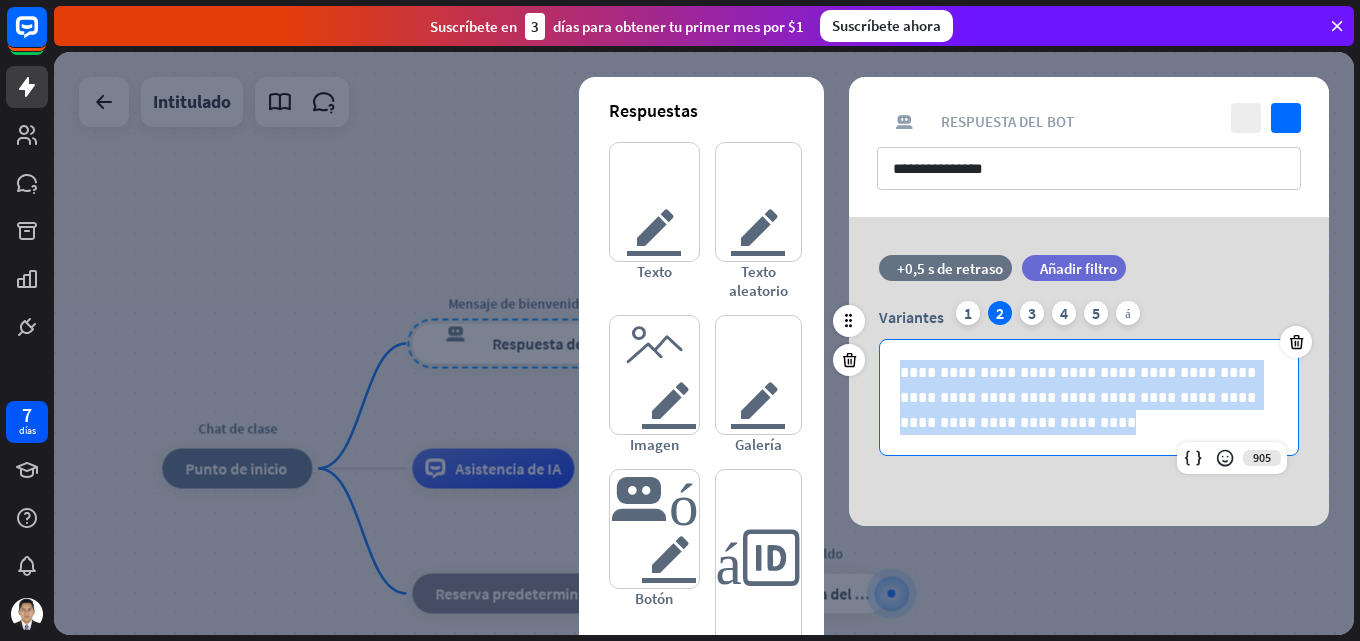 click on "**********" at bounding box center [1089, 397] 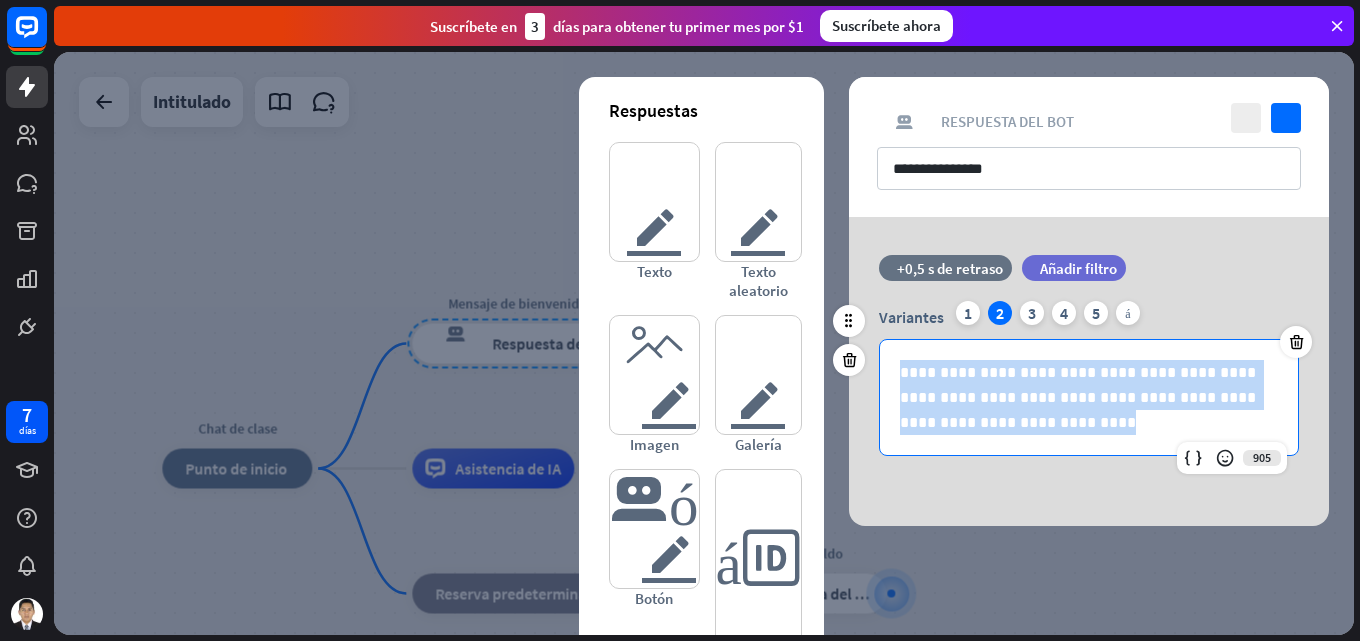 drag, startPoint x: 1002, startPoint y: 426, endPoint x: 878, endPoint y: 368, distance: 136.89412 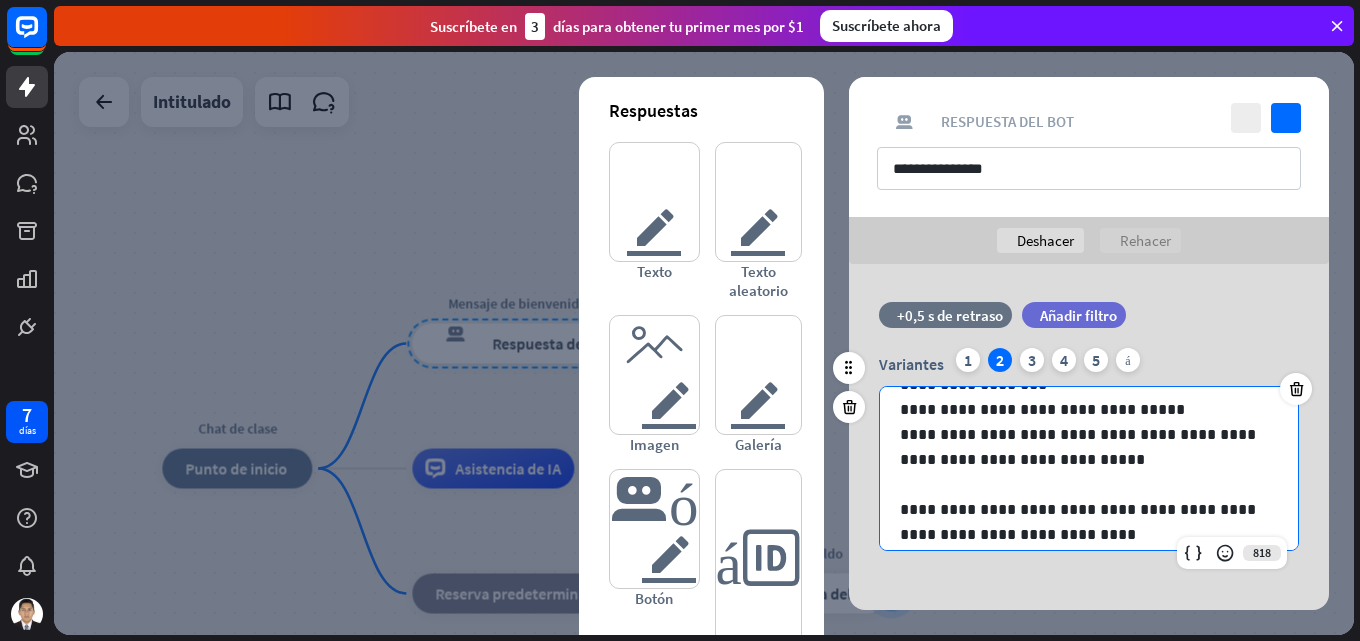 scroll, scrollTop: 52, scrollLeft: 0, axis: vertical 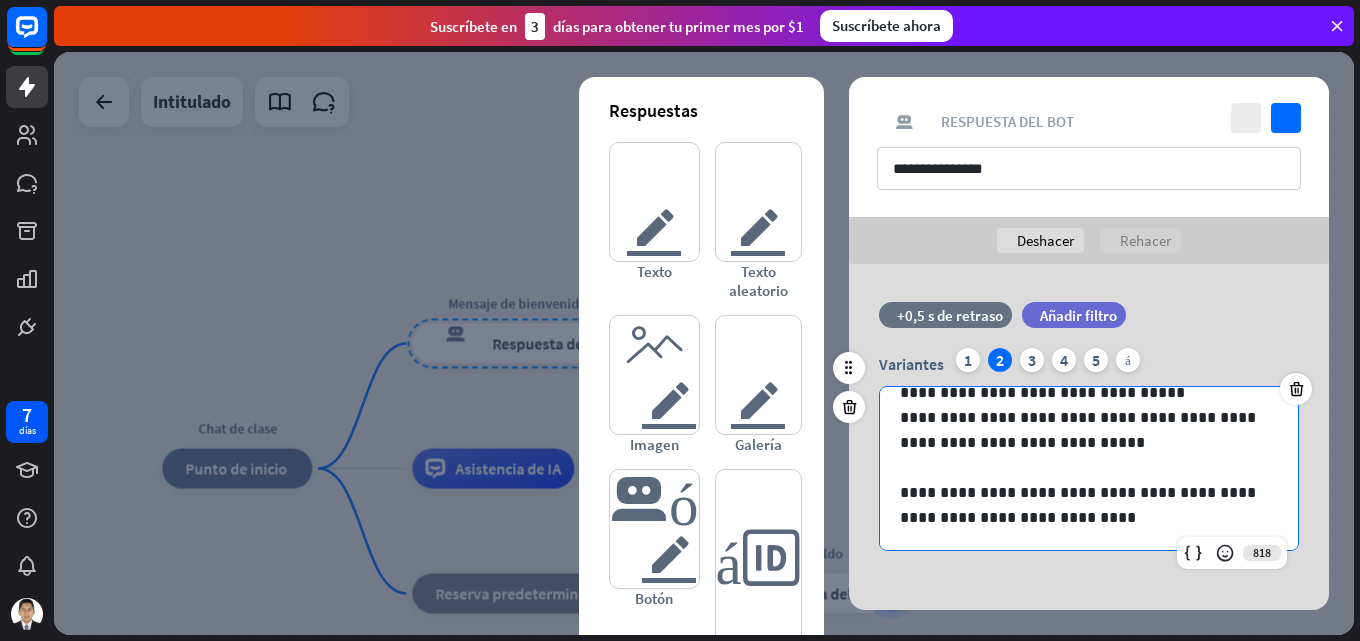 click on "tiempo   +0,5 s de retraso          filtrar   Añadir filtro" at bounding box center (1089, 325) 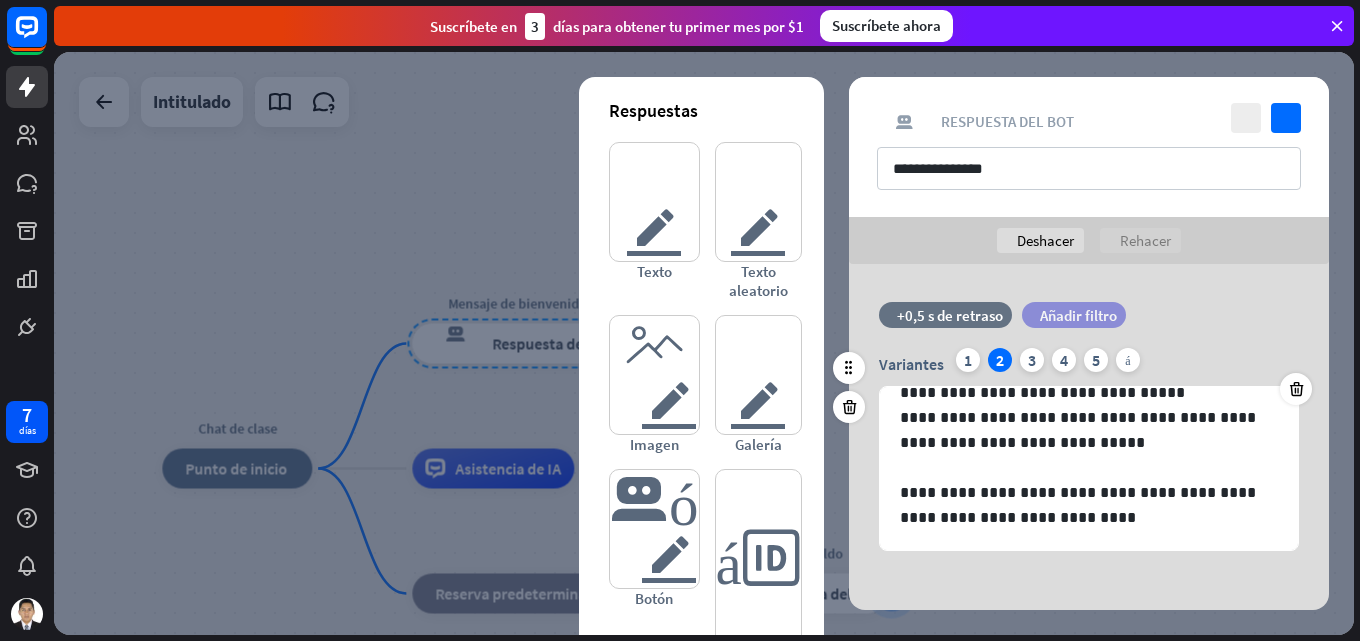 click on "Añadir filtro" at bounding box center [1078, 315] 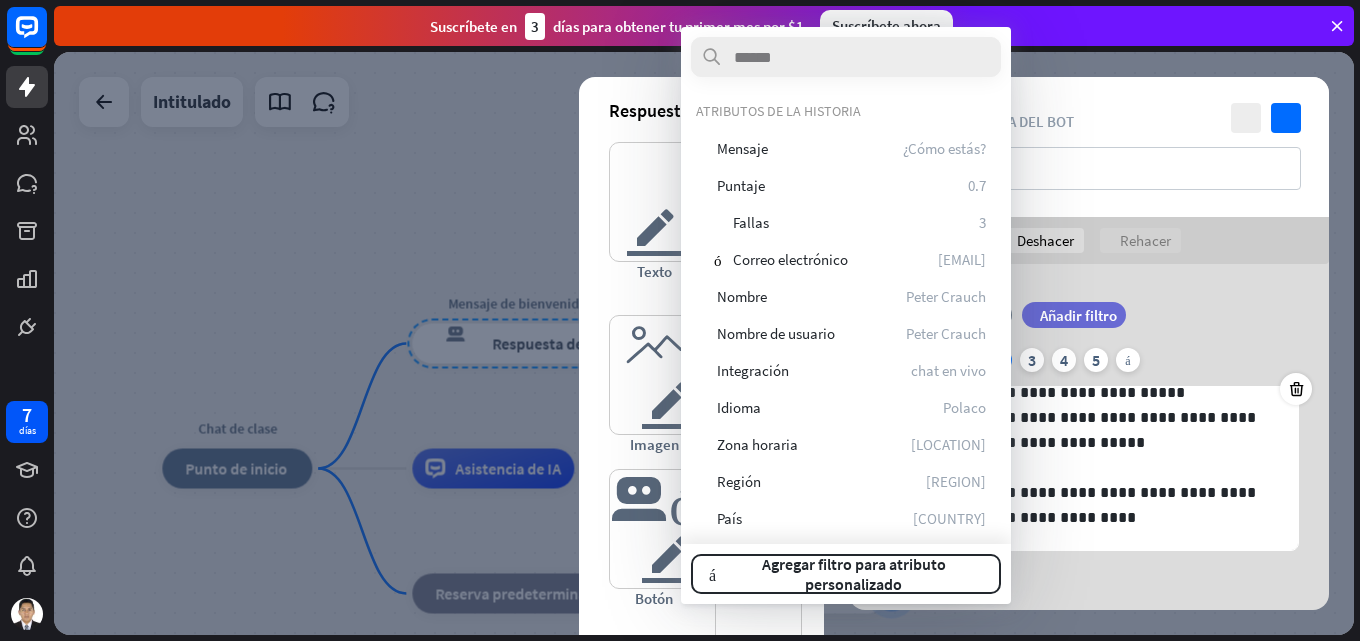 click on "filtrar   Añadir filtro" at bounding box center [1124, 315] 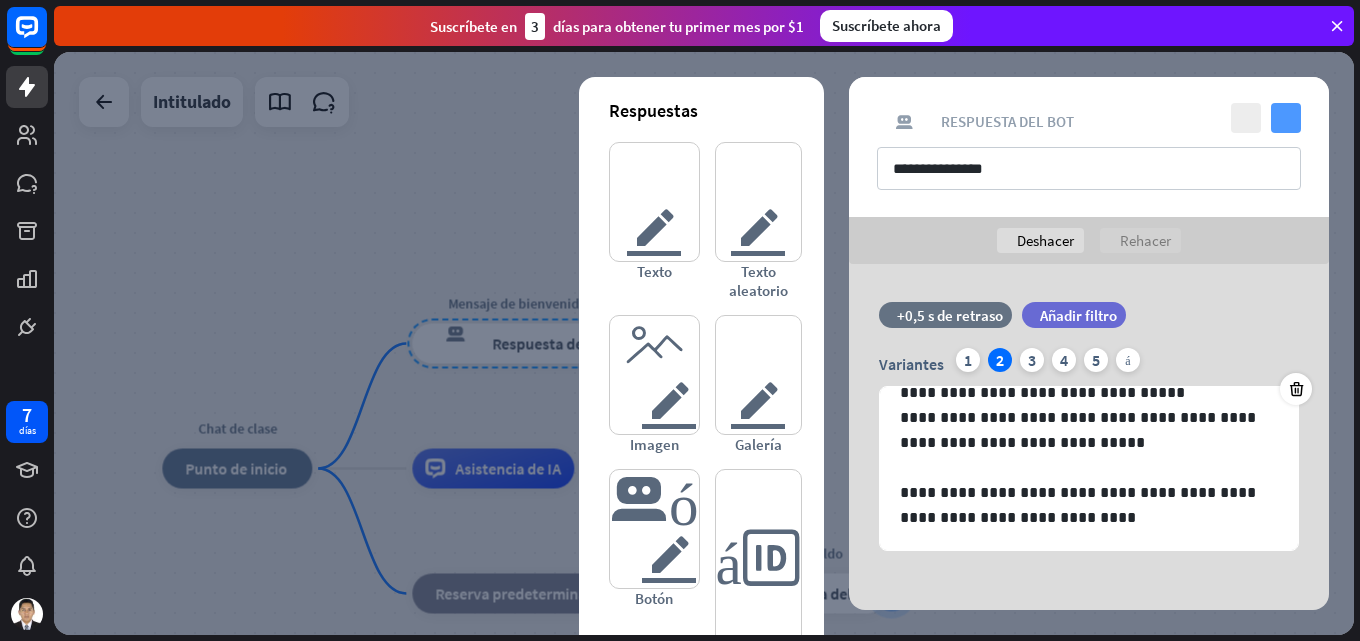 click on "controlar" at bounding box center [1286, 118] 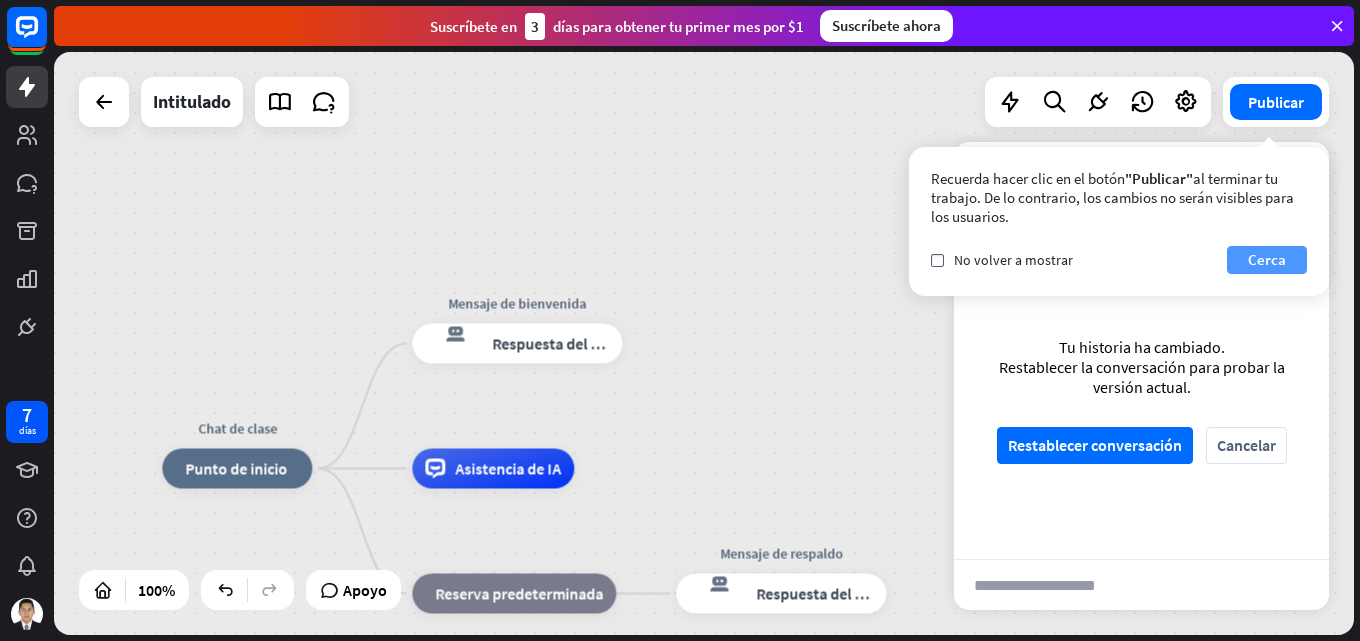 click on "Cerca" at bounding box center [1267, 259] 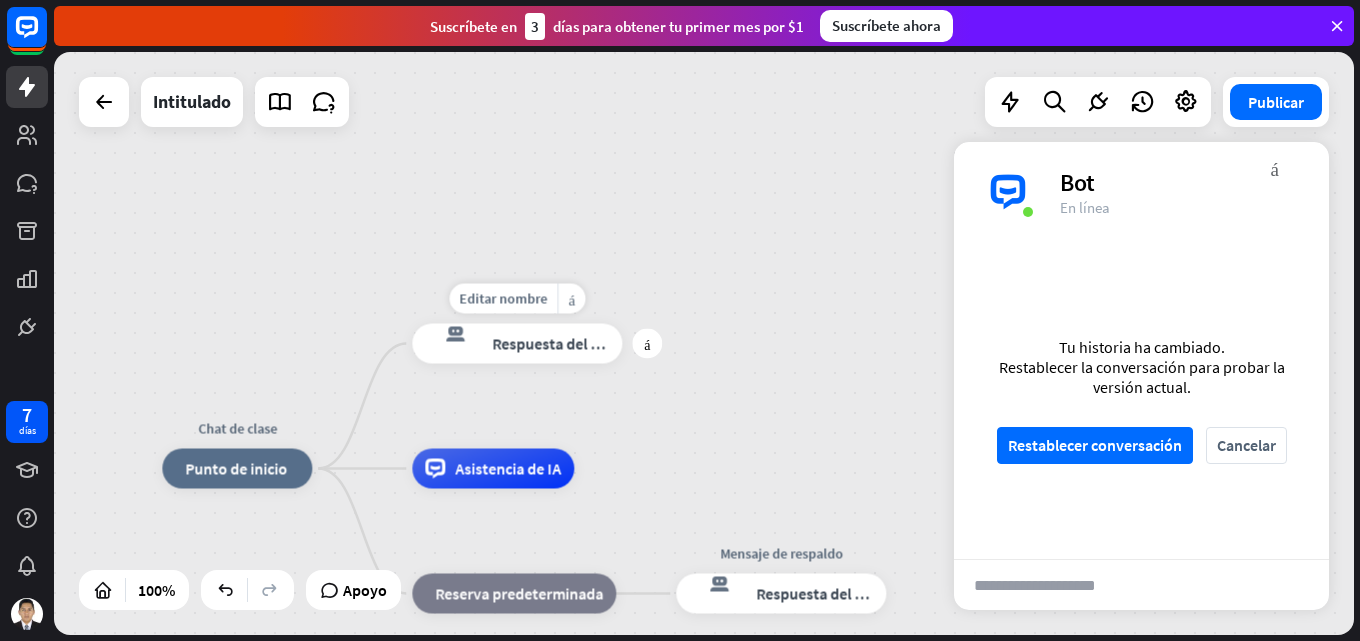 click on "respuesta del bot de bloqueo   Respuesta del bot" at bounding box center [517, 344] 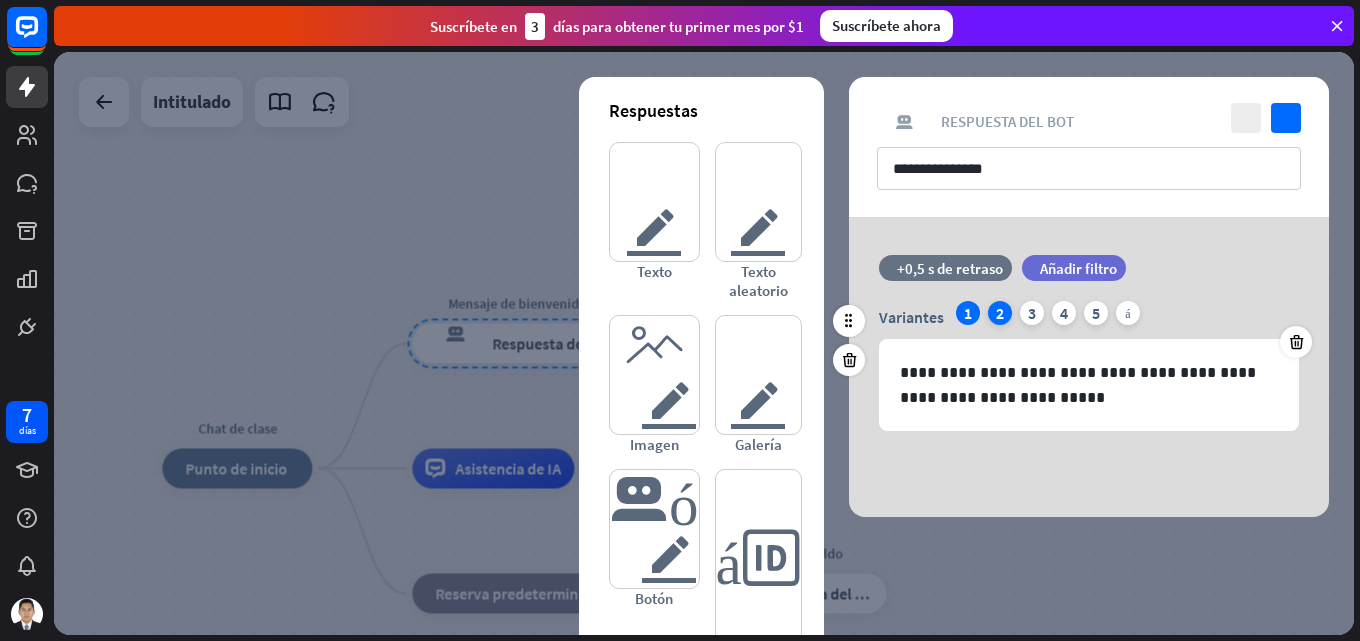 click on "2" at bounding box center (1000, 313) 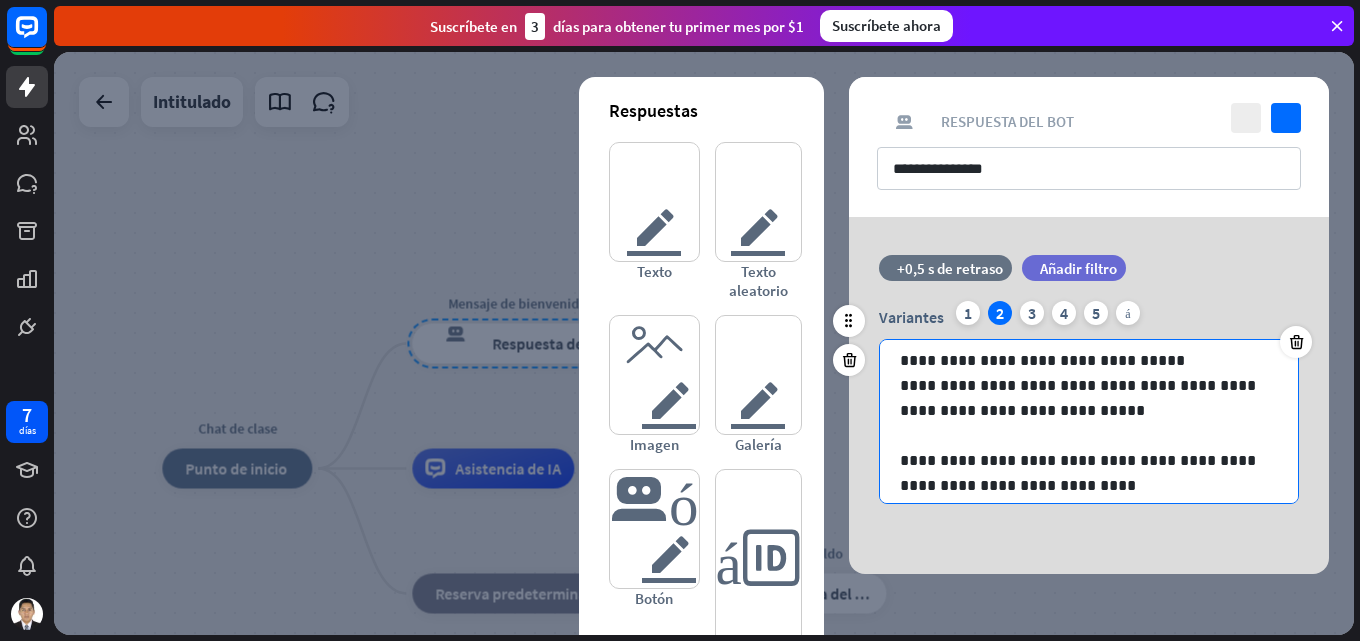 scroll, scrollTop: 52, scrollLeft: 0, axis: vertical 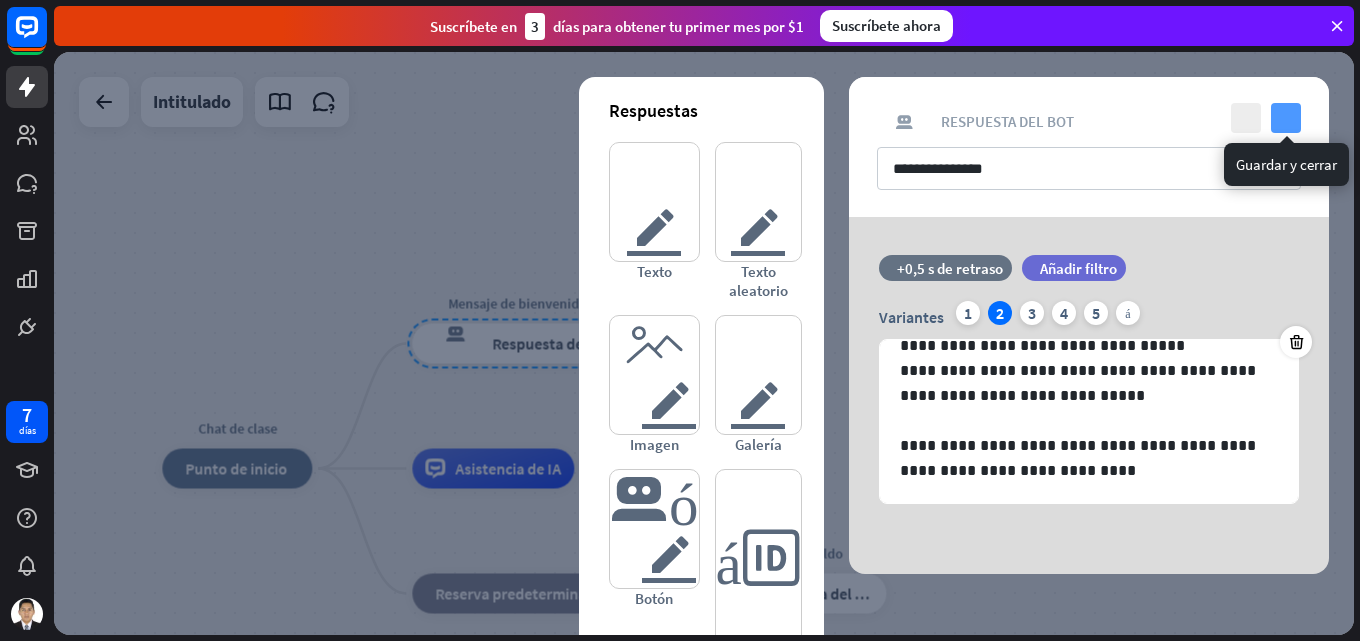 click on "controlar" at bounding box center [1286, 118] 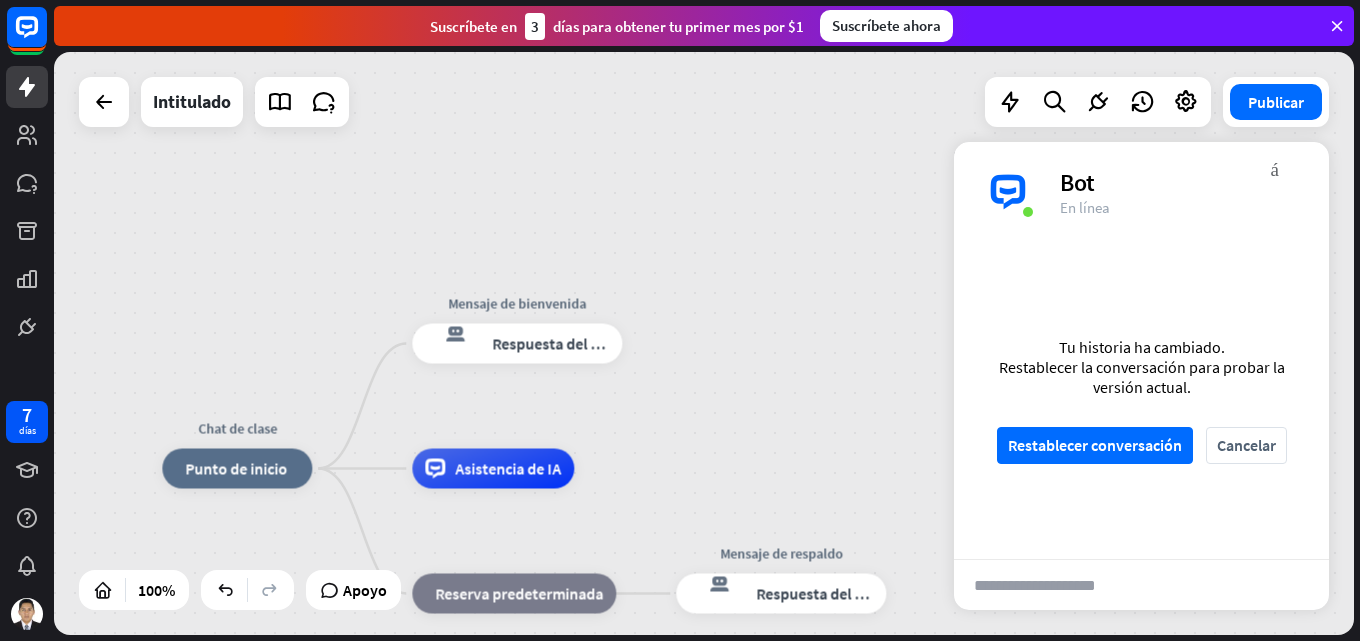 click on "Chat de clase   inicio_2   Punto de inicio                 Mensaje de bienvenida   respuesta del bot de bloqueo   Respuesta del bot                     Asistencia de IA                   bloque_de_retroceso   Reserva predeterminada                 Mensaje de respaldo   respuesta del bot de bloqueo   Respuesta del bot" at bounding box center [704, 343] 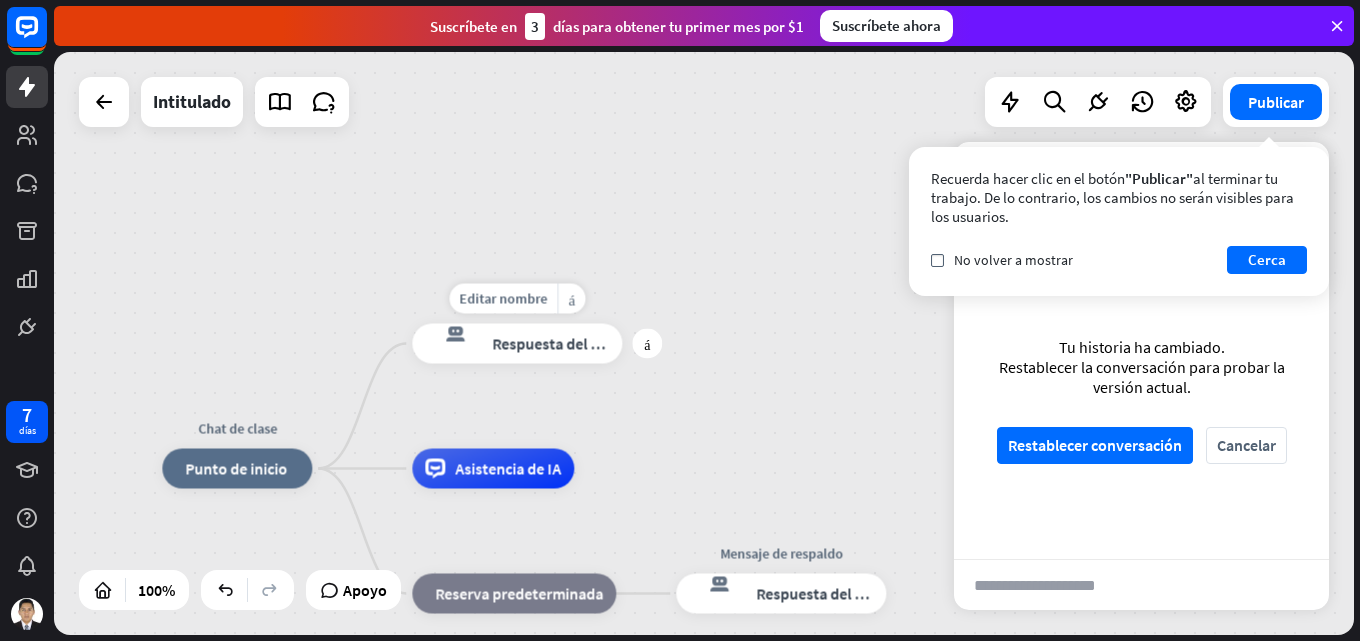 click on "Respuesta del bot" at bounding box center [554, 344] 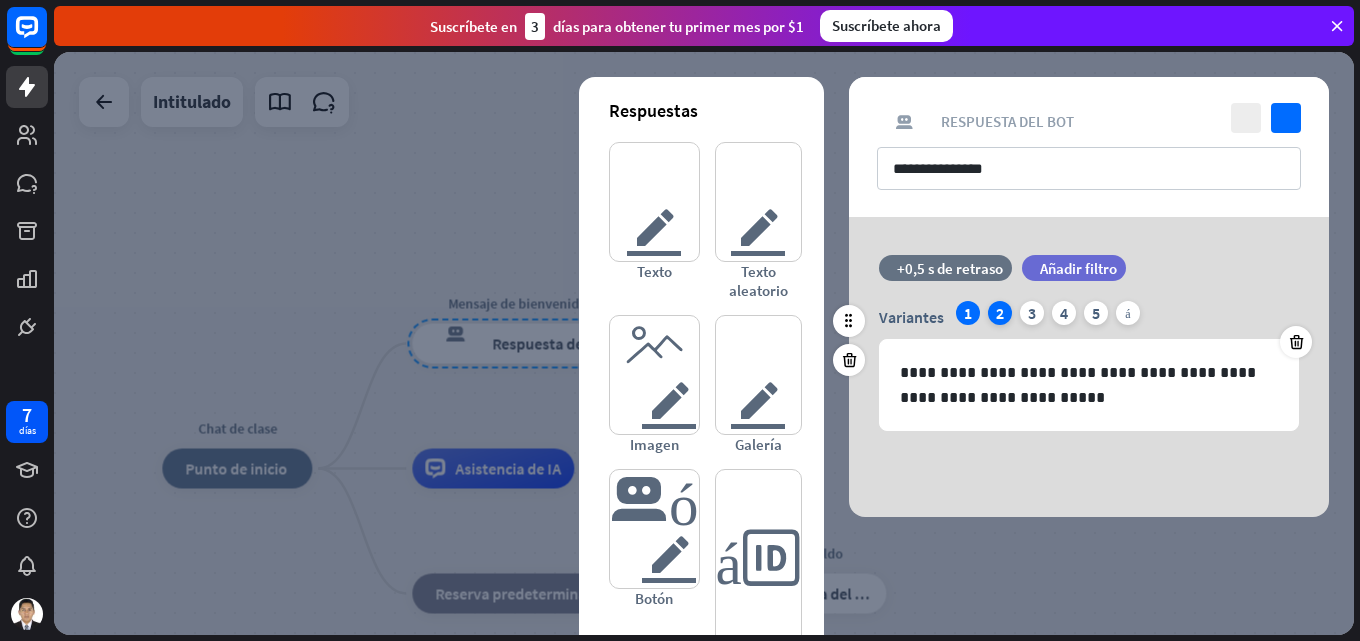 click on "2" at bounding box center (1000, 313) 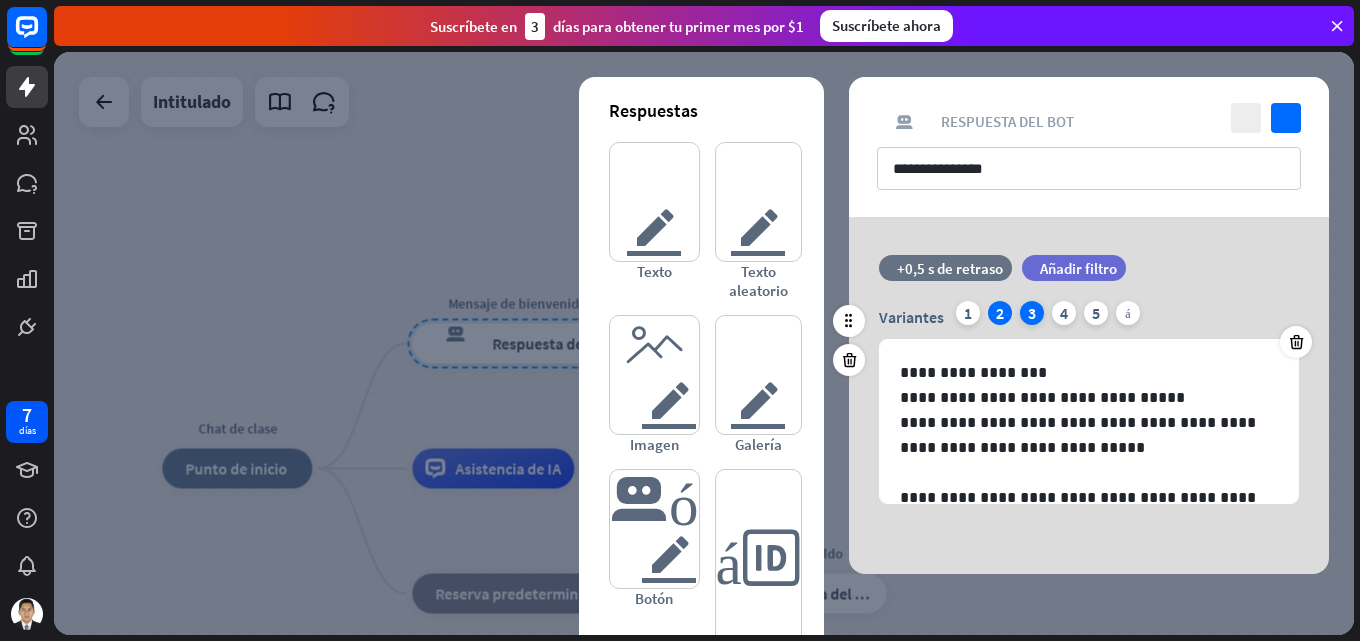 click on "3" at bounding box center (1032, 313) 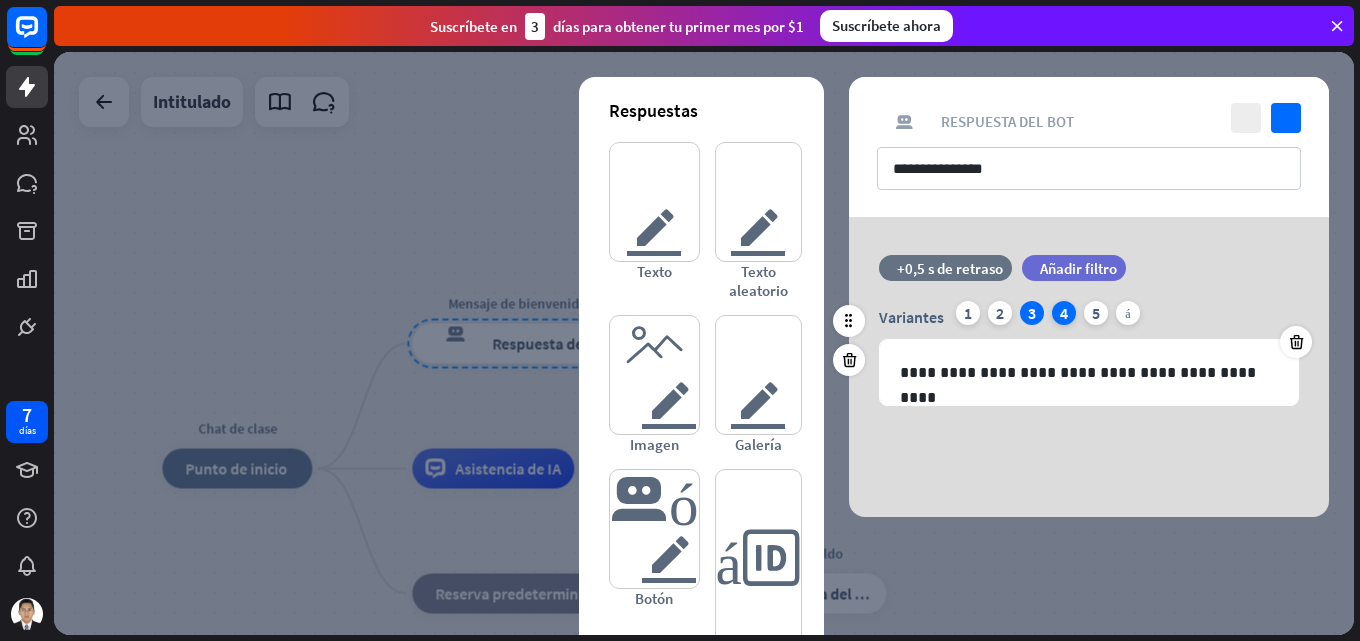 click on "4" at bounding box center (1064, 313) 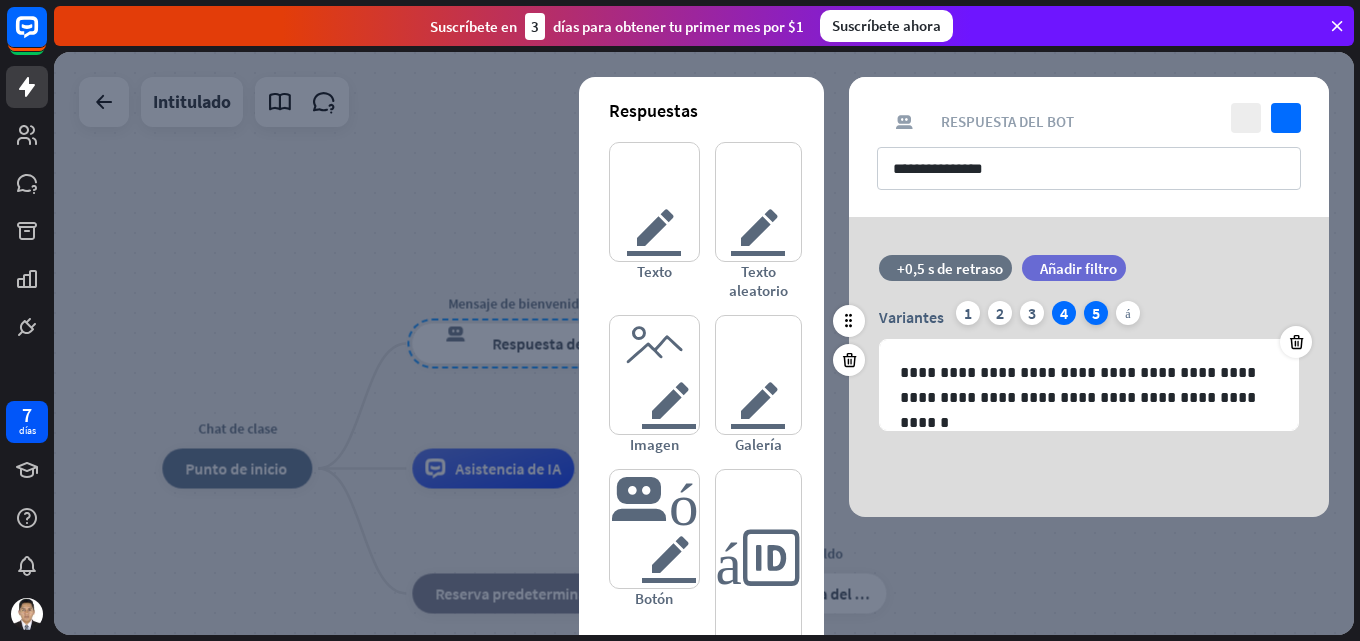 click on "5" at bounding box center [1096, 313] 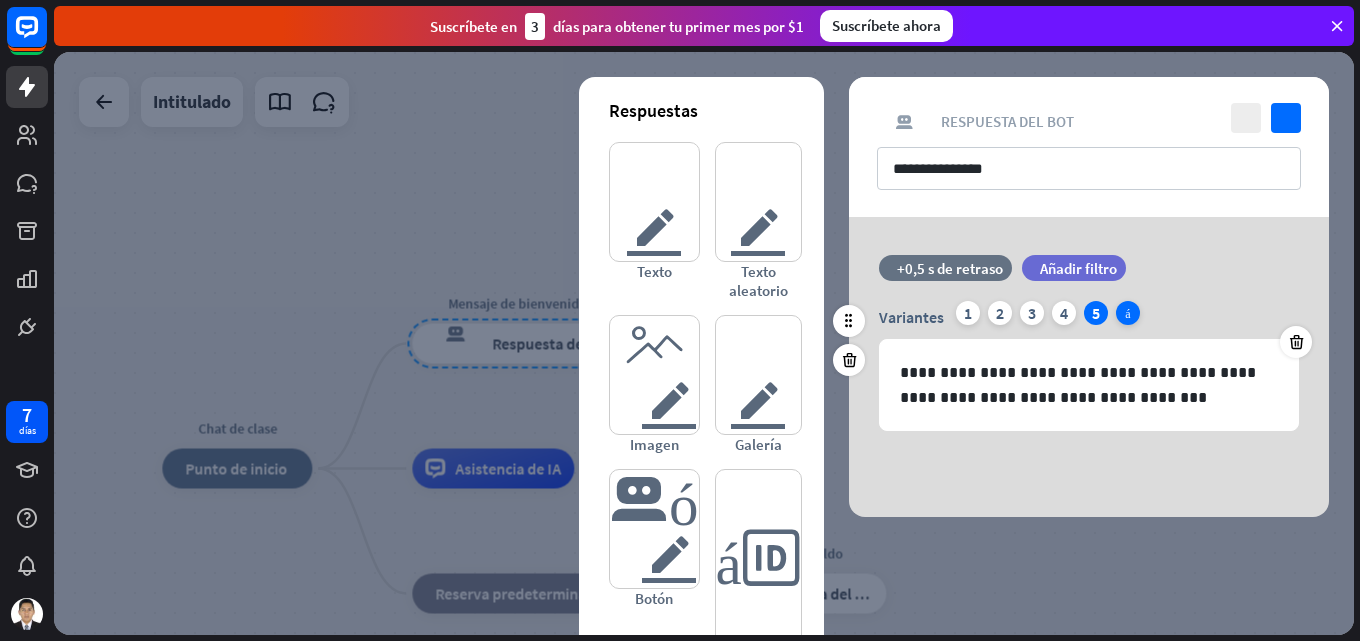 click on "más" at bounding box center (1127, 313) 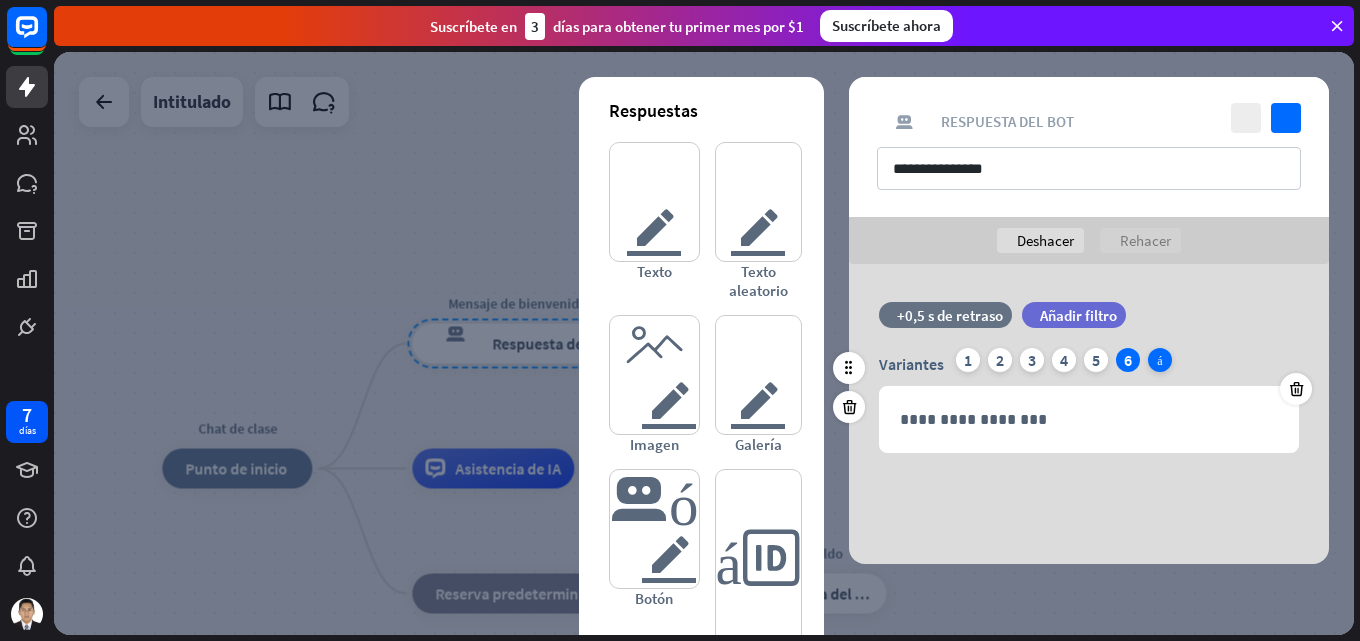 click on "más" at bounding box center [1159, 360] 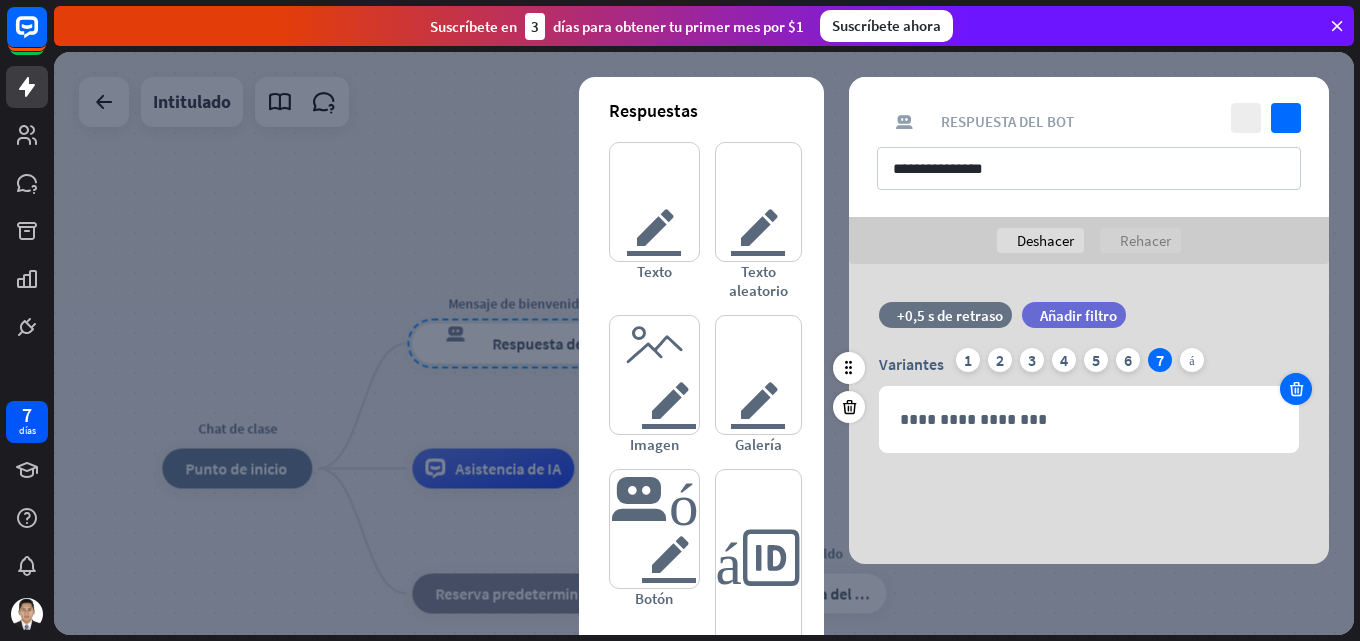 click at bounding box center (1296, 389) 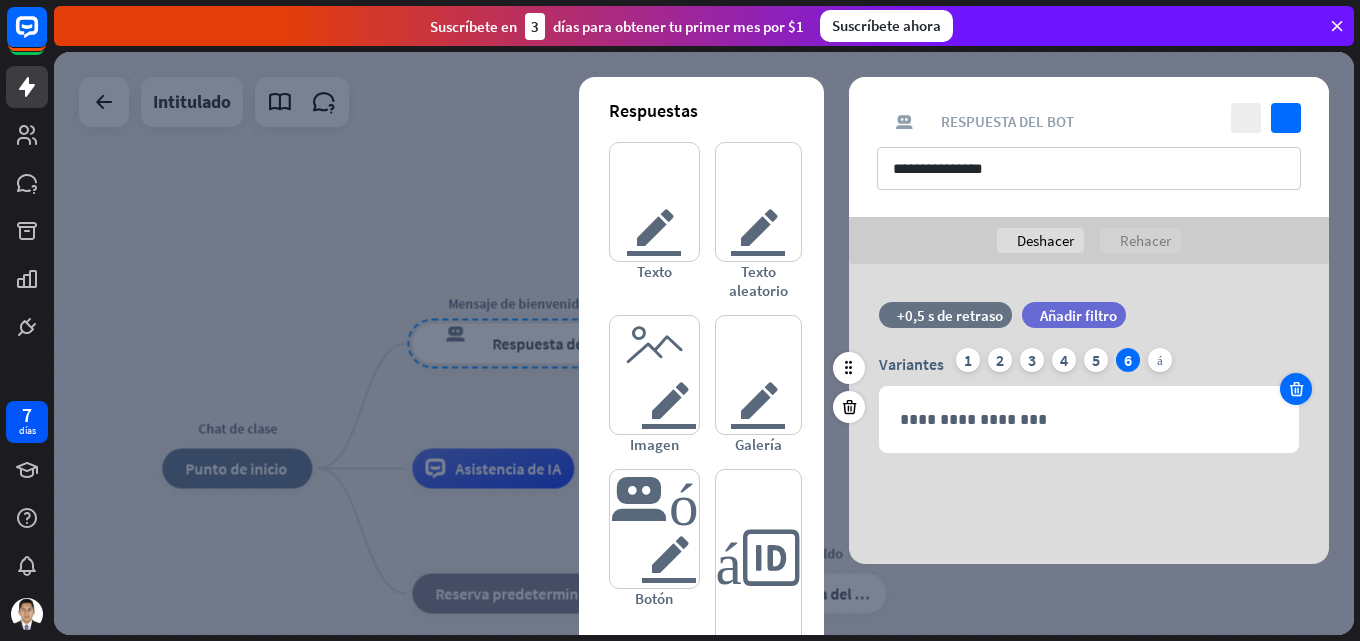click at bounding box center [1296, 389] 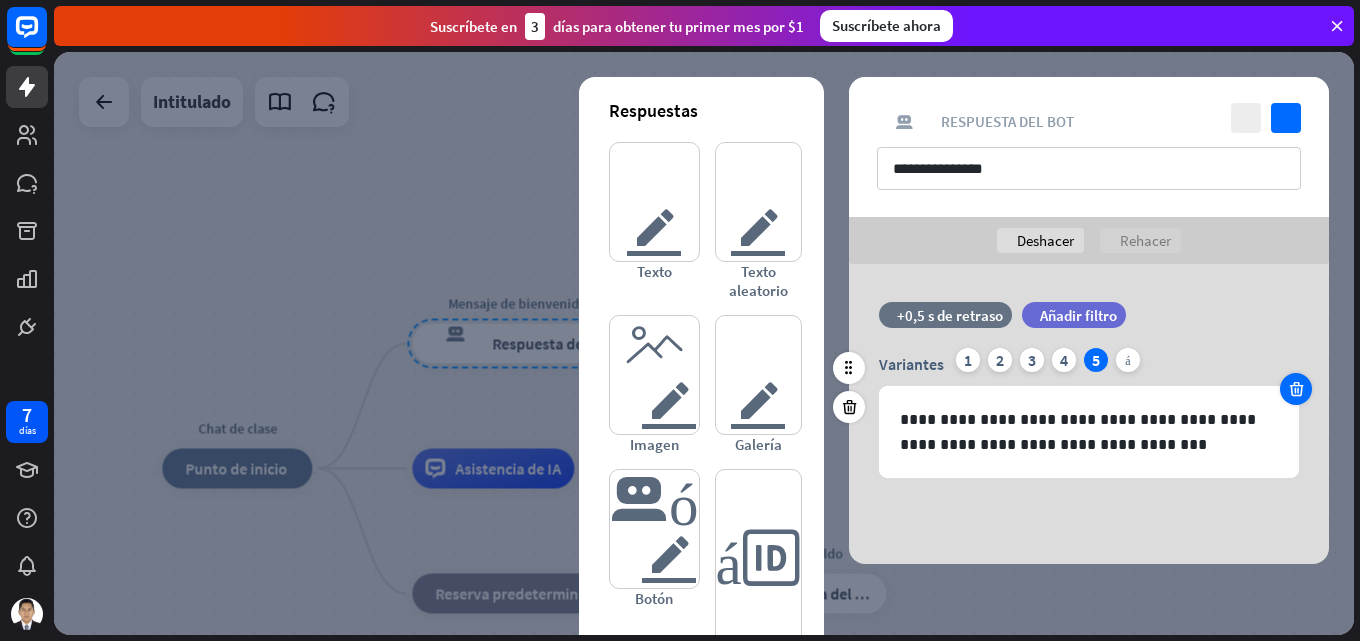 click at bounding box center (1296, 389) 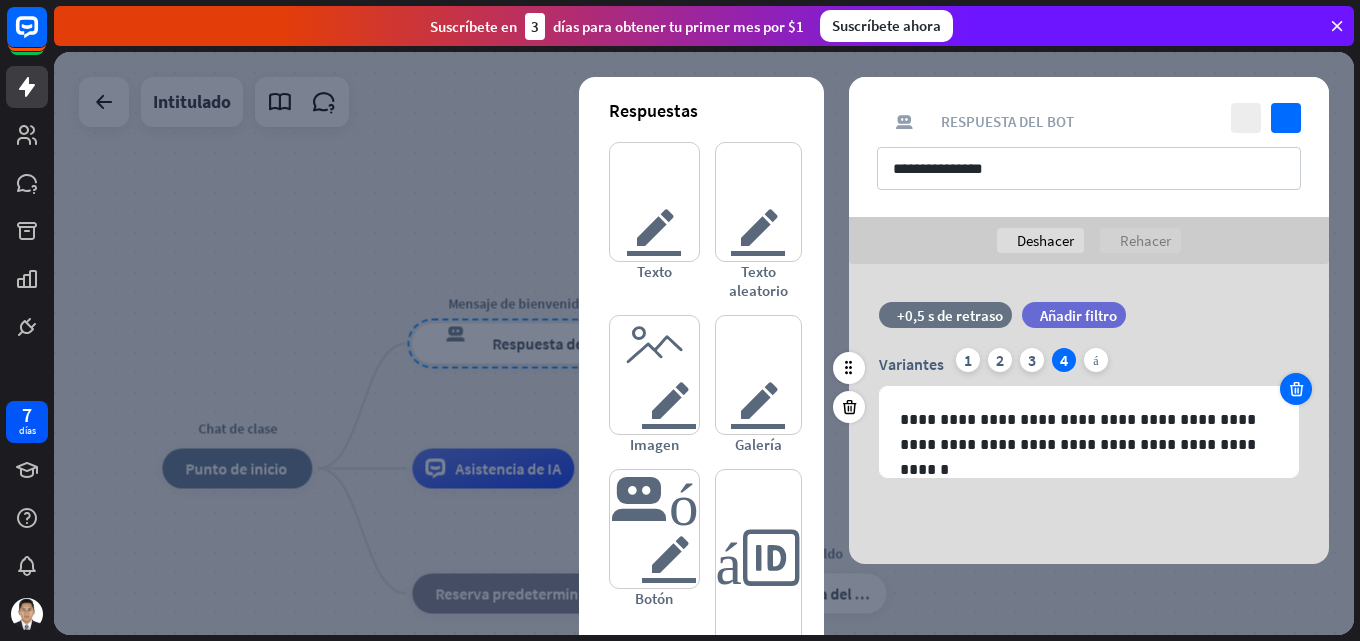 click at bounding box center (1296, 389) 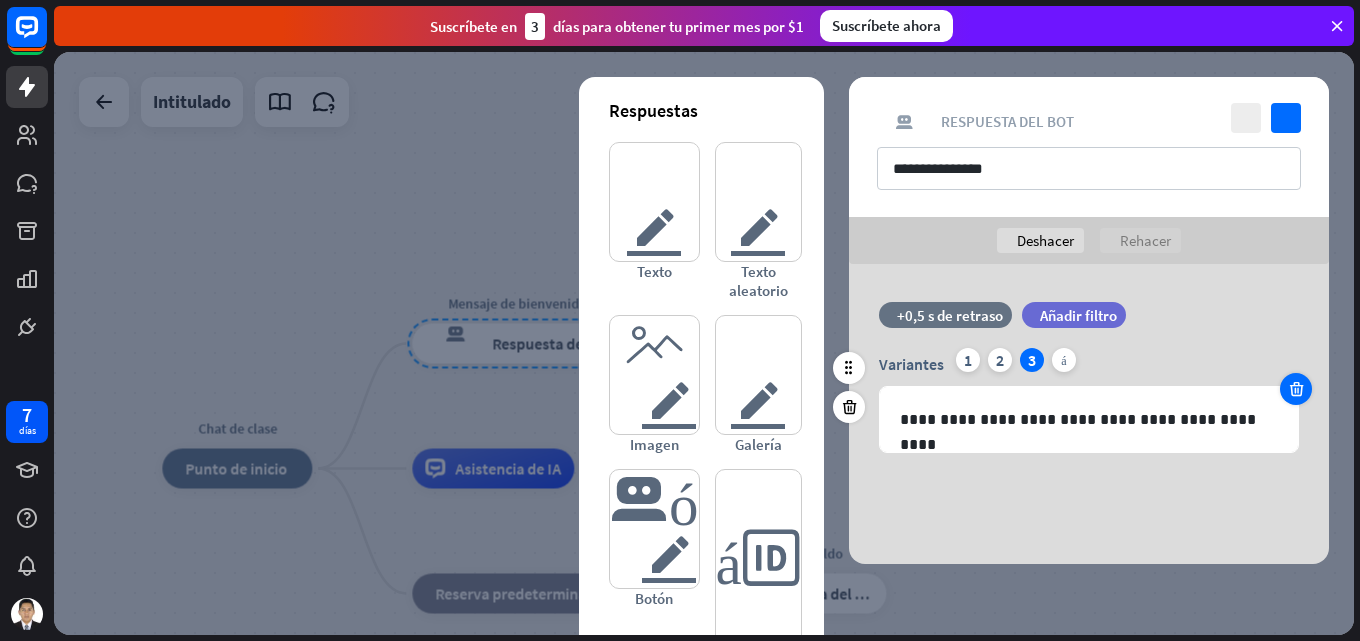 click at bounding box center [1296, 389] 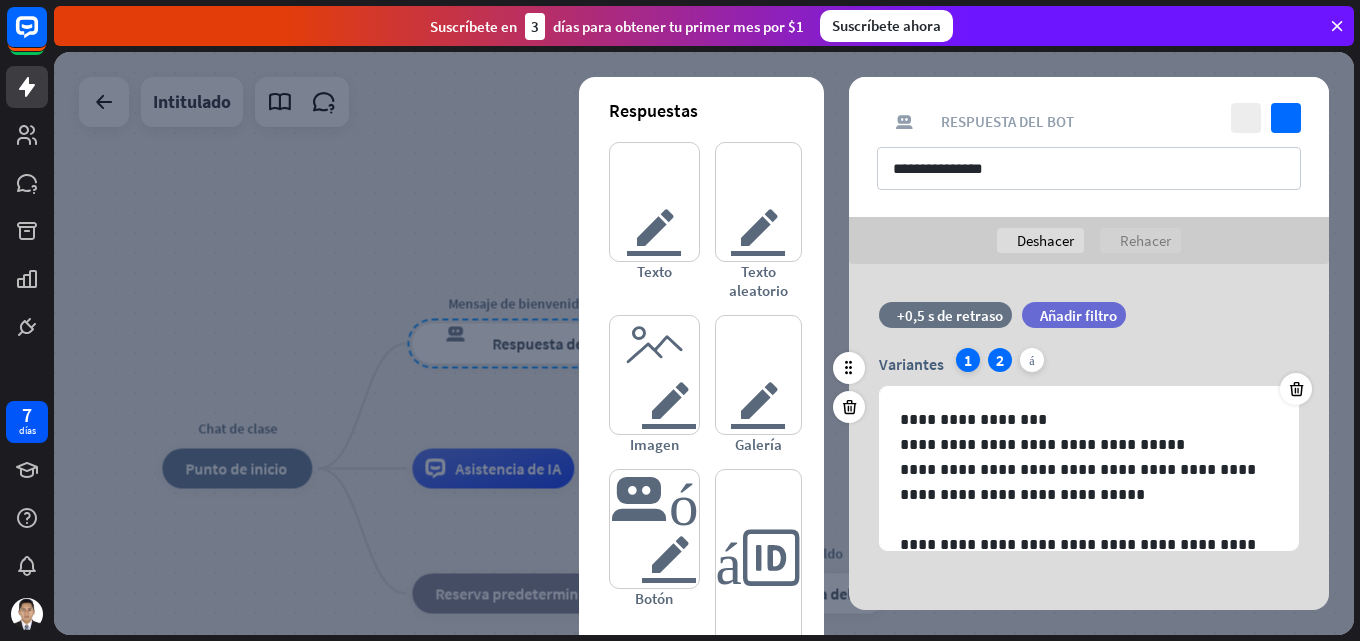 click on "1" at bounding box center (968, 360) 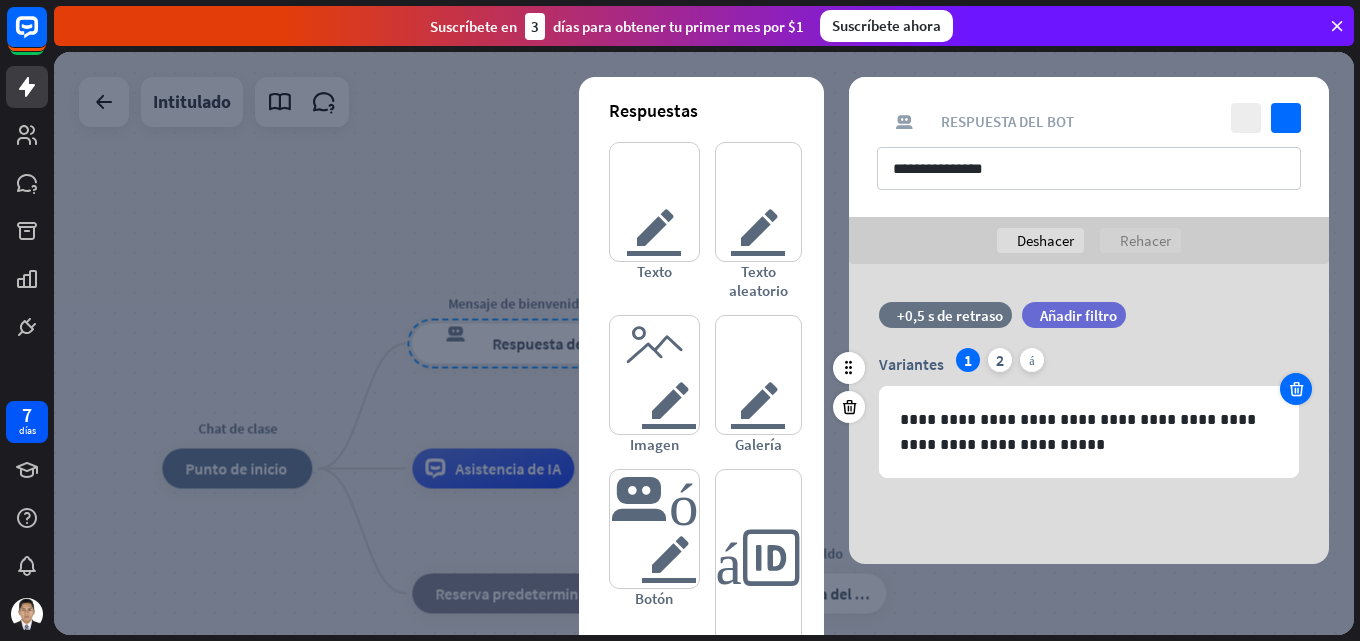click at bounding box center [1296, 389] 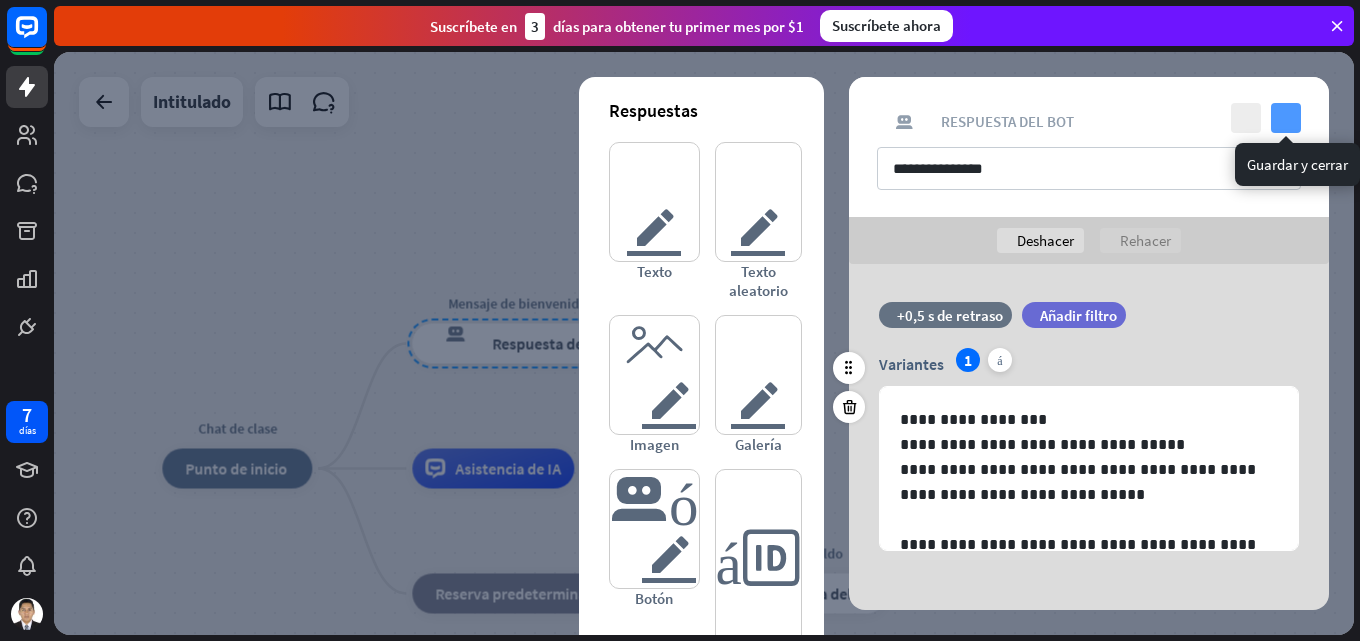 click on "controlar" at bounding box center [1286, 118] 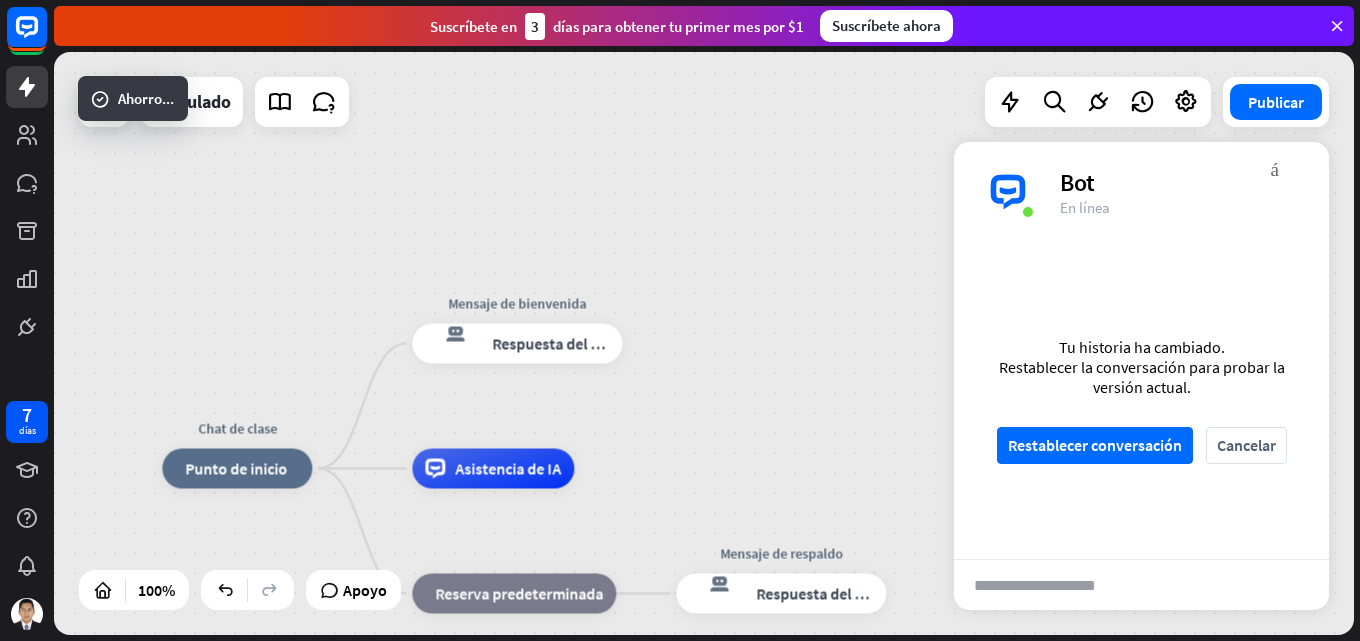 click on "Chat de clase   inicio_2   Punto de inicio                 Mensaje de bienvenida   respuesta del bot de bloqueo   Respuesta del bot                     Asistencia de IA                   bloque_de_retroceso   Reserva predeterminada                 Mensaje de respaldo   respuesta del bot de bloqueo   Respuesta del bot" at bounding box center (704, 343) 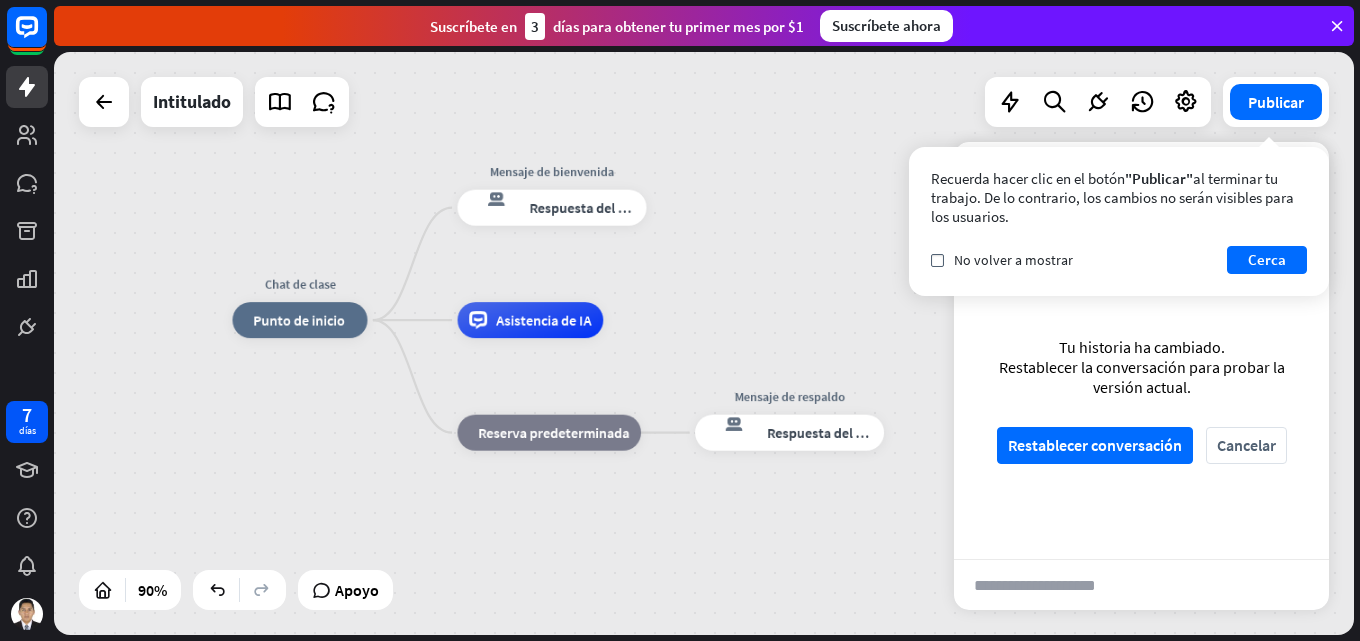 drag, startPoint x: 781, startPoint y: 428, endPoint x: 787, endPoint y: 290, distance: 138.13037 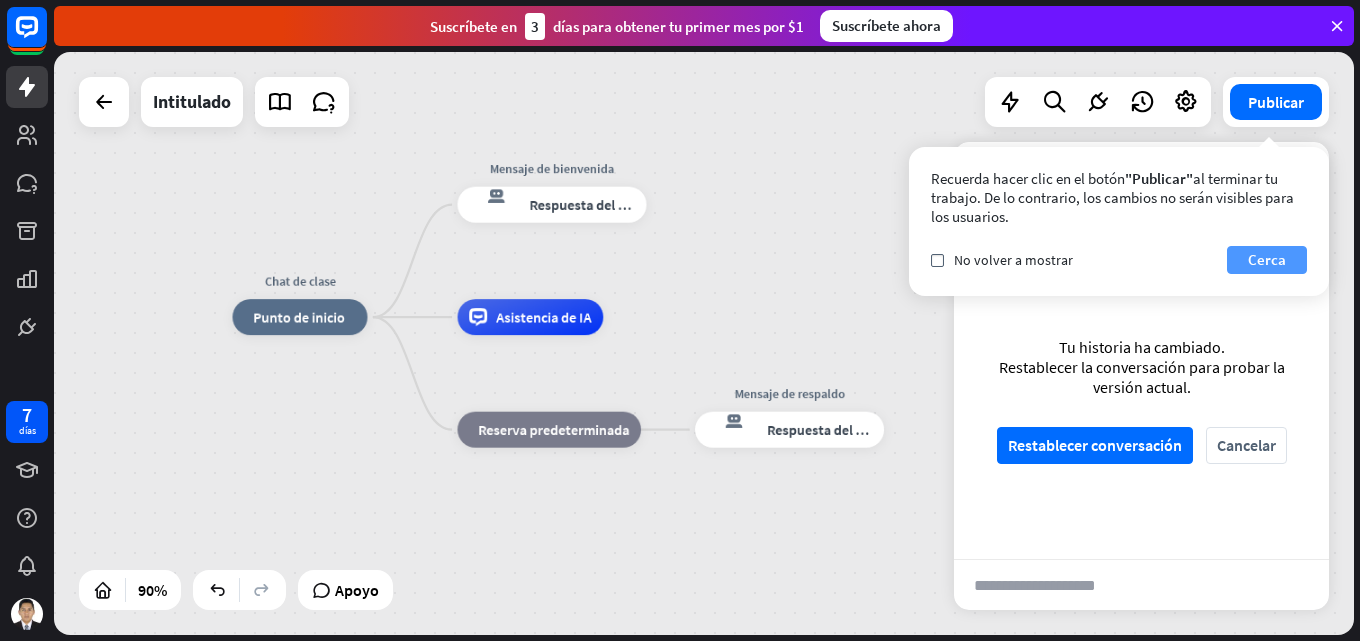 click on "Cerca" at bounding box center (1267, 259) 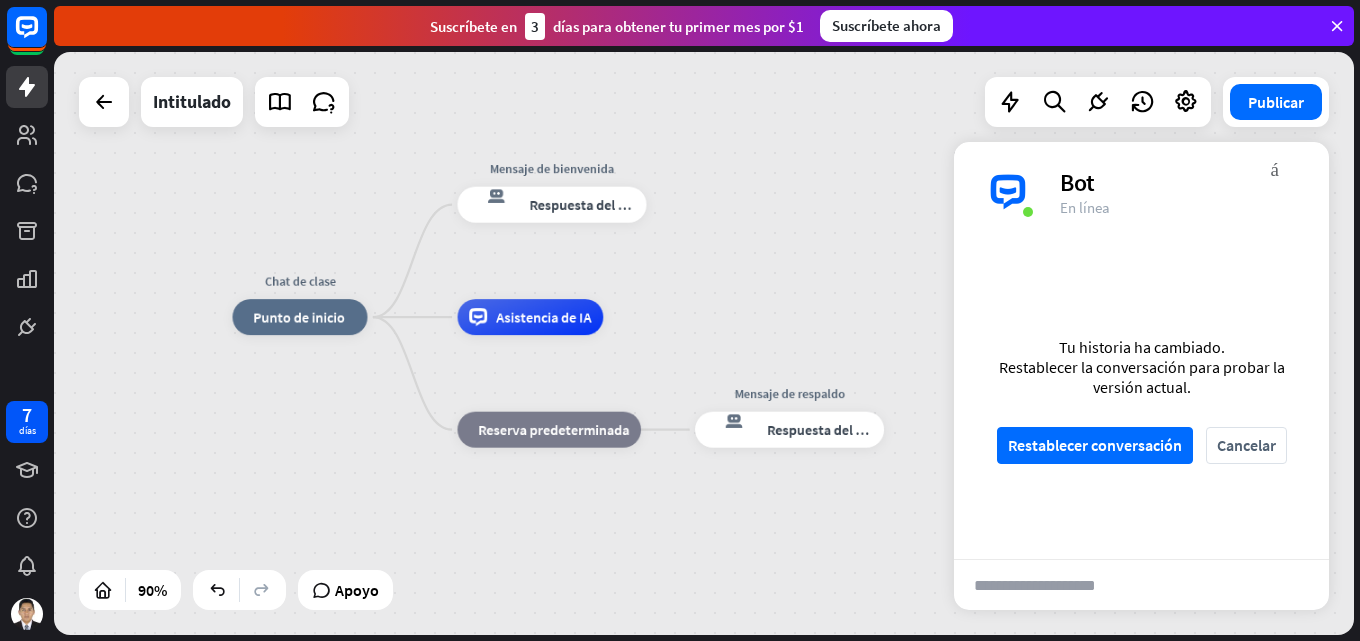 click on "Chat de clase   inicio_2   Punto de inicio                 Mensaje de bienvenida   respuesta del bot de bloqueo   Respuesta del bot                     Asistencia de IA                   bloque_de_retroceso   Reserva predeterminada                 Mensaje de respaldo   respuesta del bot de bloqueo   Respuesta del bot" at bounding box center [704, 343] 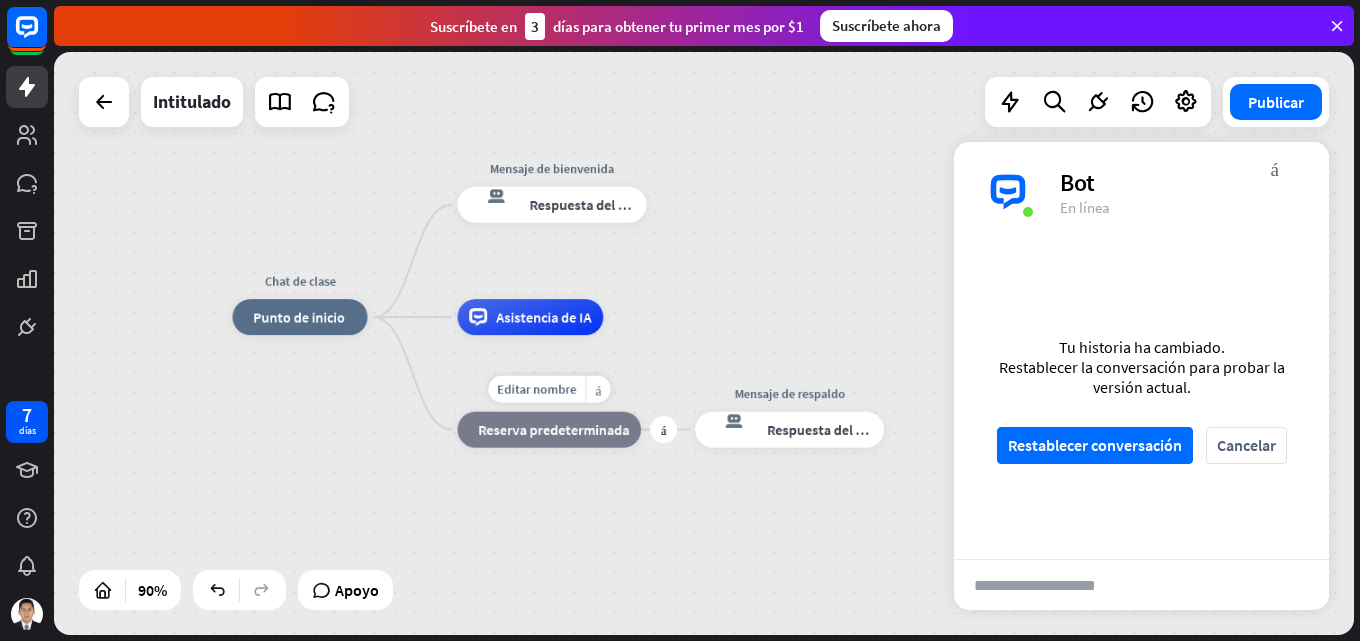 click on "bloque_de_retroceso   Reserva predeterminada" at bounding box center (550, 430) 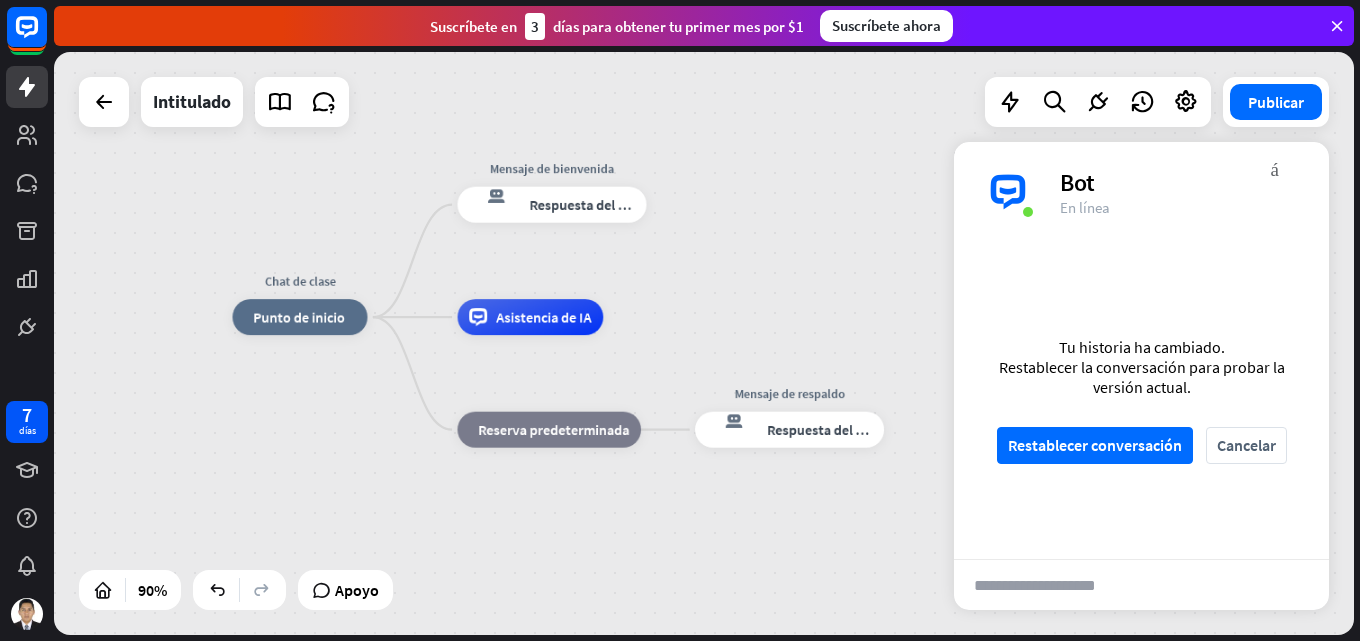 click on "Chat de clase   inicio_2   Punto de inicio                 Mensaje de bienvenida   respuesta del bot de bloqueo   Respuesta del bot                     Asistencia de IA                   bloque_de_retroceso   Reserva predeterminada                 Mensaje de respaldo   respuesta del bot de bloqueo   Respuesta del bot" at bounding box center [704, 343] 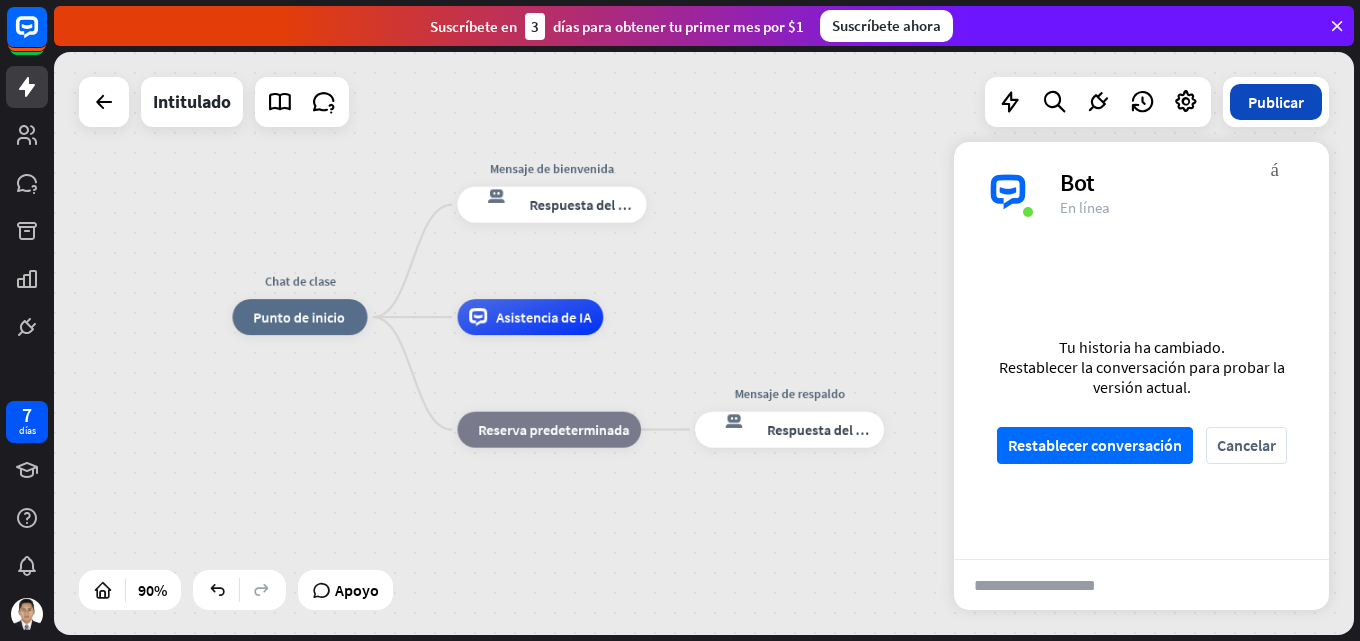 click on "Publicar" at bounding box center (1276, 102) 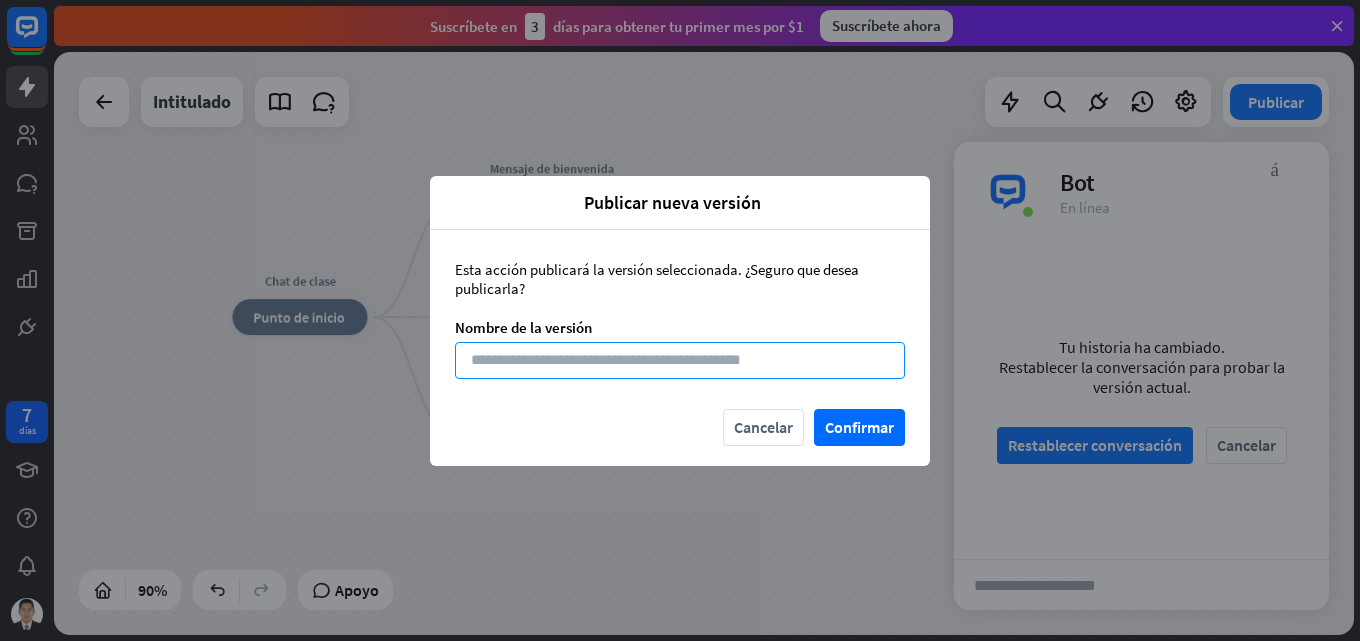 click at bounding box center (680, 360) 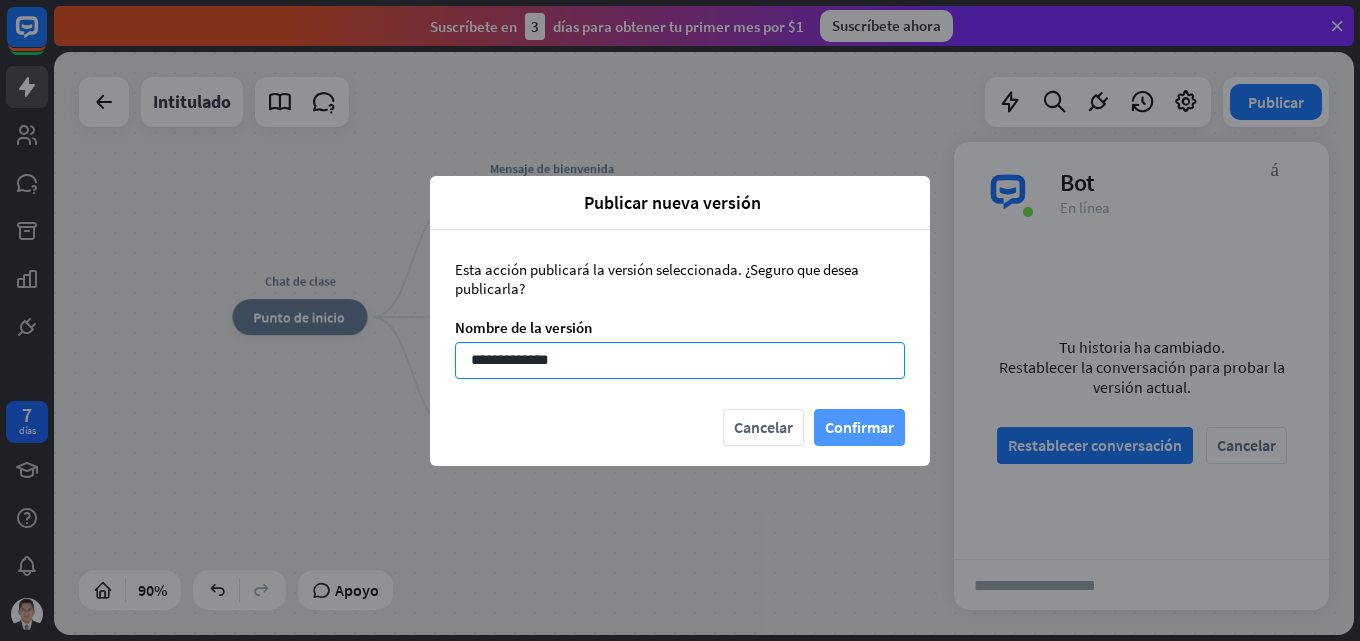 type on "**********" 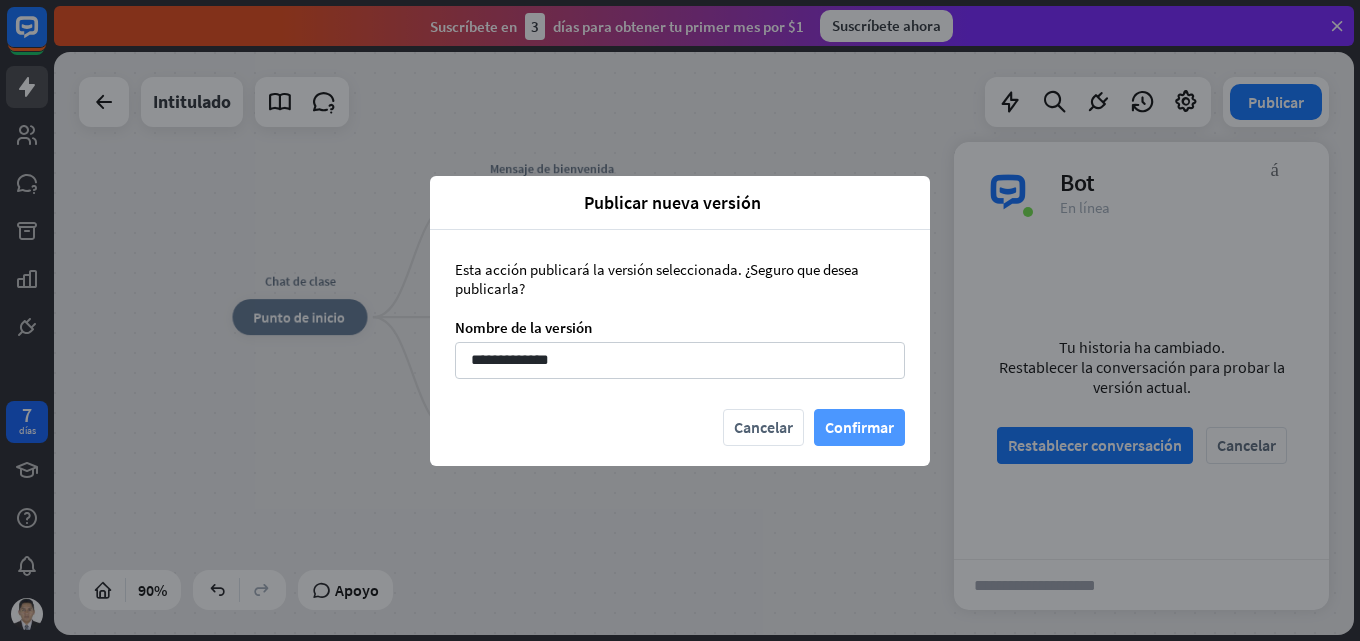 click on "Confirmar" at bounding box center [859, 427] 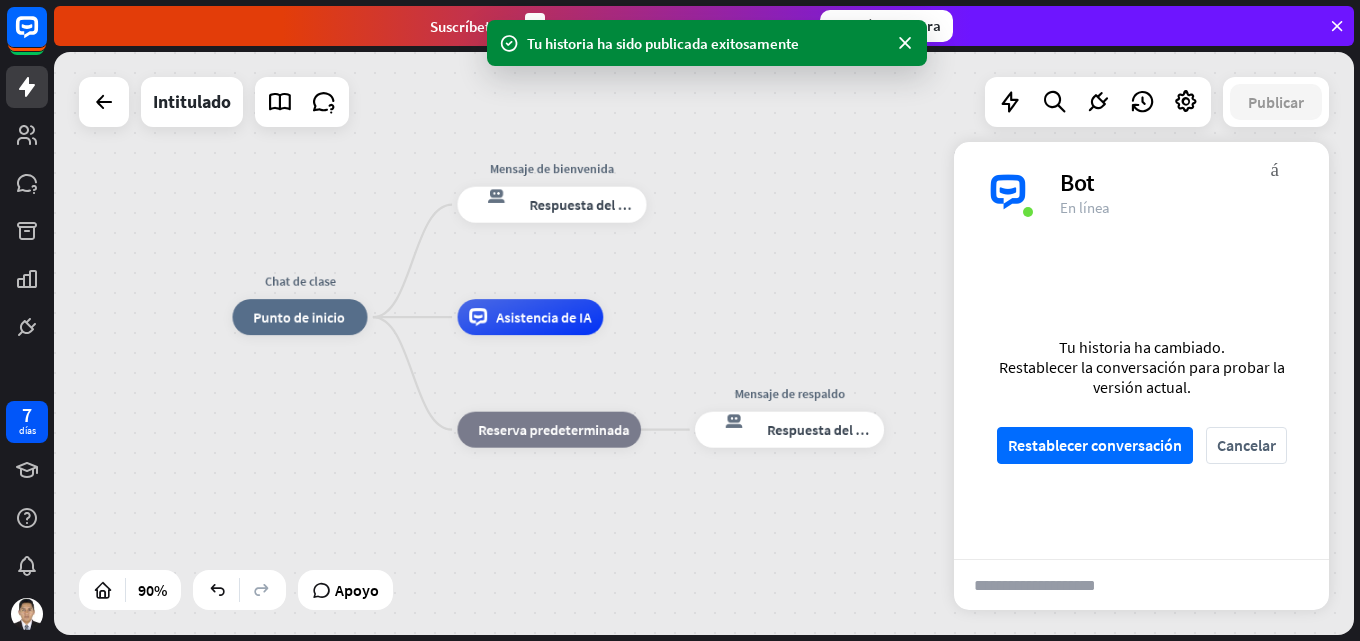 click on "Chat de clase   inicio_2   Punto de inicio                 Mensaje de bienvenida   respuesta del bot de bloqueo   Respuesta del bot                     Asistencia de IA                   bloque_de_retroceso   Reserva predeterminada                 Mensaje de respaldo   respuesta del bot de bloqueo   Respuesta del bot" at bounding box center (704, 343) 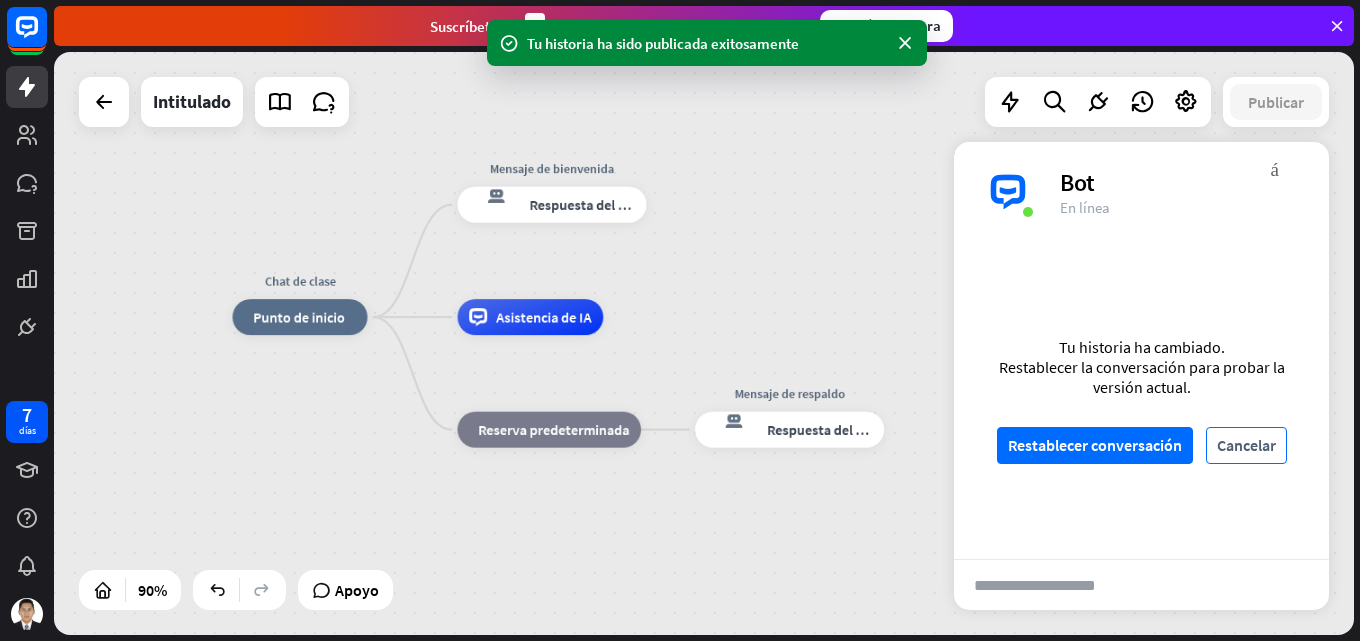 click on "Cancelar" at bounding box center (1246, 445) 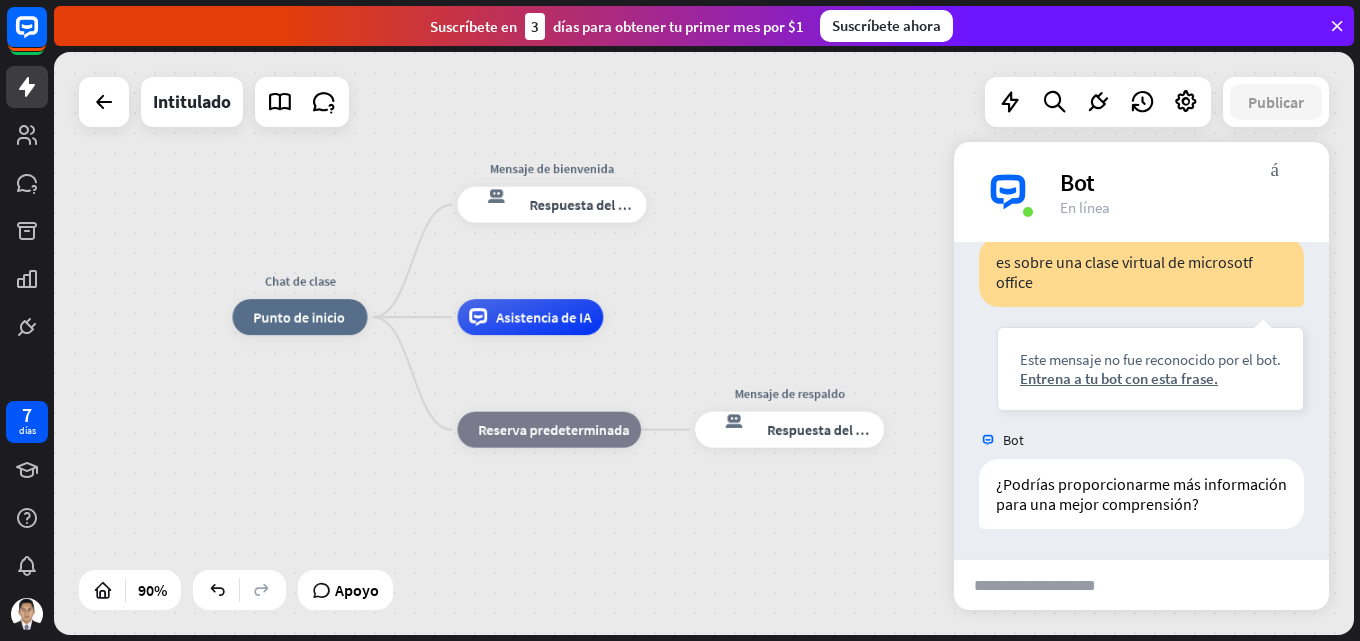 click on "Chat de clase   inicio_2   Punto de inicio                 Mensaje de bienvenida   respuesta del bot de bloqueo   Respuesta del bot                     Asistencia de IA                   bloque_de_retroceso   Reserva predeterminada                 Mensaje de respaldo   respuesta del bot de bloqueo   Respuesta del bot" at bounding box center (704, 343) 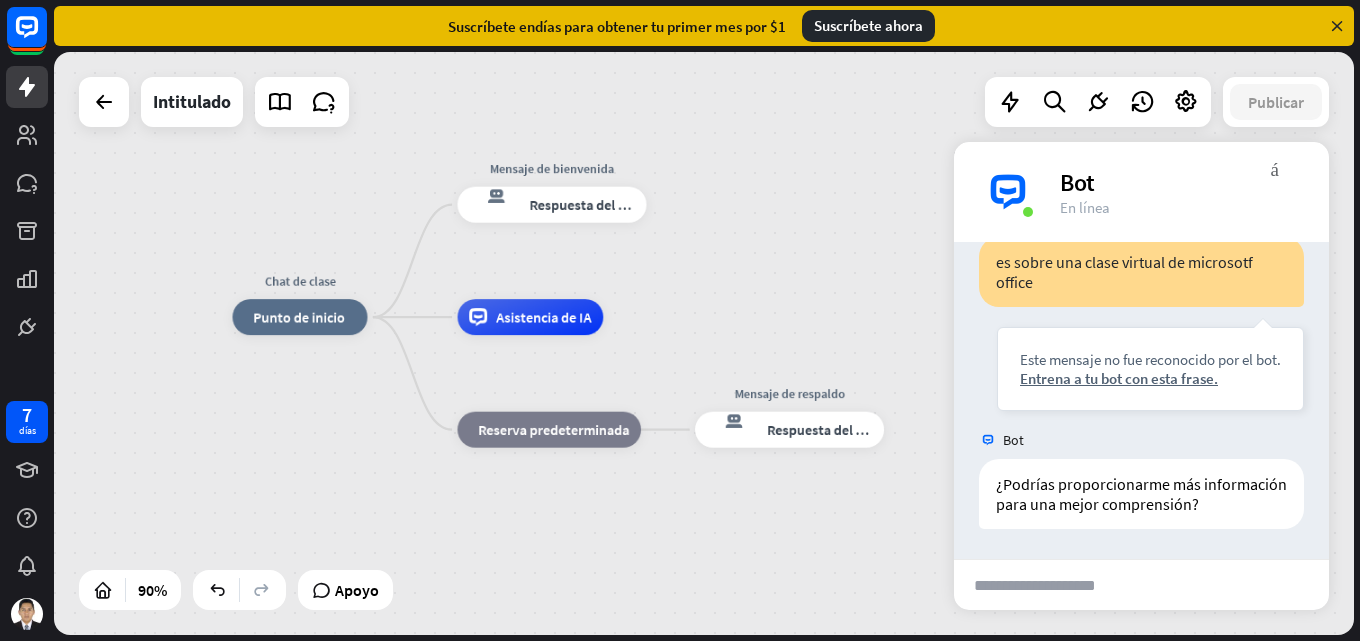 click at bounding box center (1337, 26) 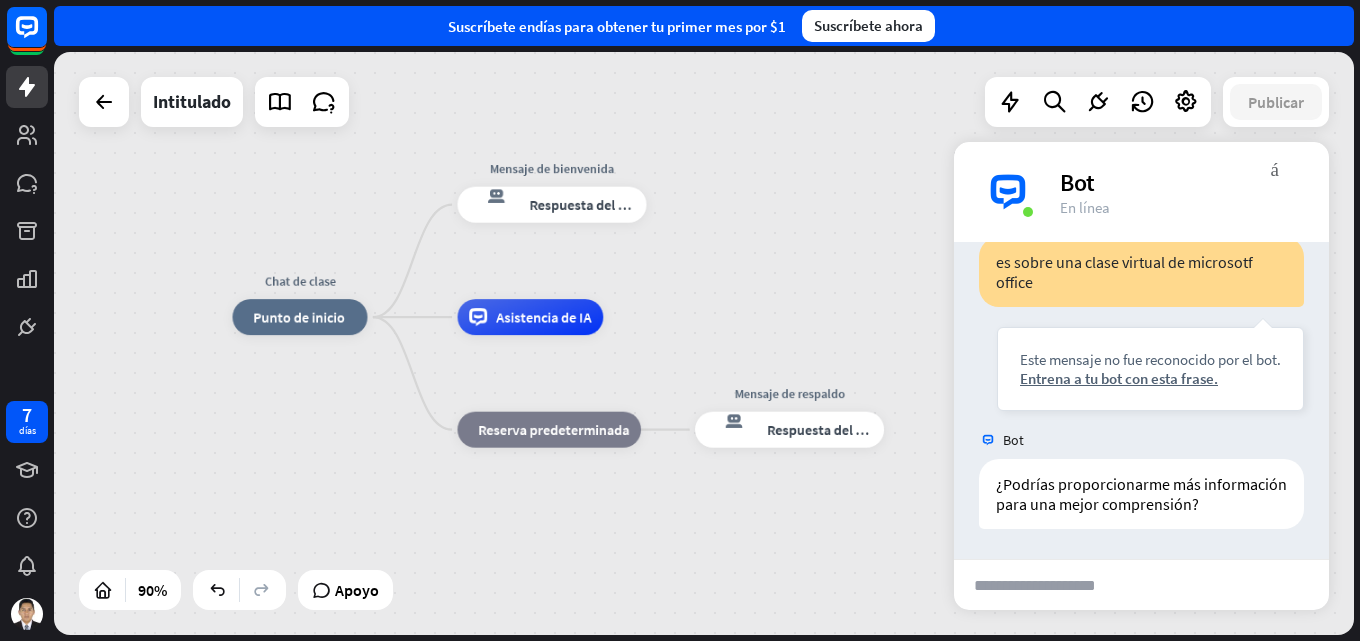 click on "Chat de clase   inicio_2   Punto de inicio                 Mensaje de bienvenida   respuesta del bot de bloqueo   Respuesta del bot                     Asistencia de IA                   bloque_de_retroceso   Reserva predeterminada                 Mensaje de respaldo   respuesta del bot de bloqueo   Respuesta del bot" at bounding box center [704, 343] 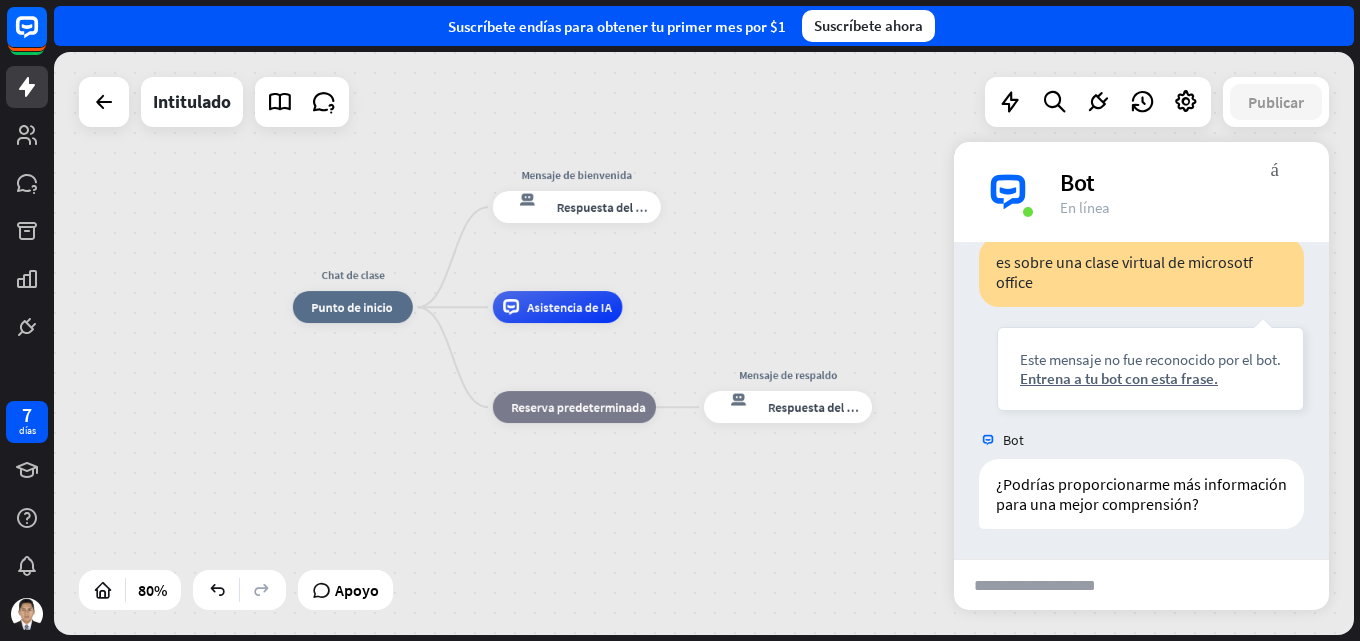 click on "Chat de clase   inicio_2   Punto de inicio                 Mensaje de bienvenida   respuesta del bot de bloqueo   Respuesta del bot                     Asistencia de IA                   bloque_de_retroceso   Reserva predeterminada                 Mensaje de respaldo   respuesta del bot de bloqueo   Respuesta del bot" at bounding box center (813, 540) 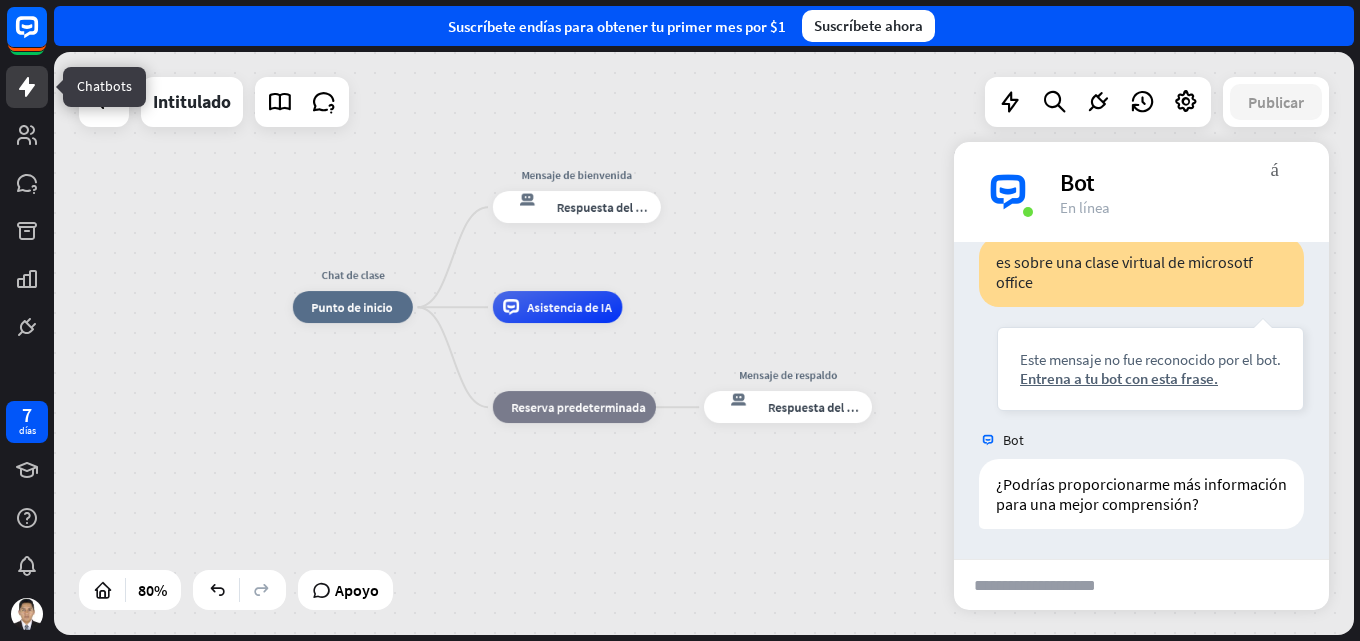 click 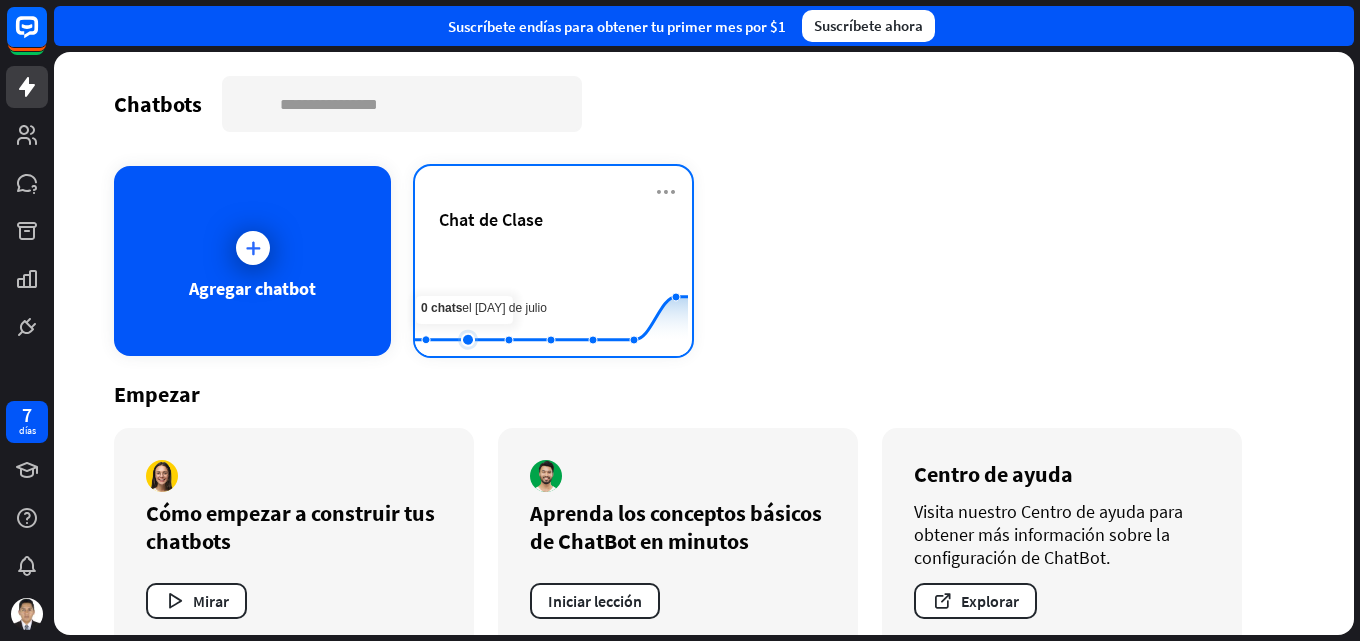 scroll, scrollTop: 40, scrollLeft: 0, axis: vertical 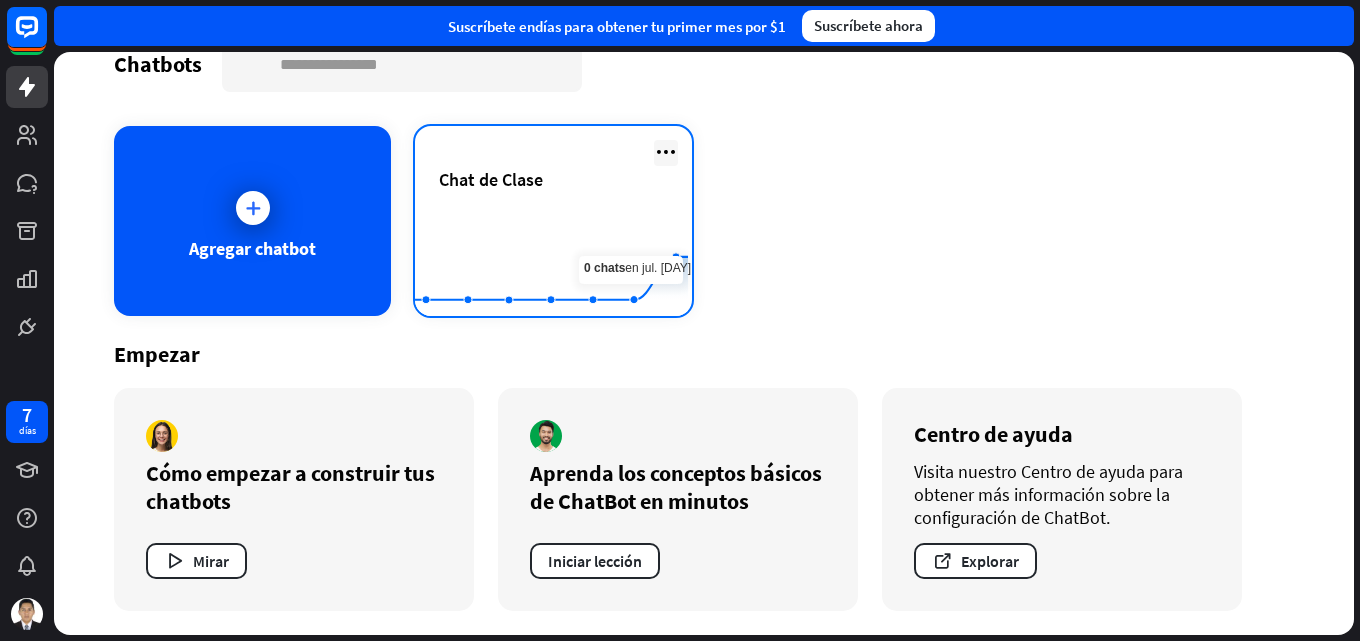 click at bounding box center [666, 152] 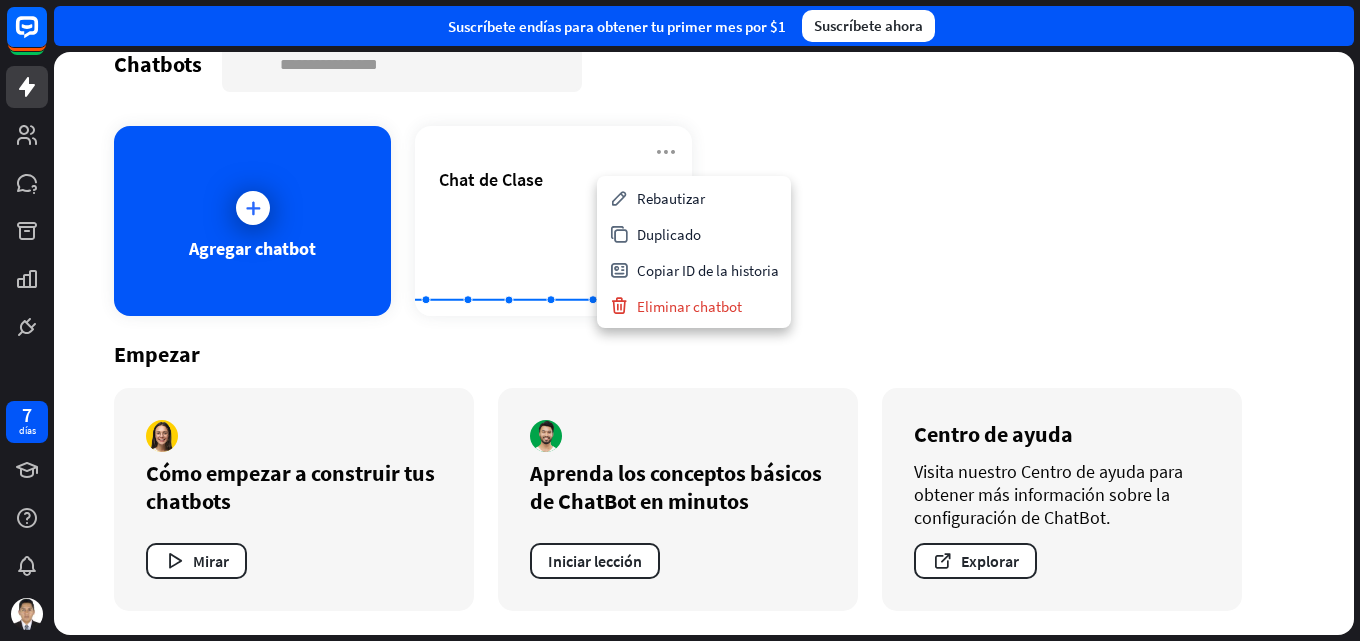 click on "Agregar chatbot
Chat de Clase
Created with Highcharts 10.1.0 0 1 2" at bounding box center (704, 221) 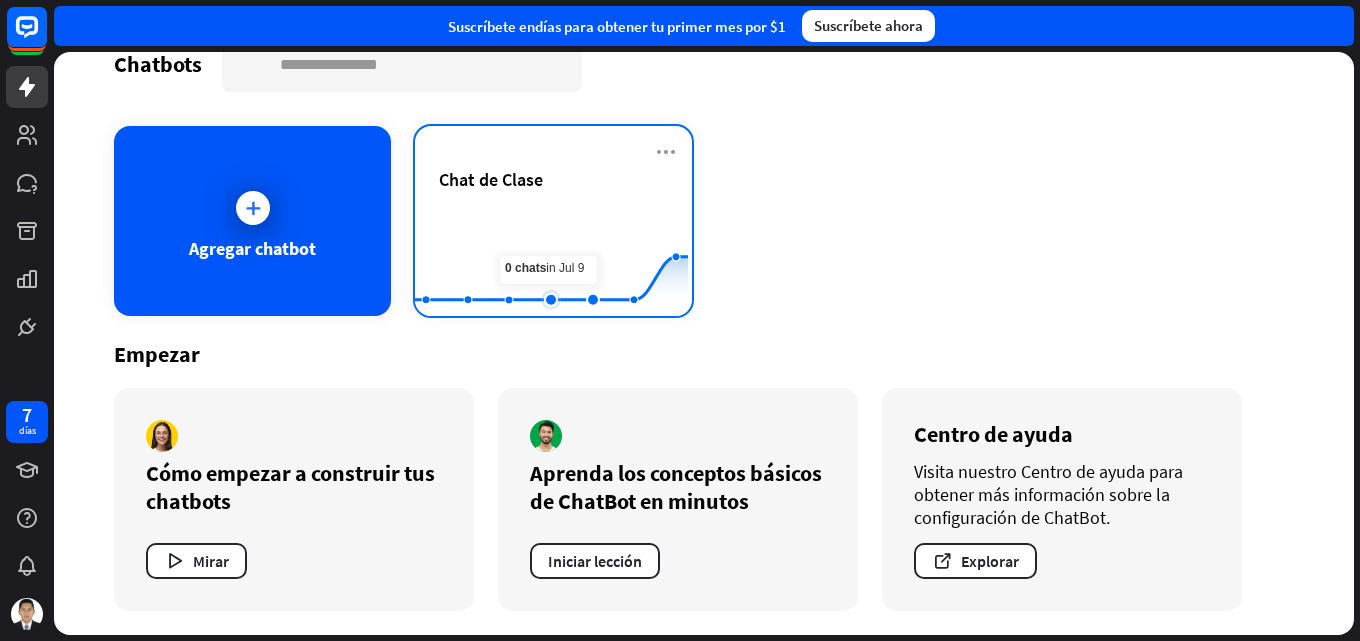 click 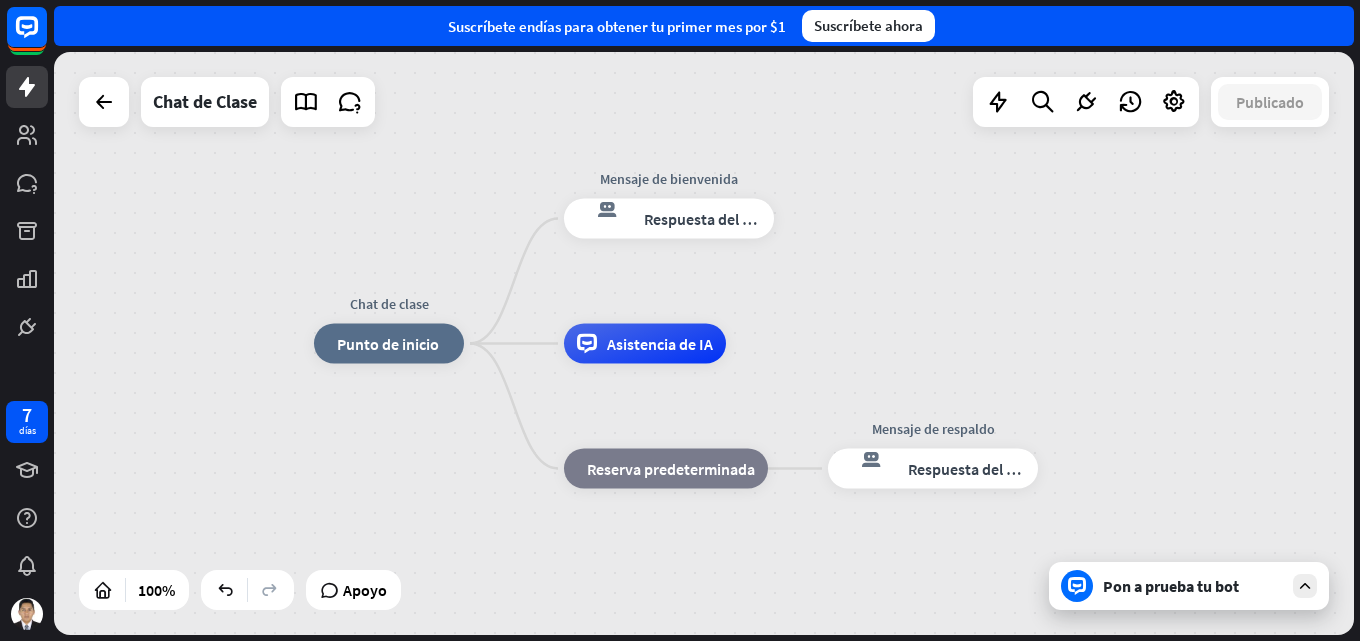 click on "Chat de clase   inicio_2   Punto de inicio                 Mensaje de bienvenida   respuesta del bot de bloqueo   Respuesta del bot                     Asistencia de IA                   bloque_de_retroceso   Reserva predeterminada                 Mensaje de respaldo   respuesta del bot de bloqueo   Respuesta del bot" at bounding box center (704, 343) 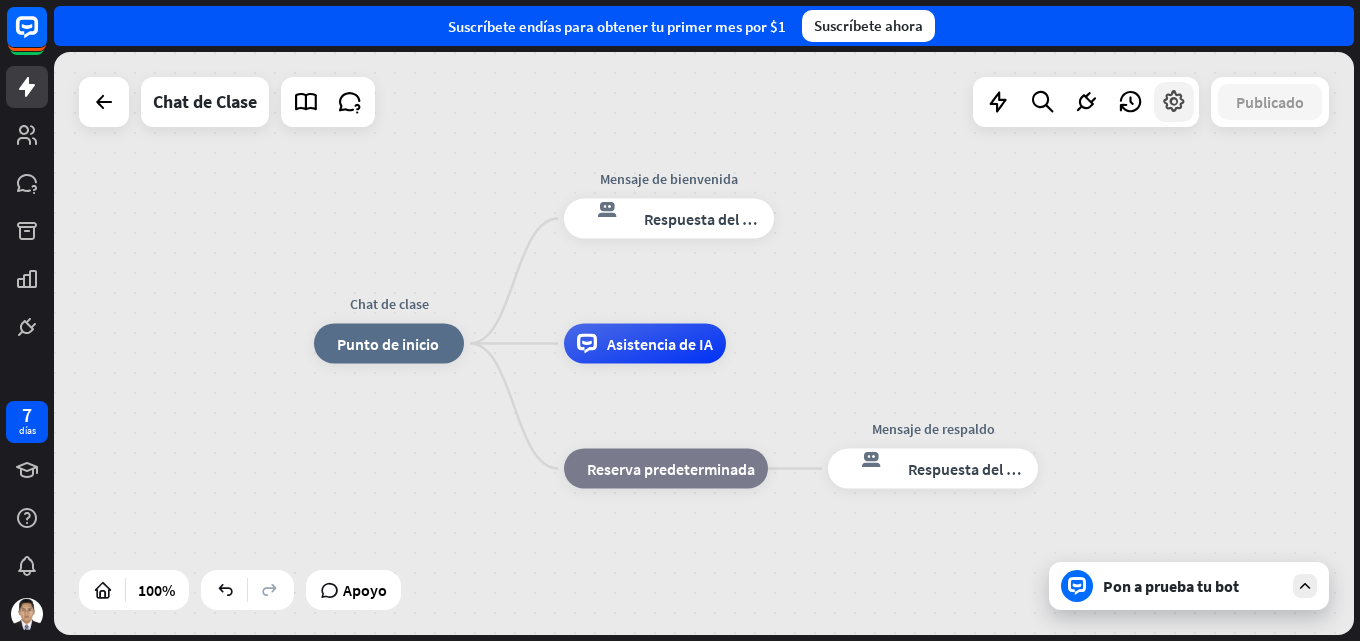 click at bounding box center (1174, 102) 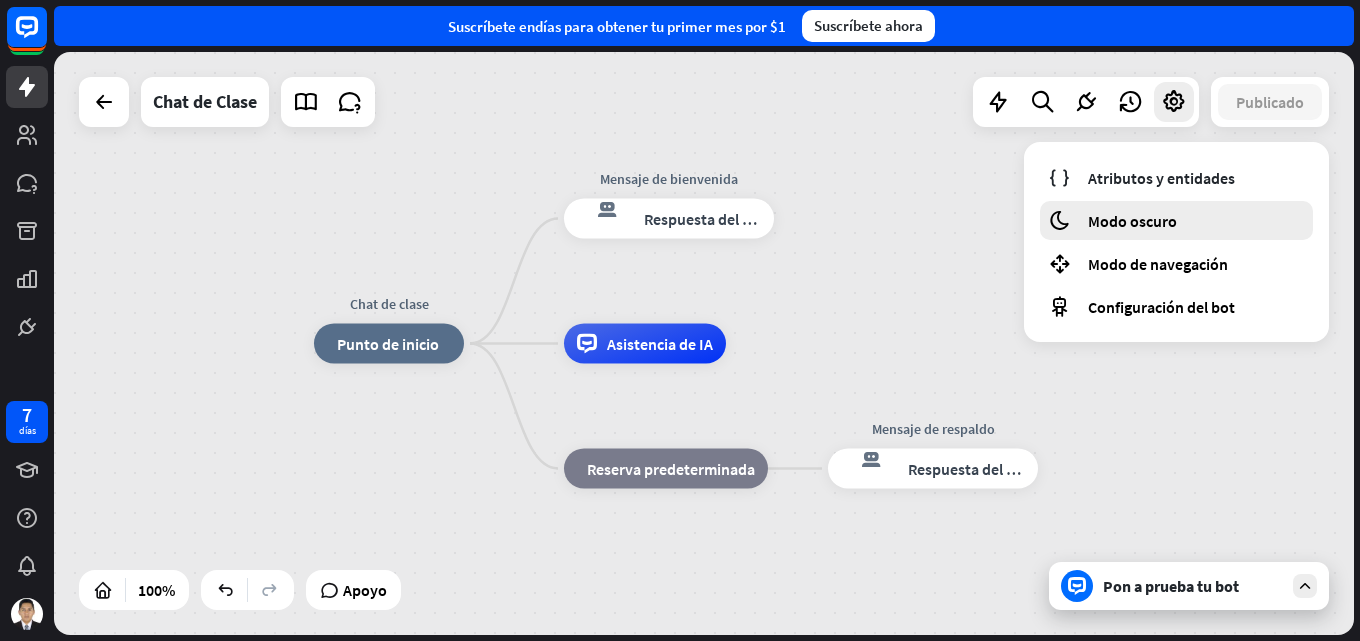 click on "Modo oscuro" at bounding box center [1132, 221] 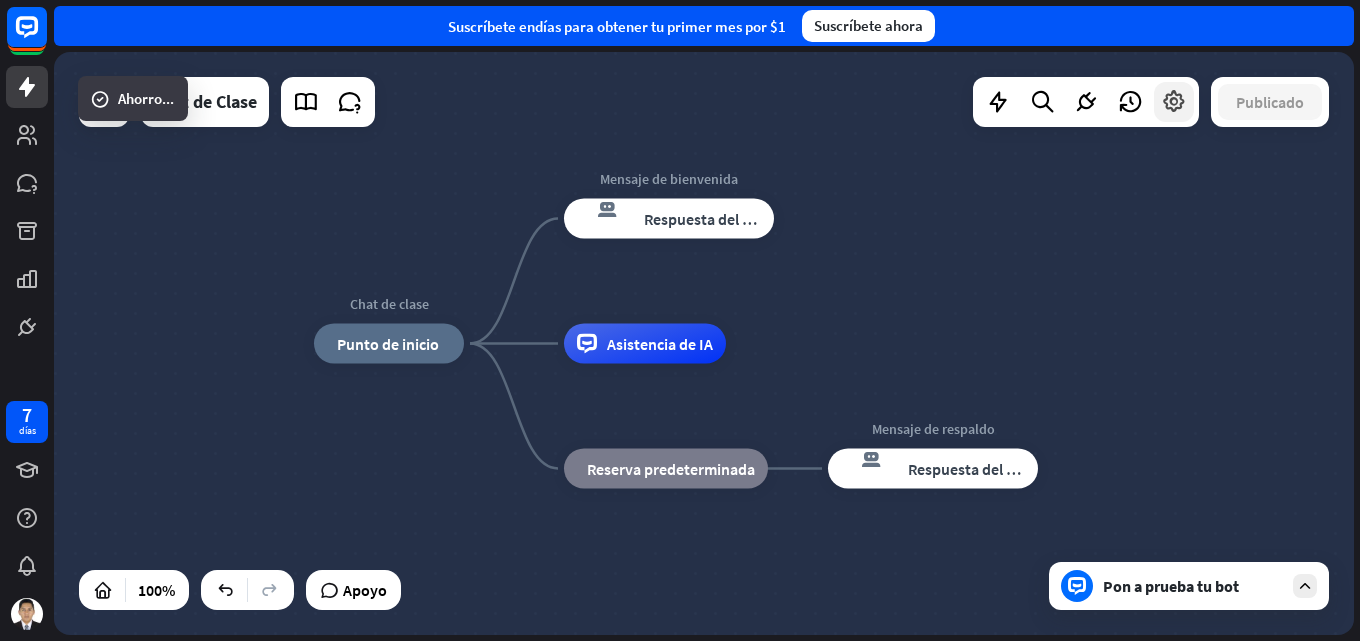 click at bounding box center (1174, 102) 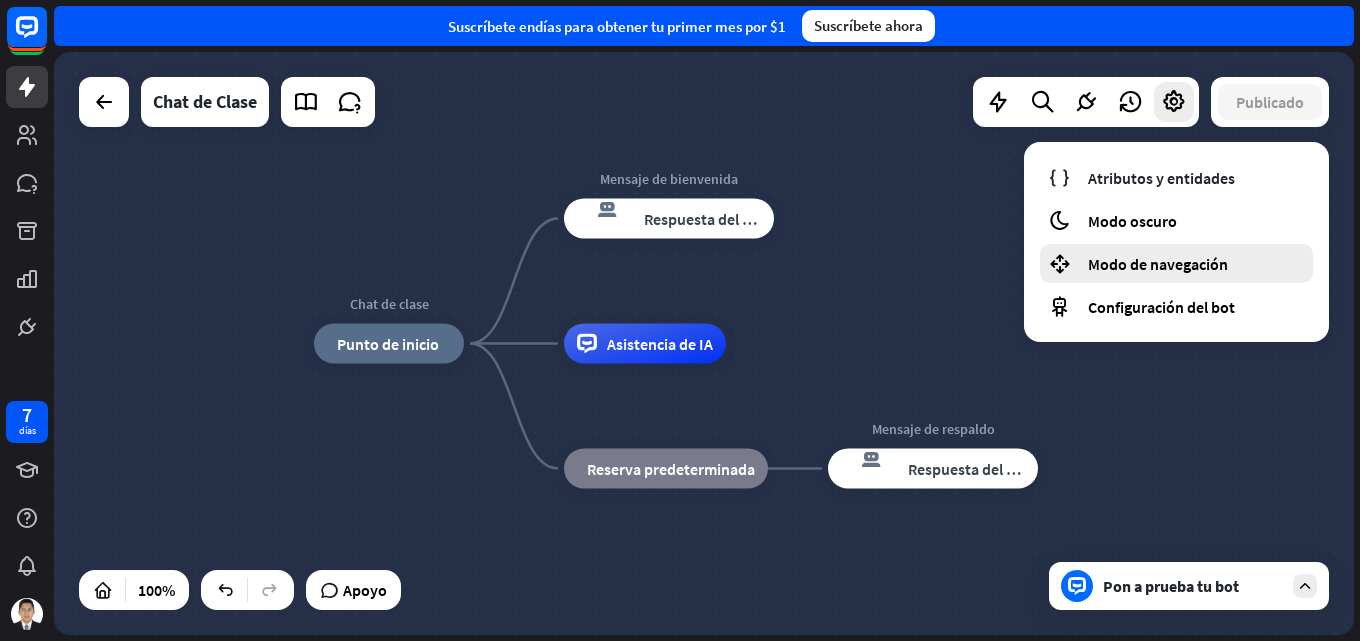 click on "Modo de navegación" at bounding box center [1158, 264] 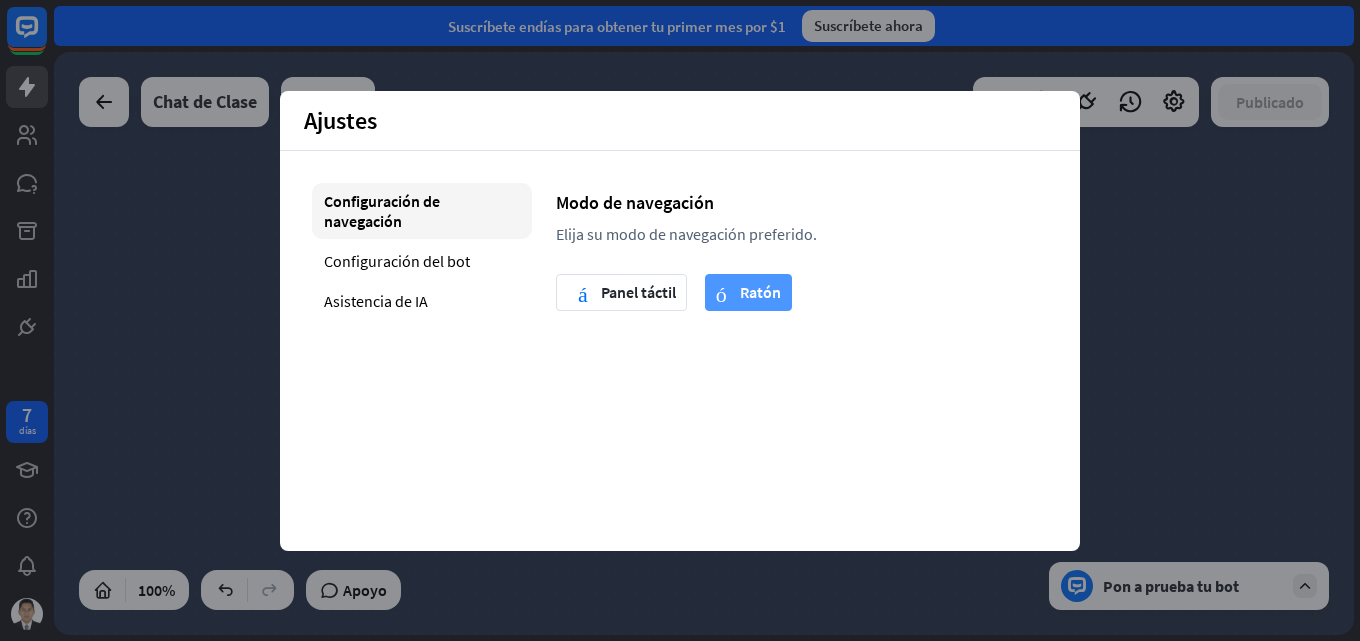 click on "ratón
Ratón" at bounding box center (748, 292) 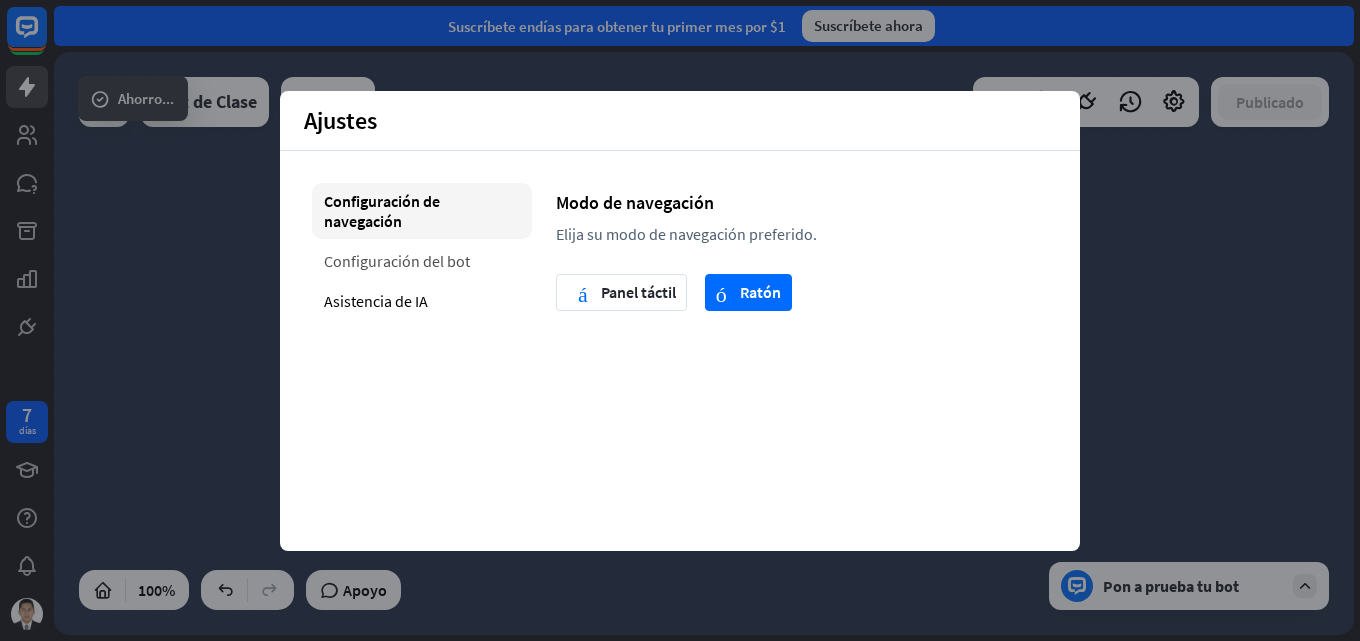 click on "Configuración del bot" at bounding box center (397, 261) 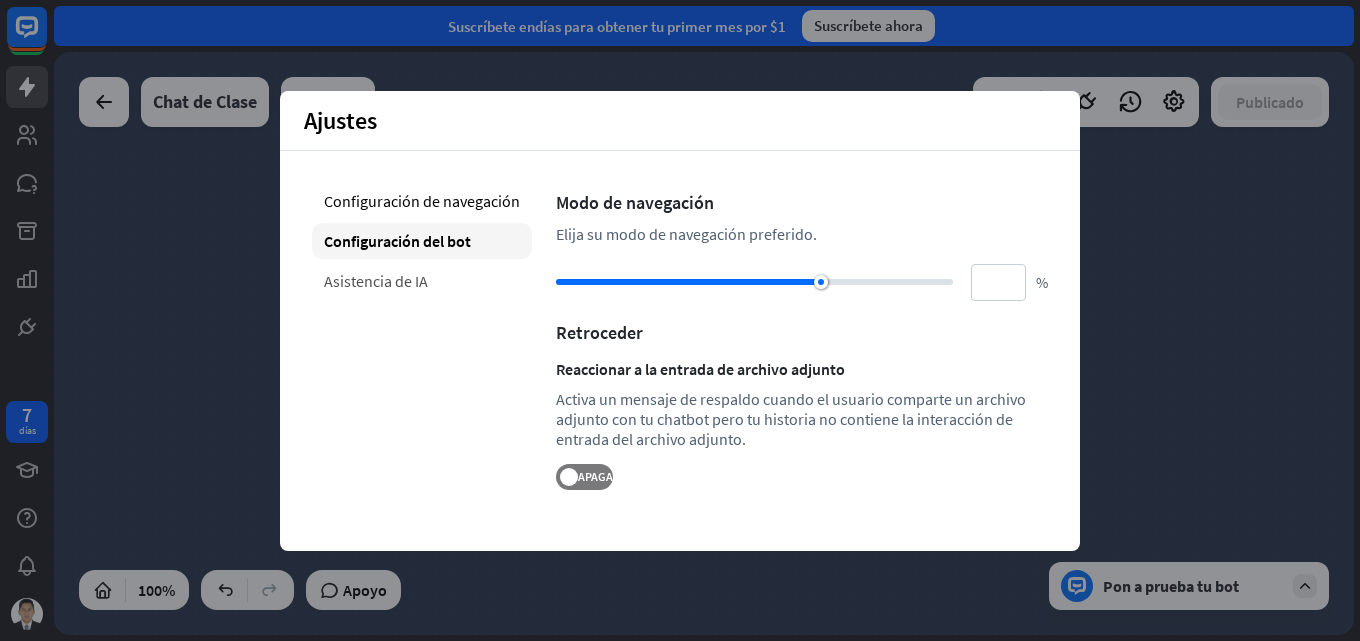 click on "Asistencia de IA" at bounding box center (376, 281) 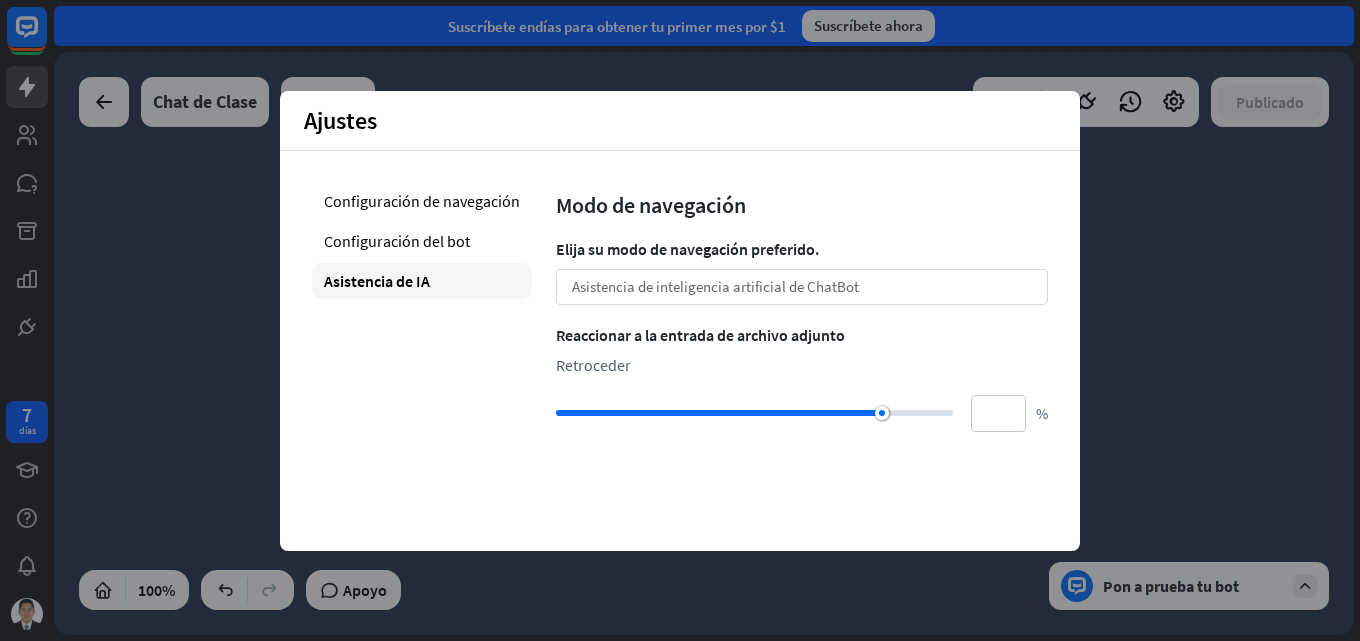 click on "Asistencia de inteligencia artificial de ChatBot" at bounding box center (715, 286) 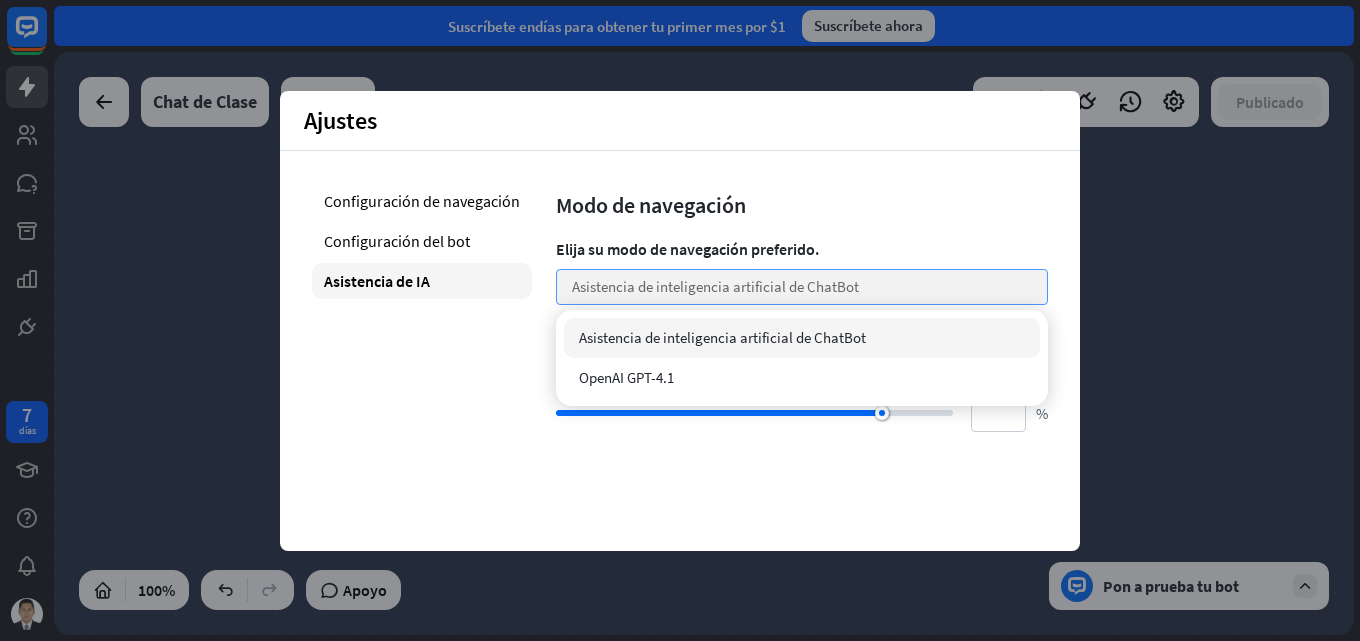 click on "Asistencia de inteligencia artificial de ChatBot" at bounding box center [715, 286] 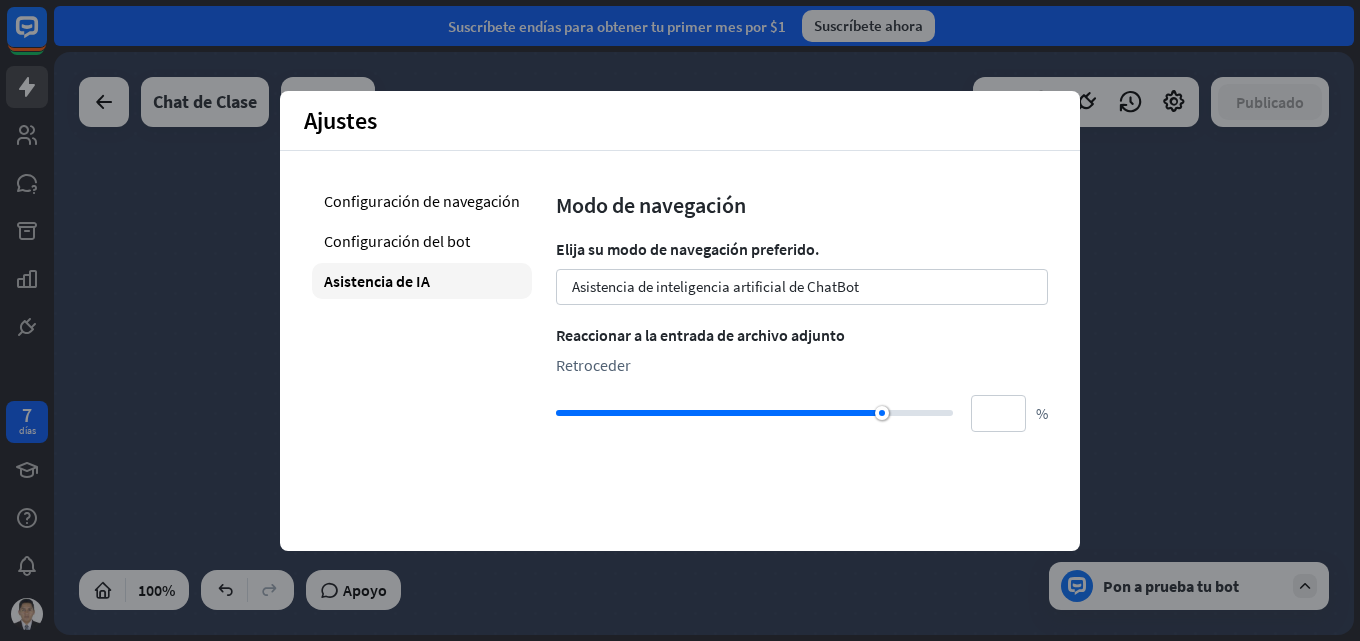 click on "Chat de clase   inicio_2   Punto de inicio                 Mensaje de bienvenida   respuesta del bot de bloqueo   Respuesta del bot                     Asistencia de IA                   bloque_de_retroceso   Reserva predeterminada                 Mensaje de respaldo   respuesta del bot de bloqueo   Respuesta del bot" at bounding box center [964, 635] 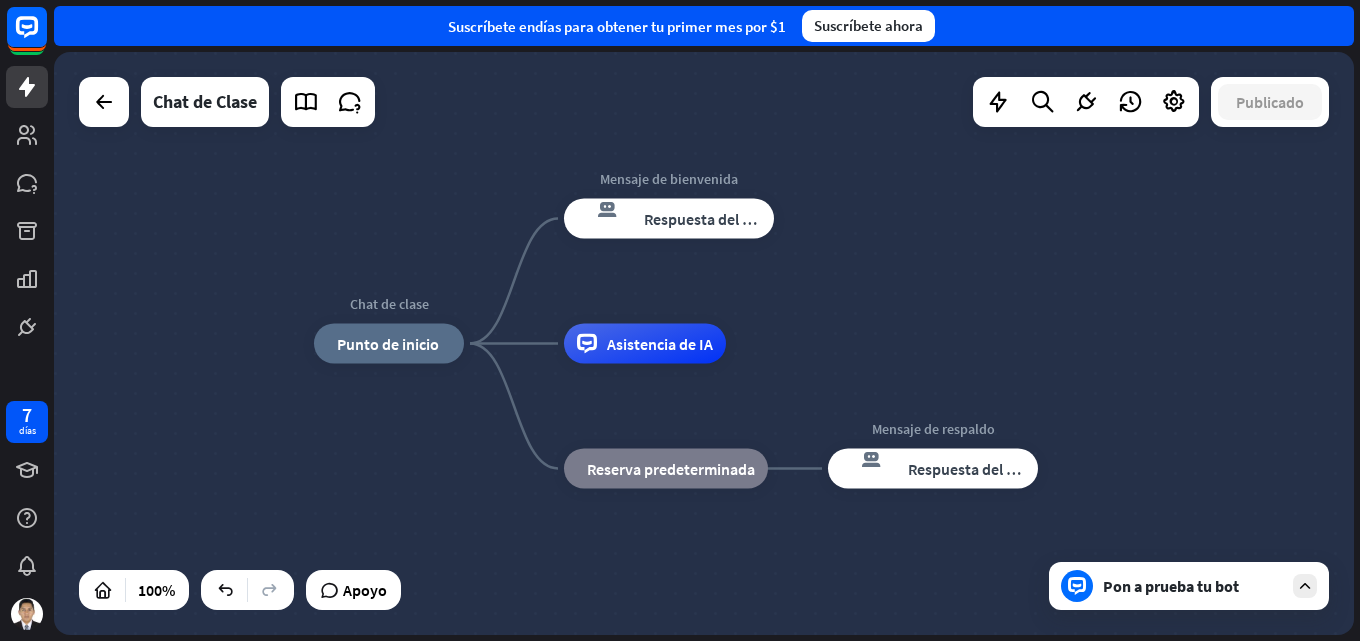 click on "Chat de clase   inicio_2   Punto de inicio                 Mensaje de bienvenida   respuesta del bot de bloqueo   Respuesta del bot                     Asistencia de IA                   bloque_de_retroceso   Reserva predeterminada                 Mensaje de respaldo   respuesta del bot de bloqueo   Respuesta del bot" at bounding box center (704, 343) 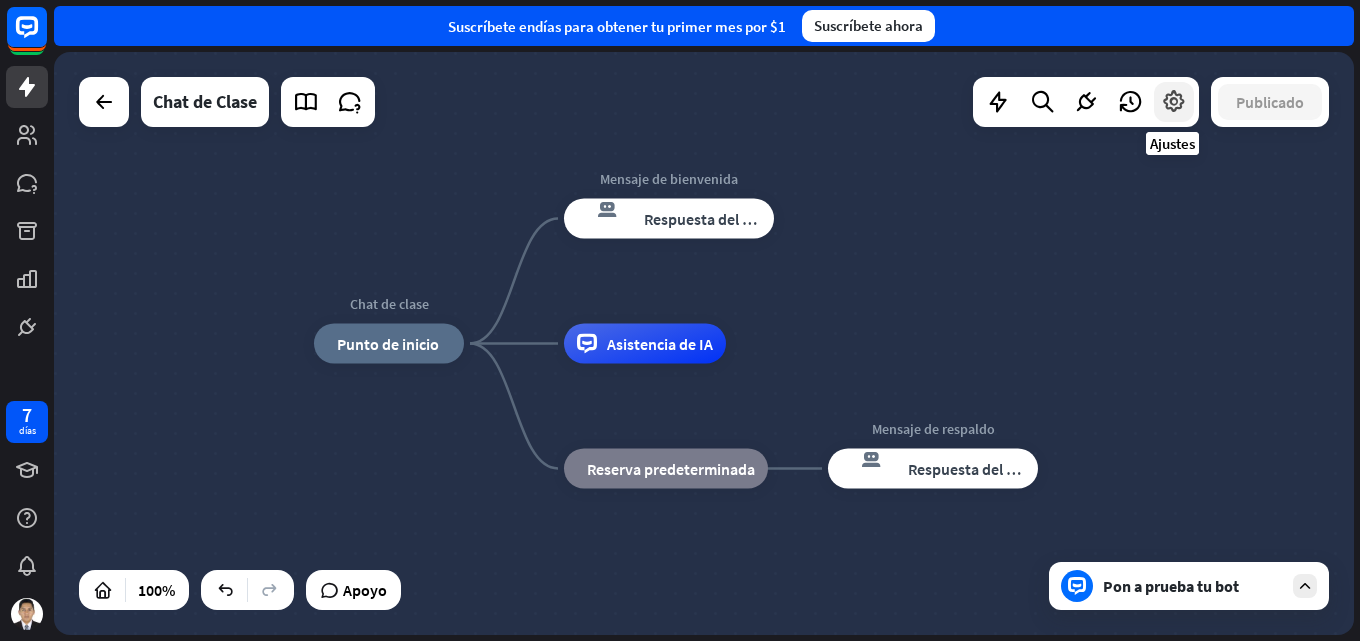 click at bounding box center (1174, 102) 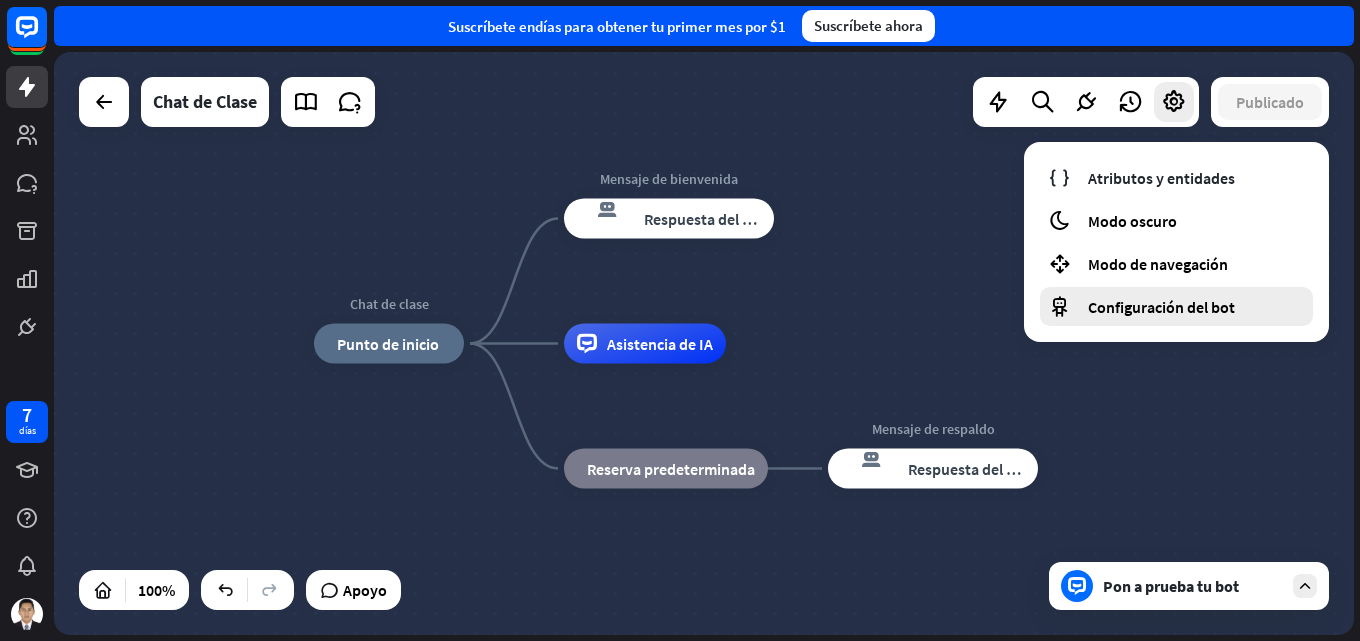 click on "Configuración del bot" at bounding box center [1161, 307] 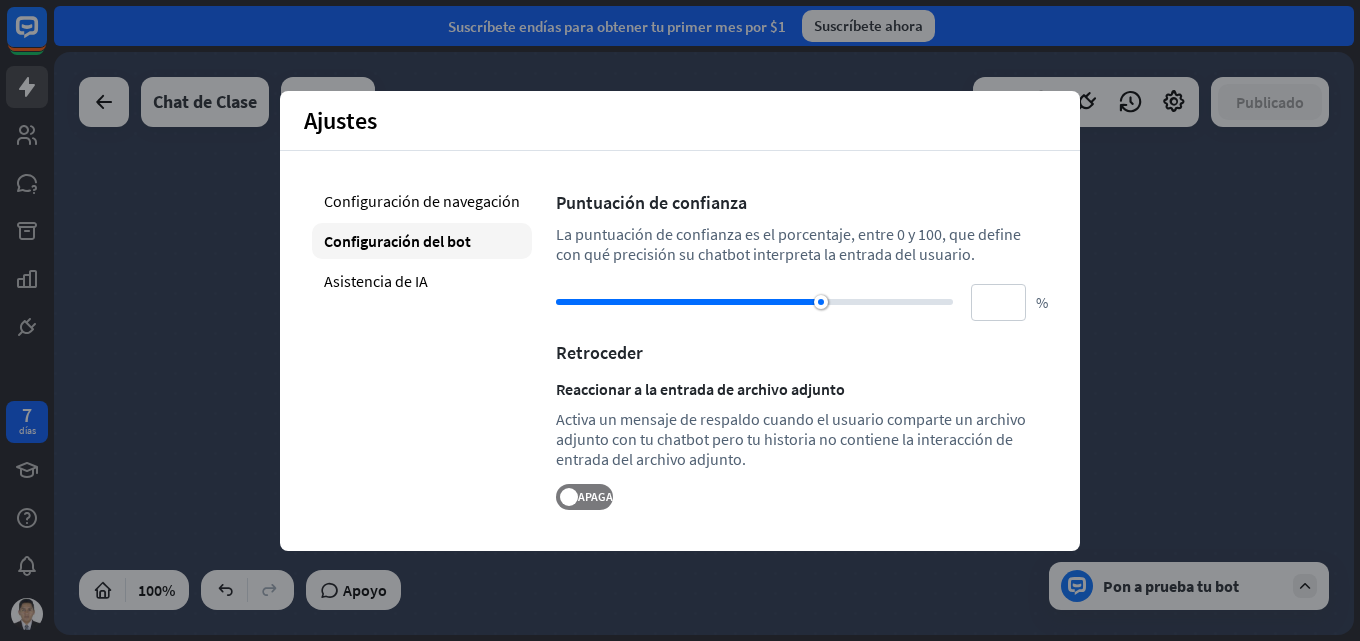 click on "Chat de clase   inicio_2   Punto de inicio                 Mensaje de bienvenida   respuesta del bot de bloqueo   Respuesta del bot                     Asistencia de IA                   bloque_de_retroceso   Reserva predeterminada                 Mensaje de respaldo   respuesta del bot de bloqueo   Respuesta del bot" at bounding box center [964, 635] 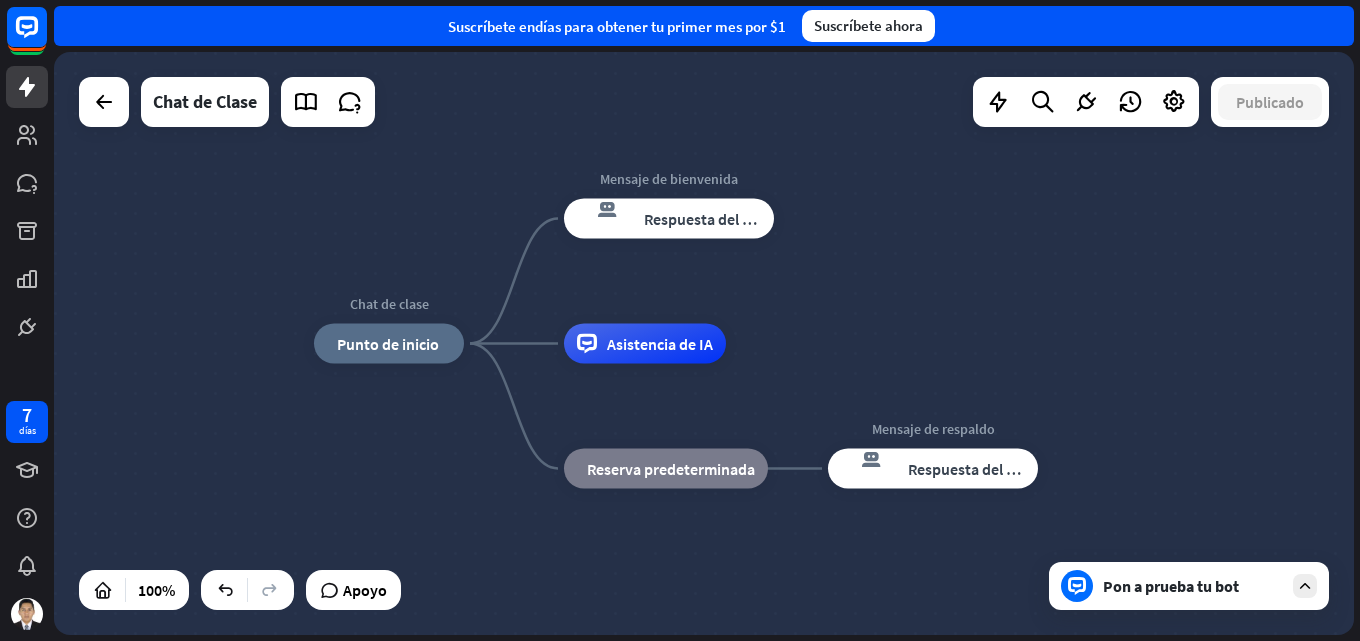 click on "Chat de clase   inicio_2   Punto de inicio                 Mensaje de bienvenida   respuesta del bot de bloqueo   Respuesta del bot                     Asistencia de IA                   bloque_de_retroceso   Reserva predeterminada                 Mensaje de respaldo   respuesta del bot de bloqueo   Respuesta del bot" at bounding box center [704, 343] 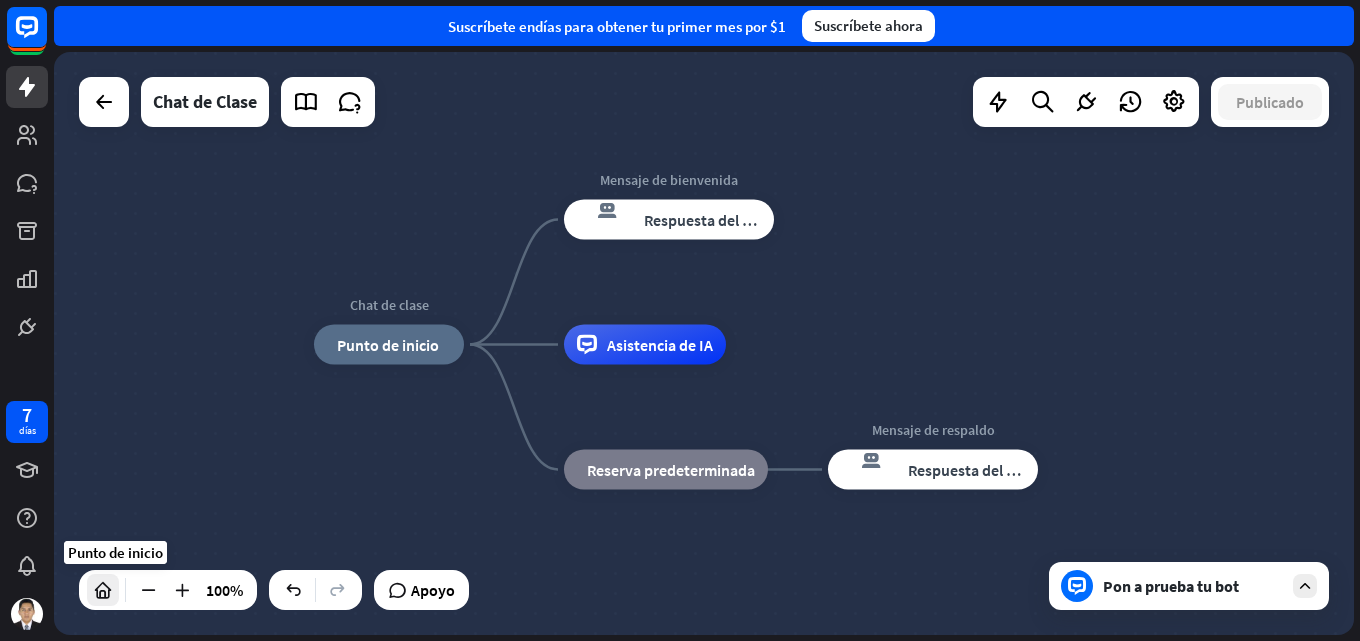 click at bounding box center [103, 590] 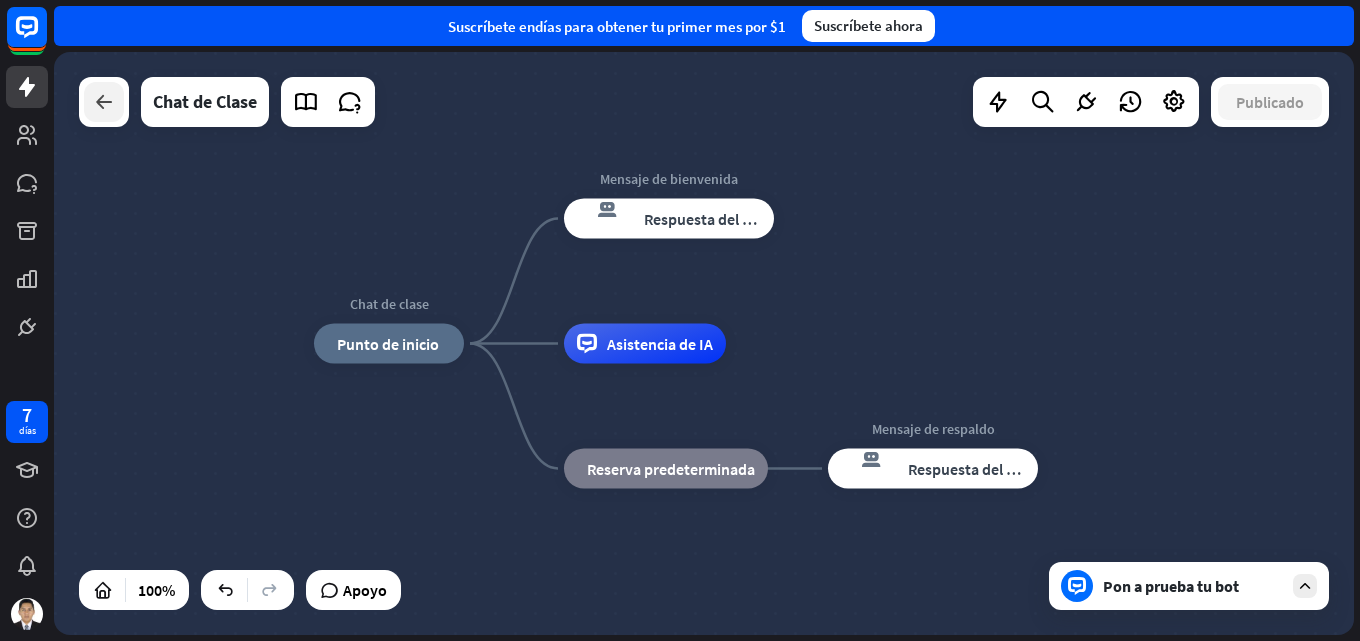 click at bounding box center (104, 102) 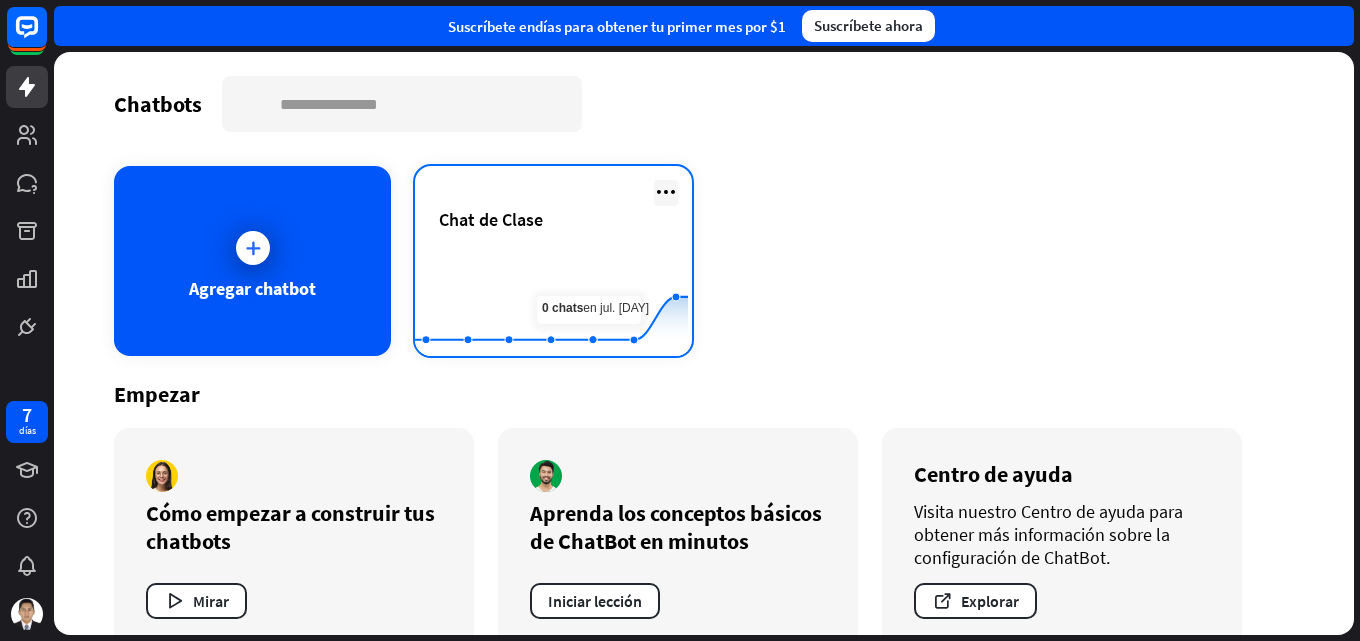 click at bounding box center (666, 192) 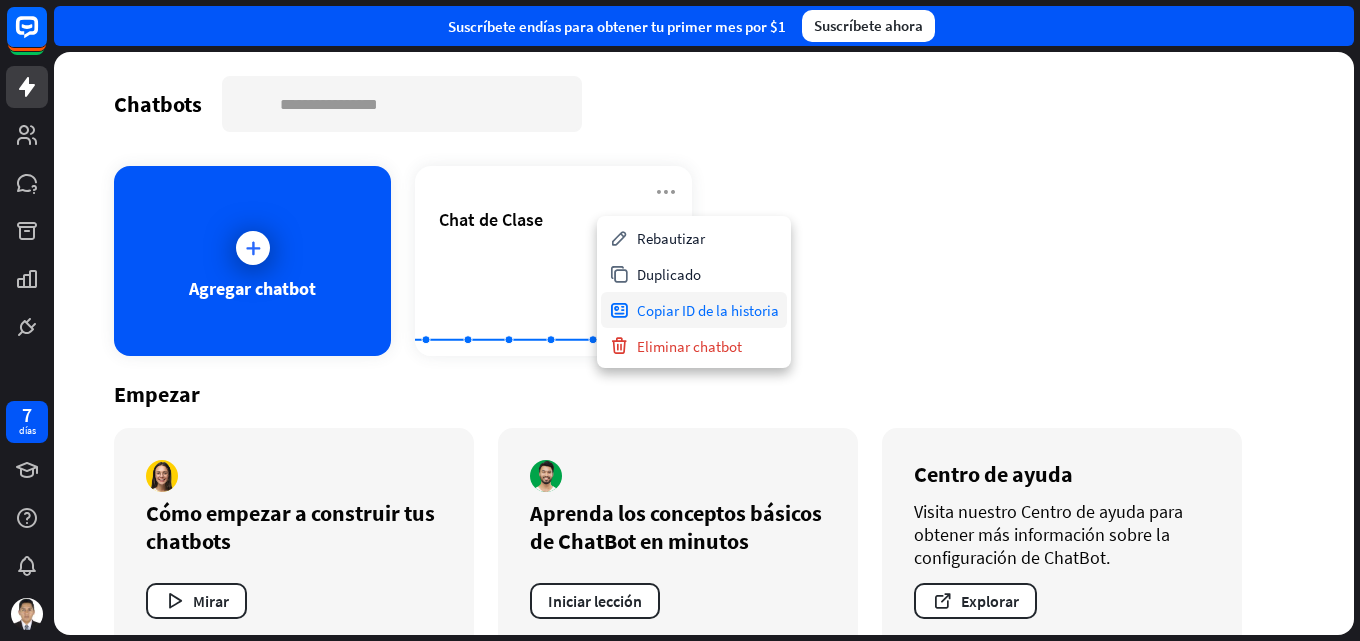 click on "Copiar ID de la historia" at bounding box center [708, 310] 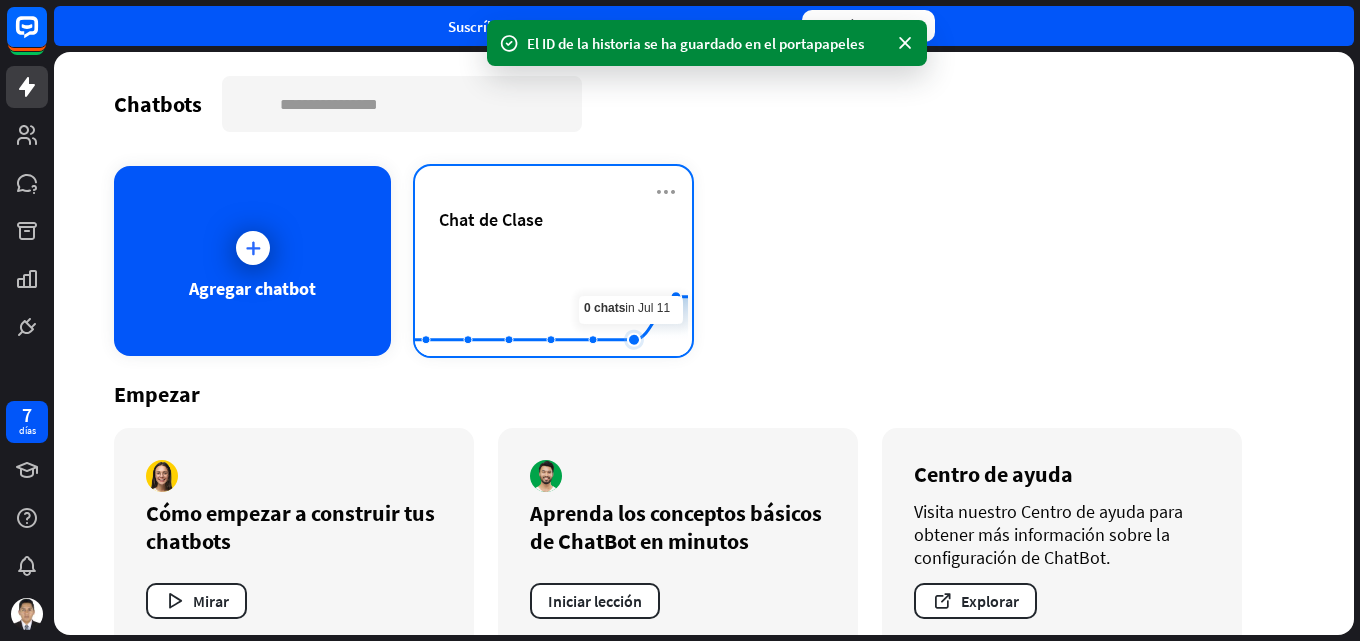 scroll, scrollTop: 40, scrollLeft: 0, axis: vertical 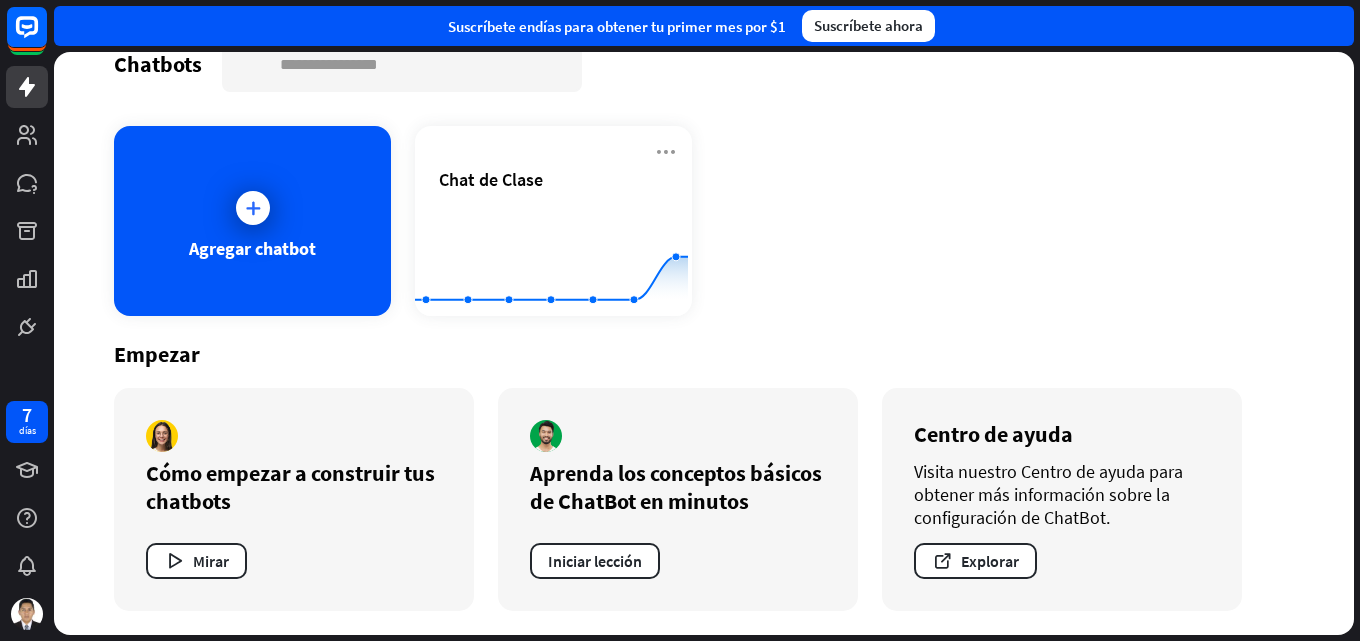 click on "Agregar chatbot
Chat de Clase
Created with Highcharts 10.1.0 0 1 2" at bounding box center [704, 221] 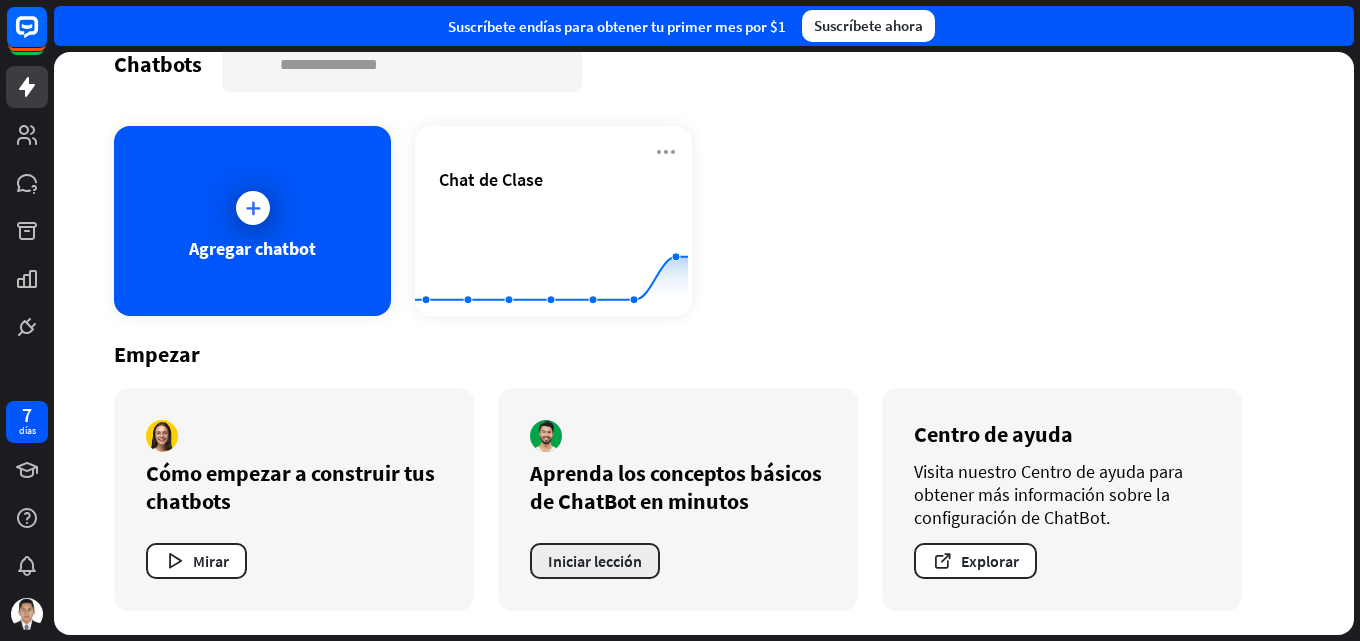 click on "Iniciar lección" at bounding box center (595, 561) 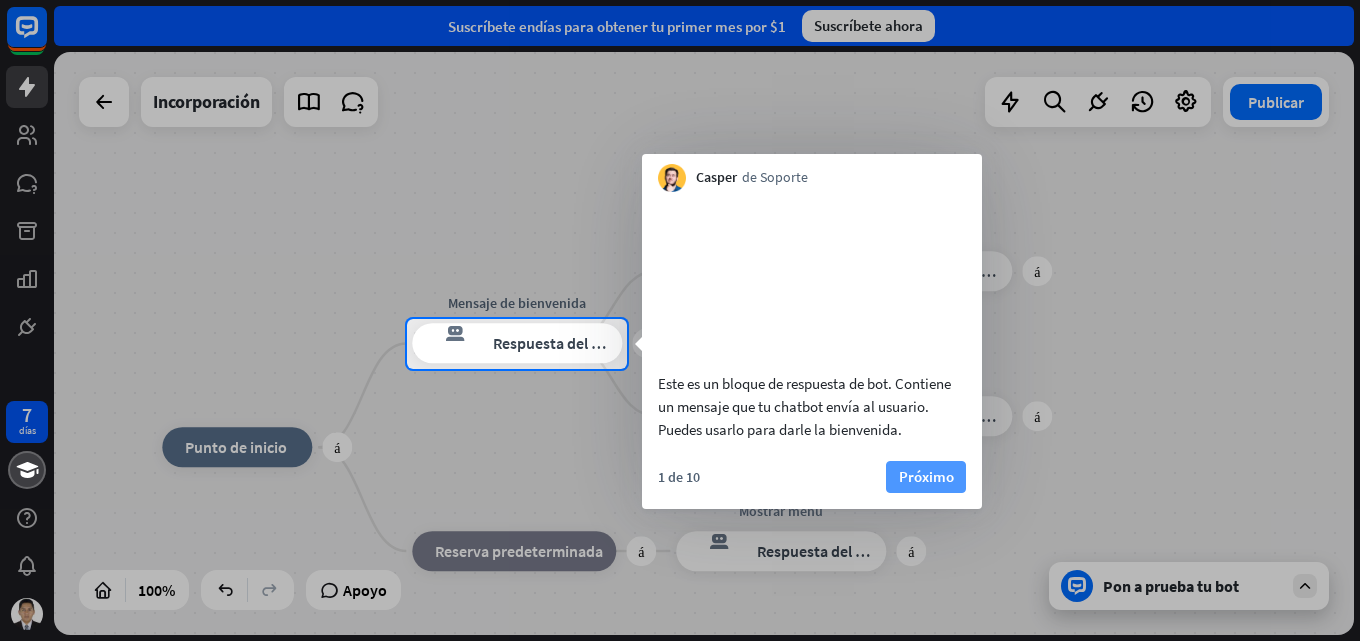 click on "Próximo" at bounding box center (926, 476) 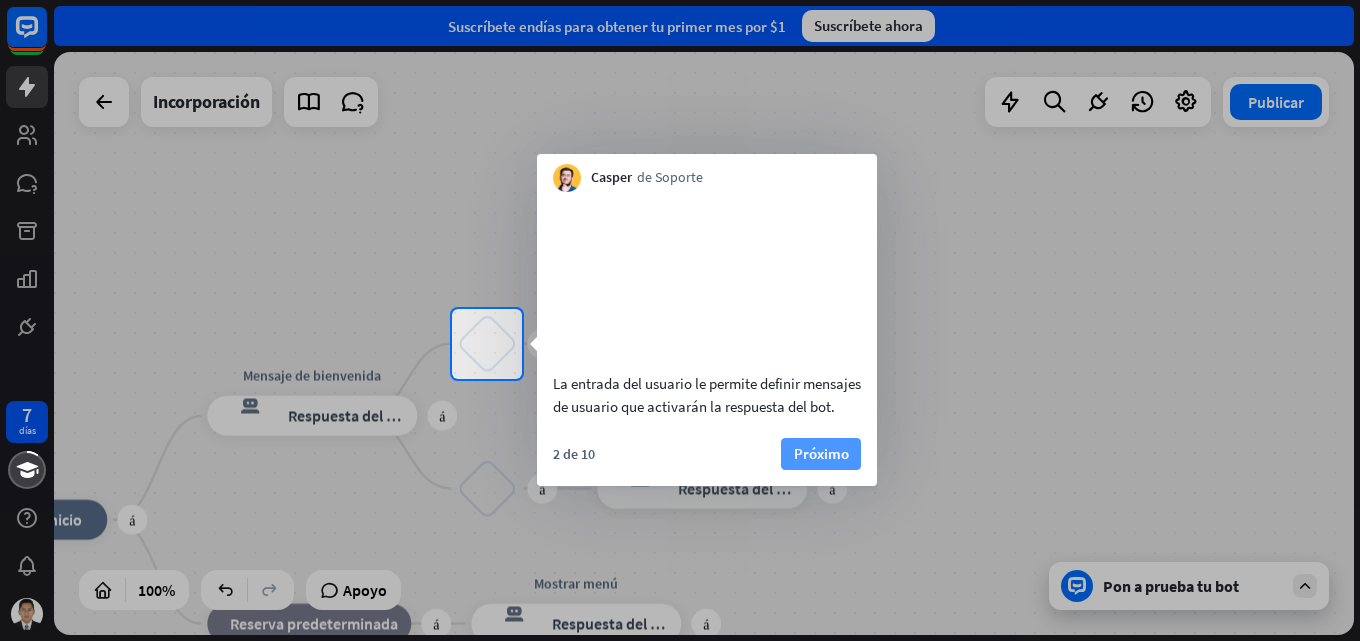 click on "Próximo" at bounding box center (821, 453) 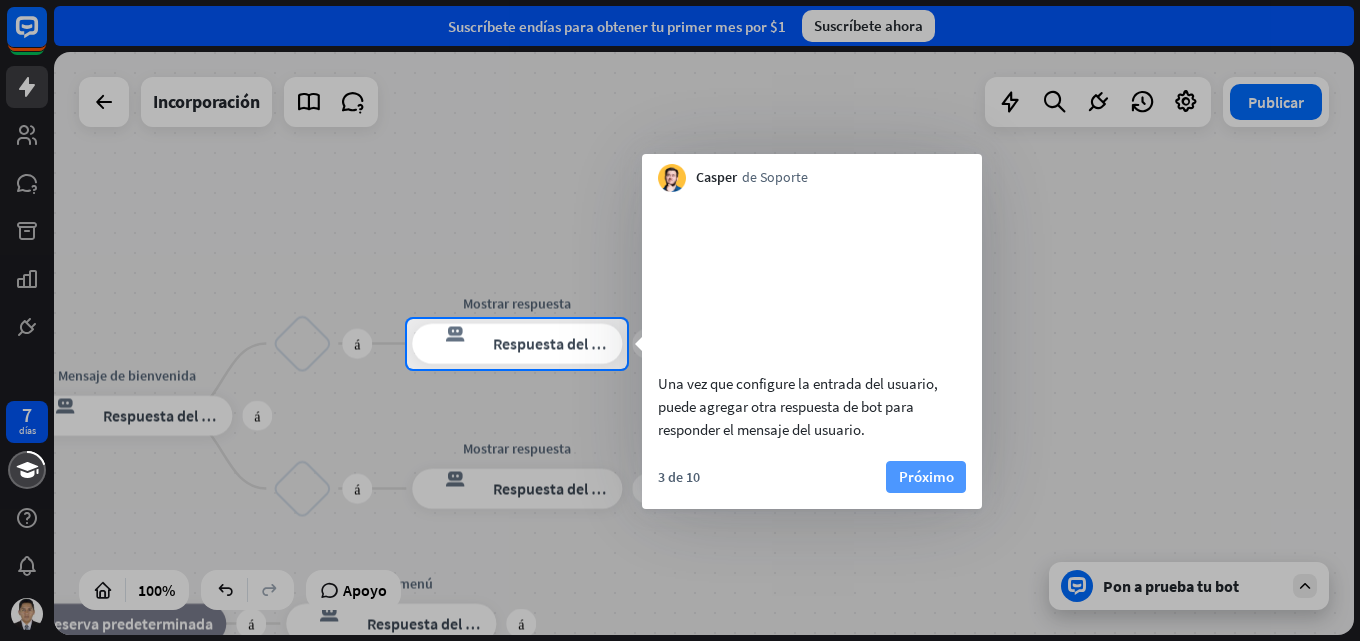 click on "Próximo" at bounding box center (926, 476) 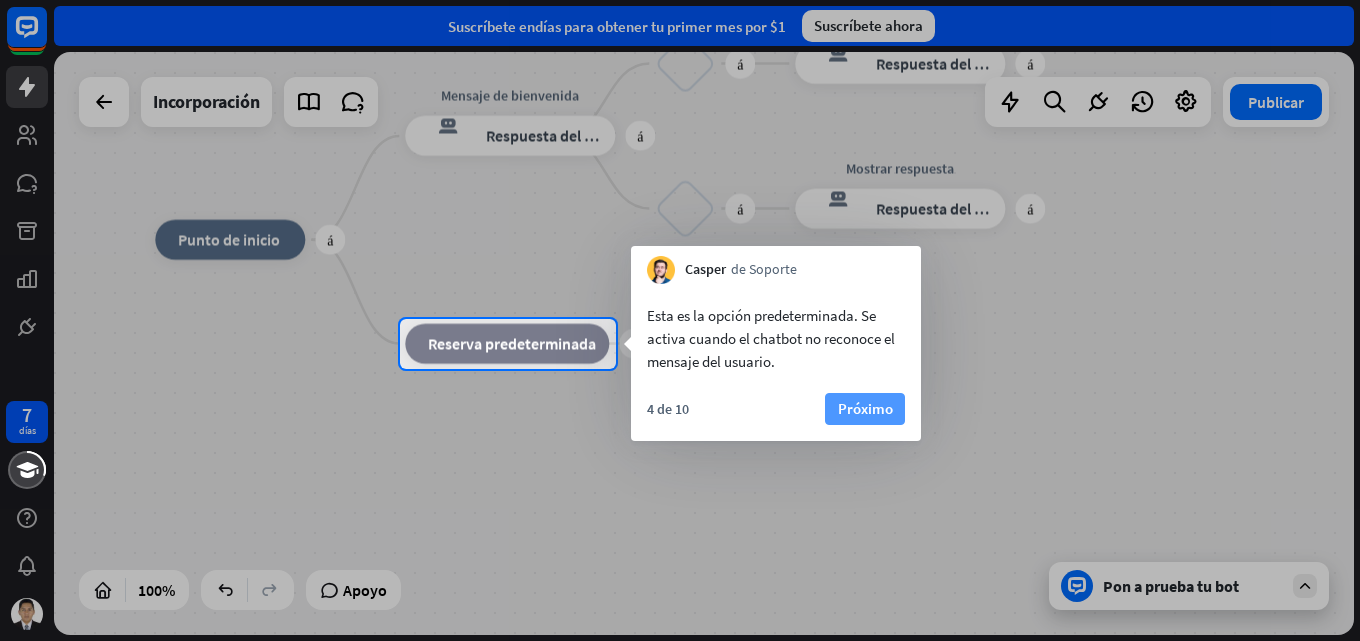 click on "Próximo" at bounding box center [865, 408] 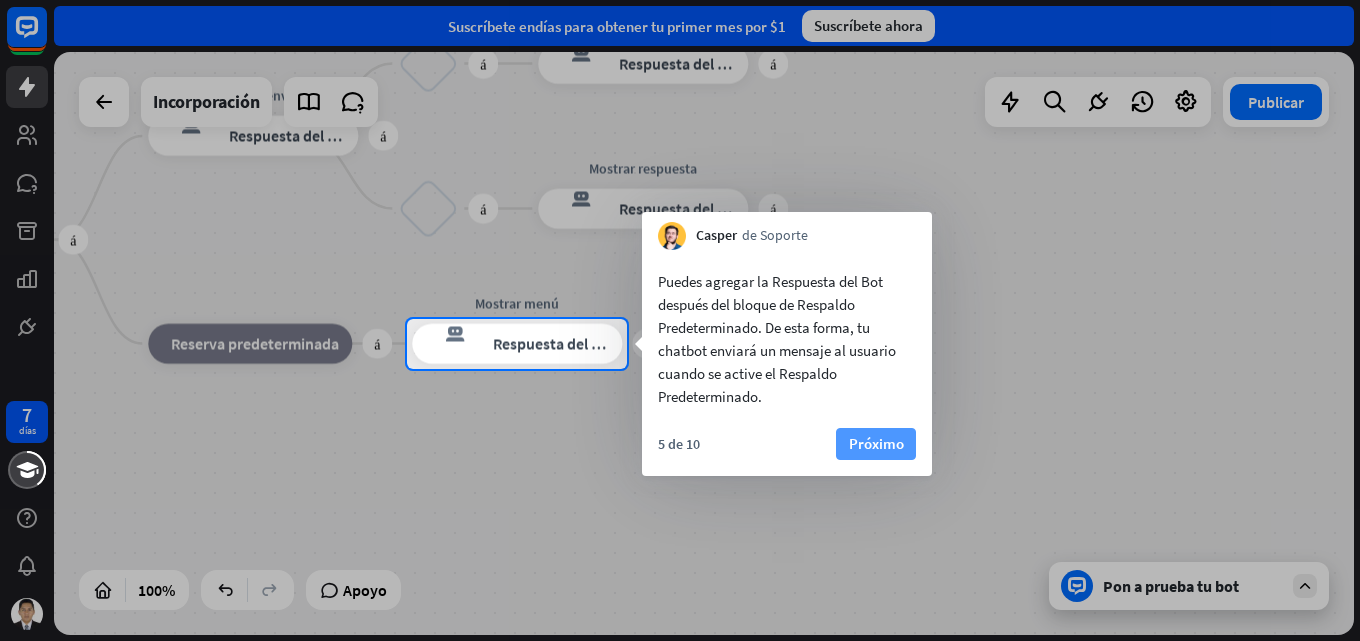 click on "Próximo" at bounding box center (876, 443) 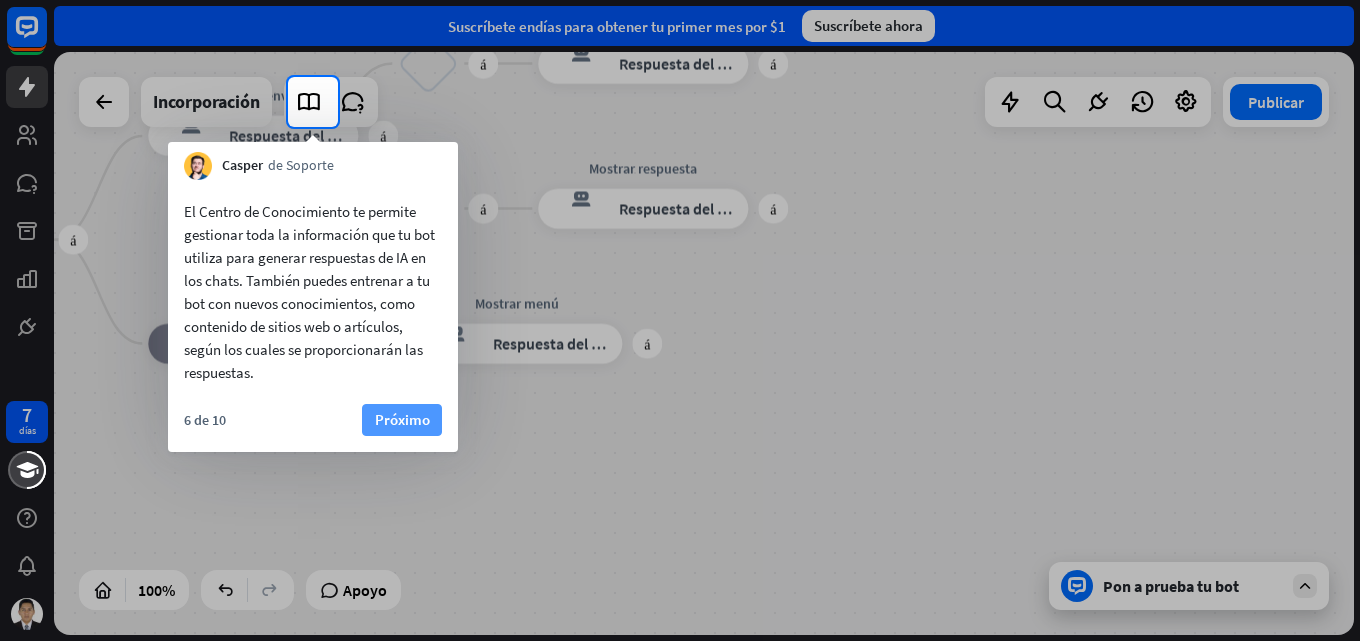 click on "Próximo" at bounding box center (402, 419) 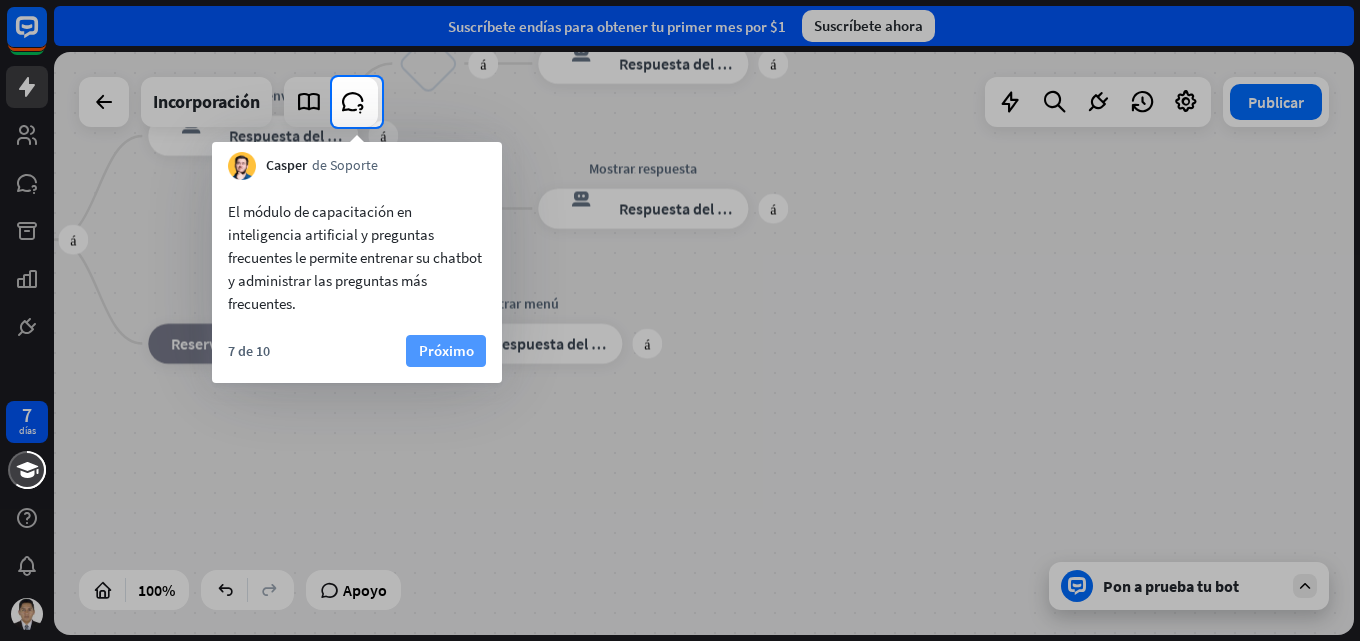 click on "Próximo" at bounding box center (446, 350) 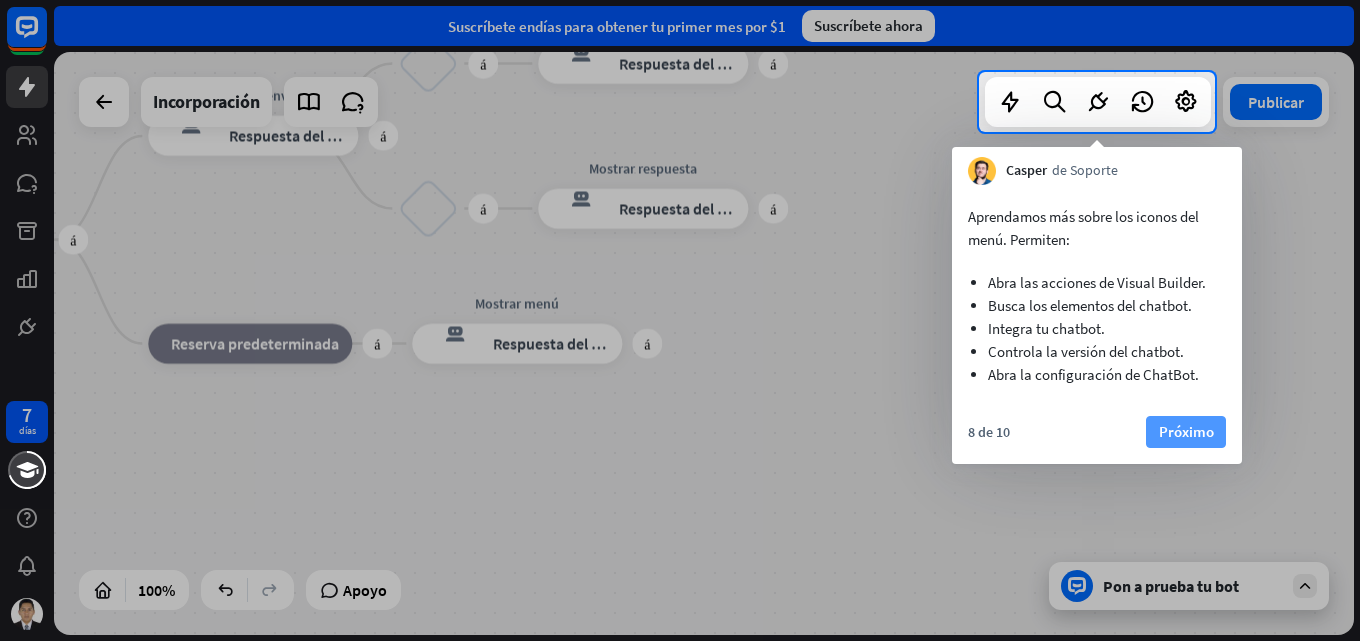 click on "Próximo" at bounding box center (1186, 432) 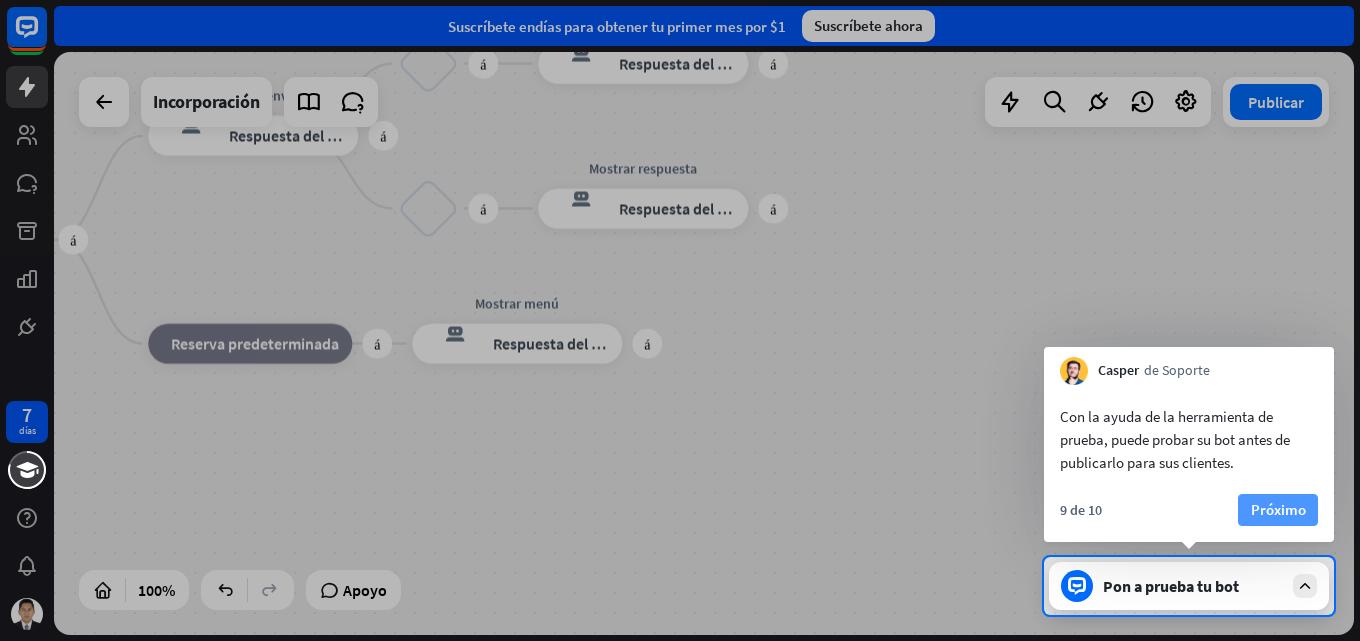 click on "Próximo" at bounding box center (1278, 510) 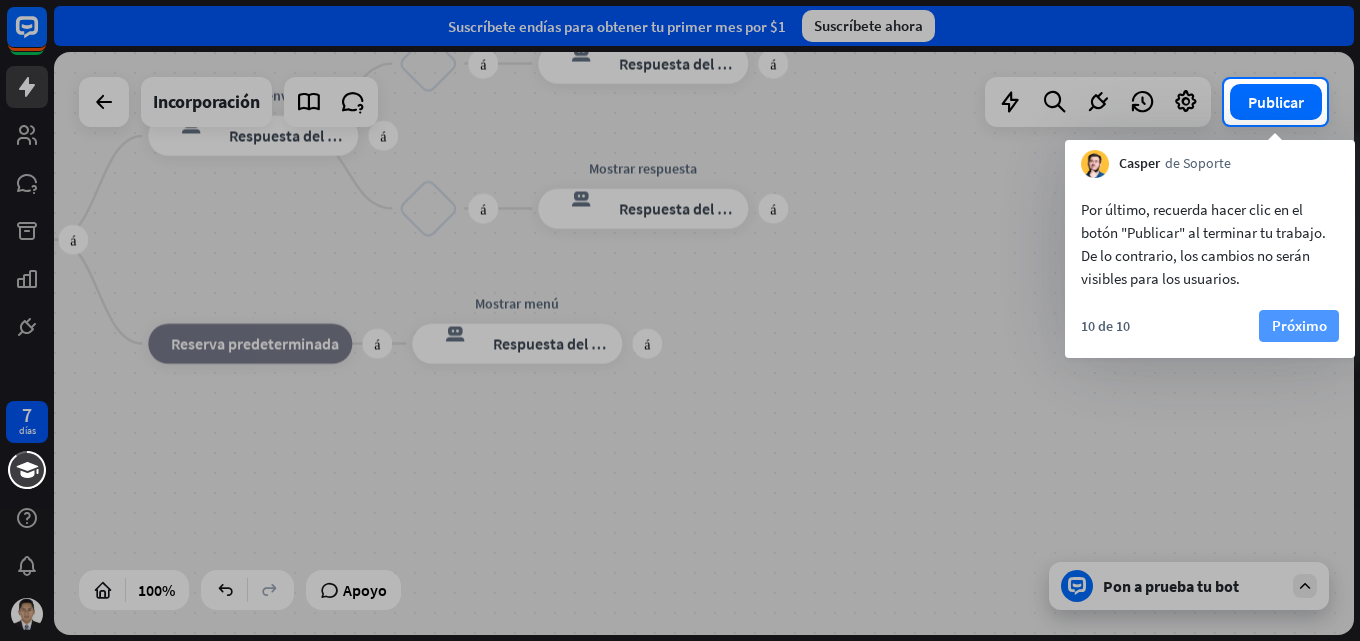 click on "Próximo" at bounding box center (1299, 325) 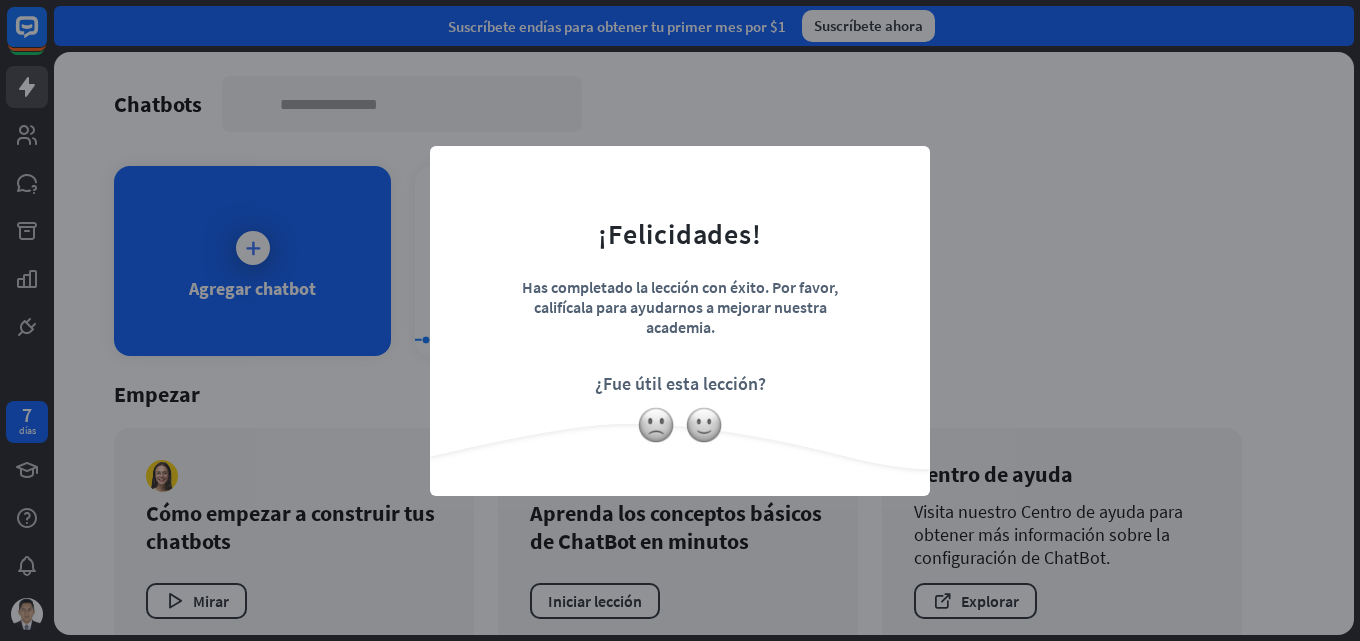 click on "cerca
¡Felicidades!
Has completado la lección con éxito. Por favor, califícala para ayudarnos a mejorar nuestra academia.
¿Fue útil esta lección?" at bounding box center (680, 320) 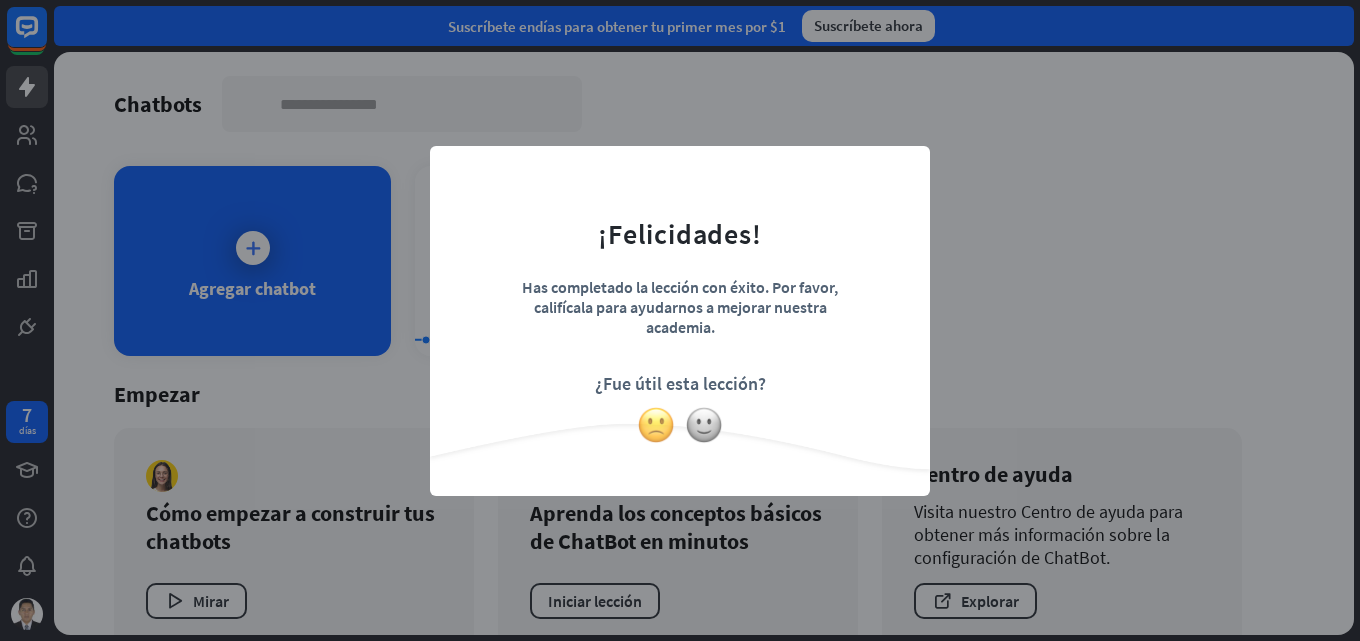 click at bounding box center (656, 425) 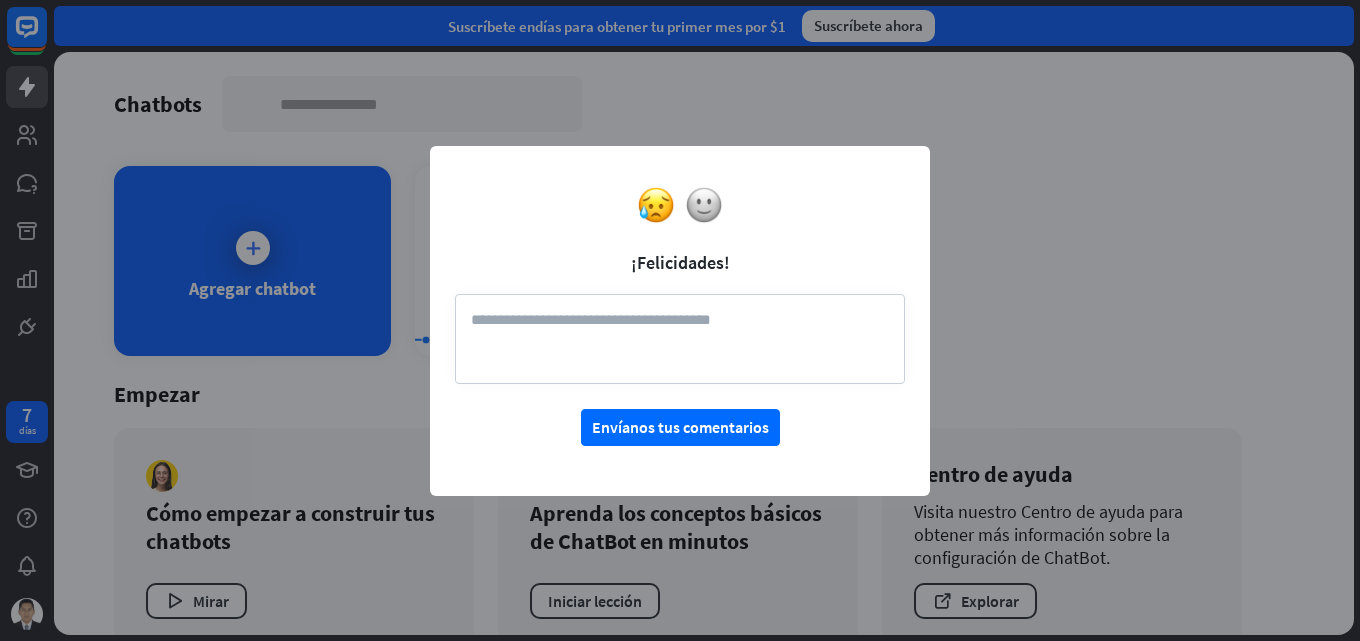 click on "cerca
¡Felicidades!
Envíanos tus comentarios" at bounding box center [680, 320] 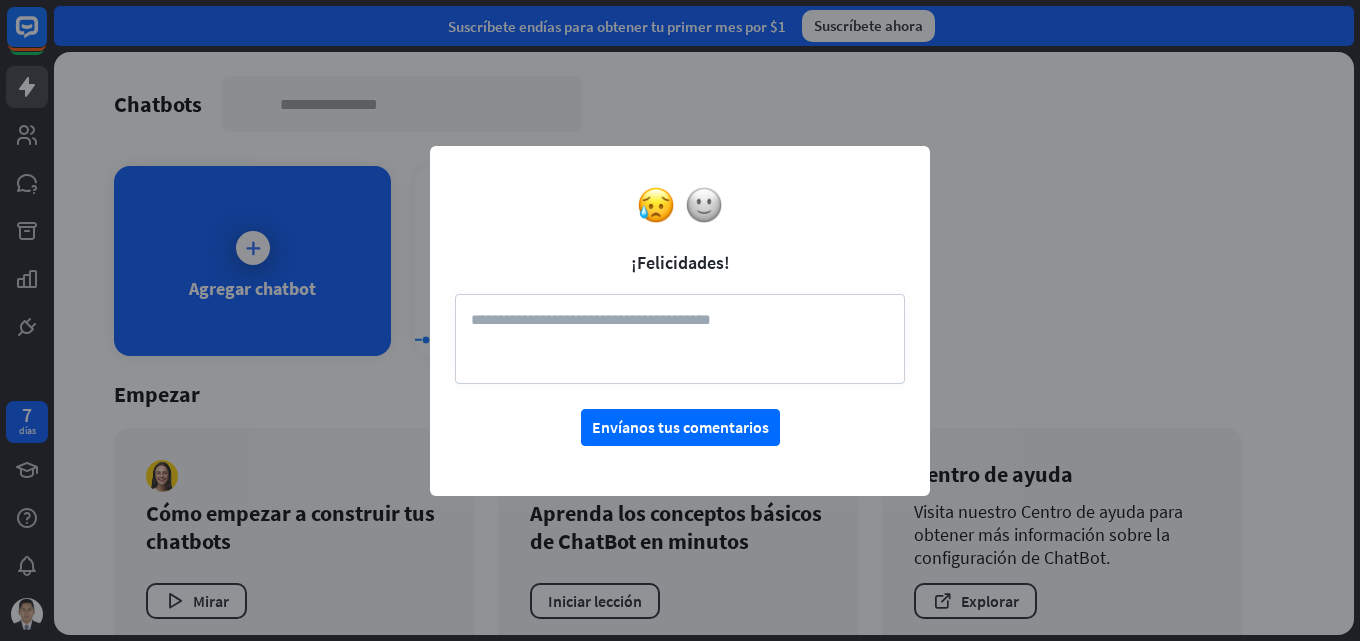 click on "cerca
¡Felicidades!
Envíanos tus comentarios" at bounding box center [680, 320] 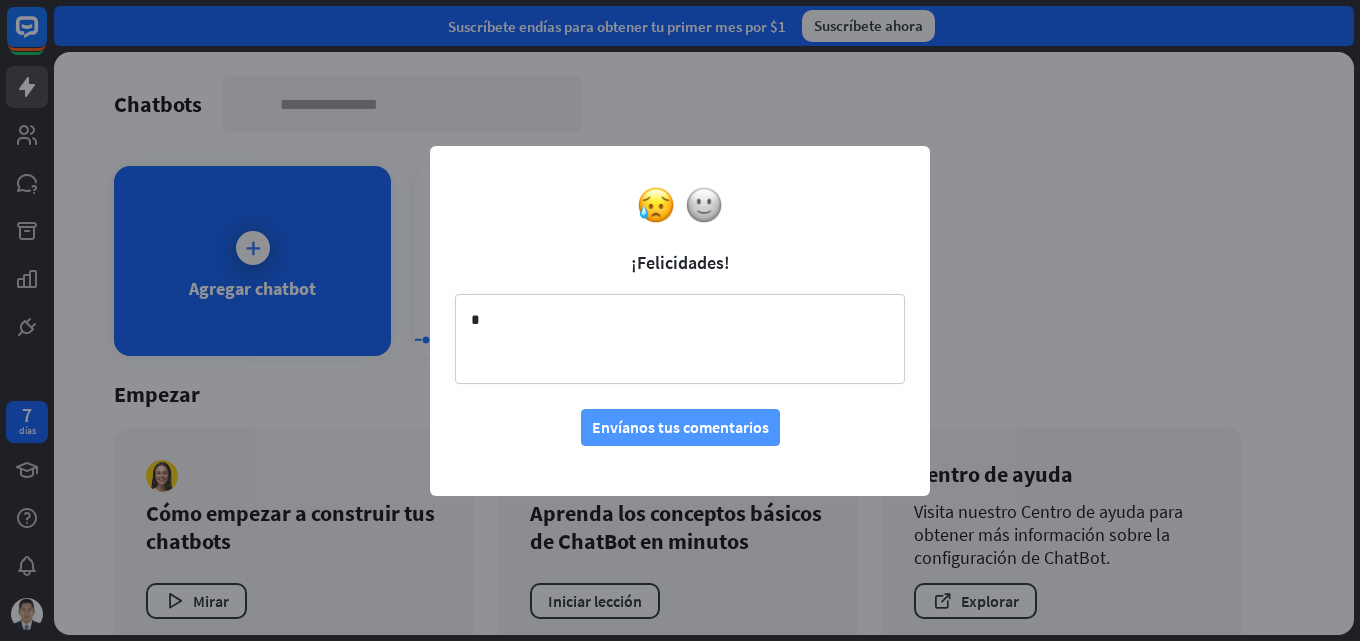 type on "*" 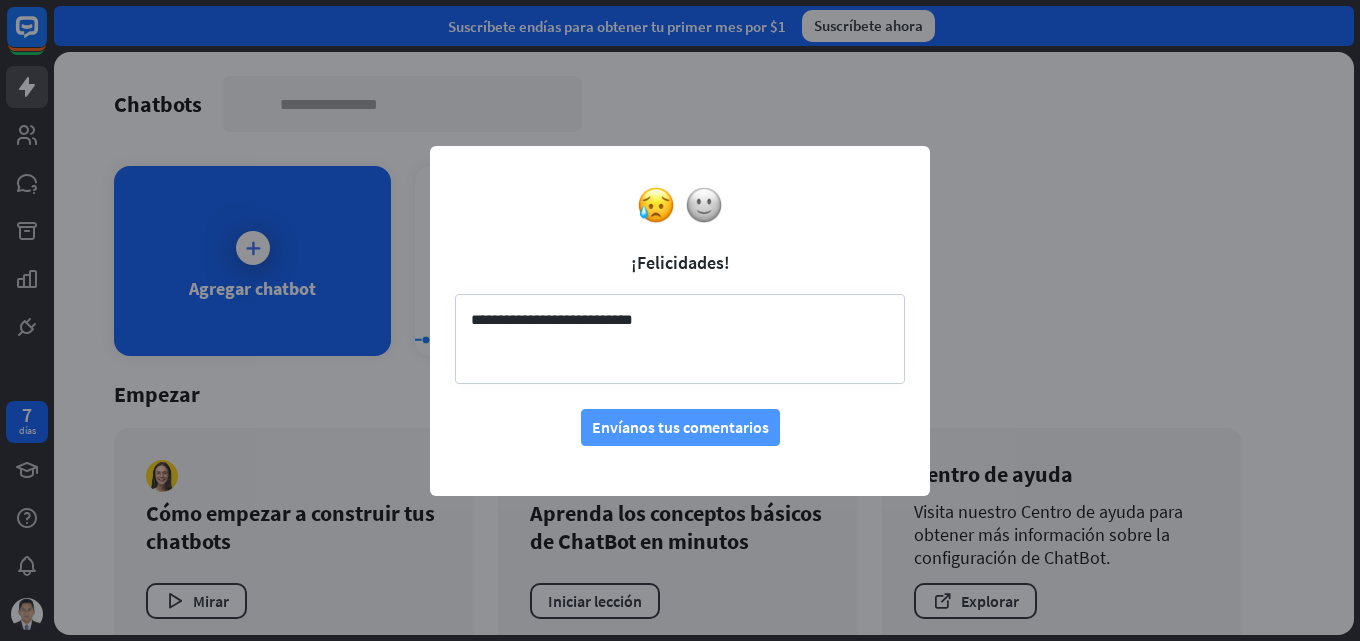 type on "**********" 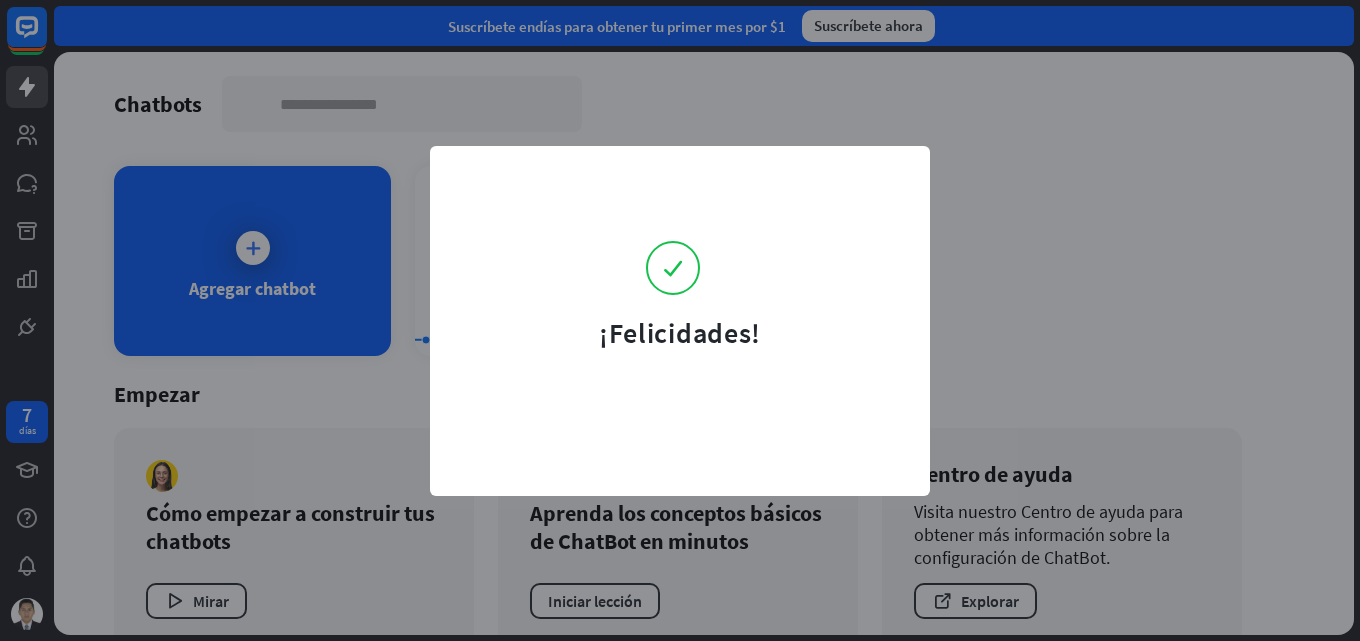 click on "¡Felicidades!" at bounding box center [680, 320] 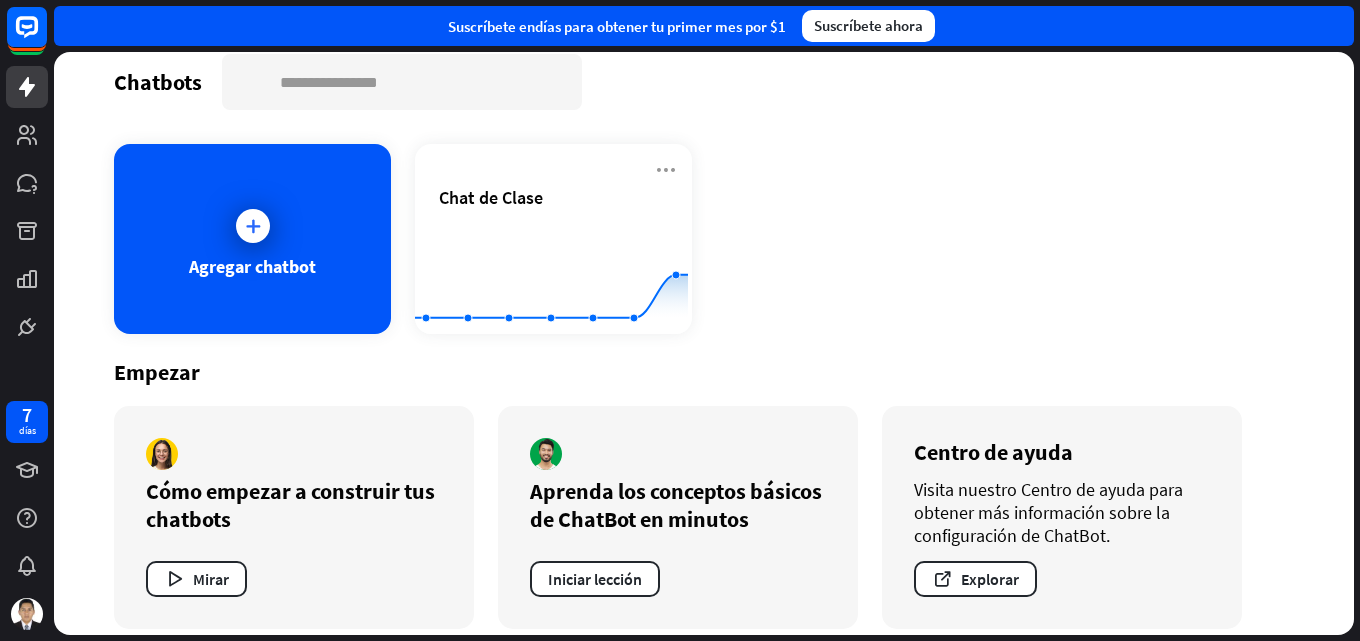 scroll, scrollTop: 40, scrollLeft: 0, axis: vertical 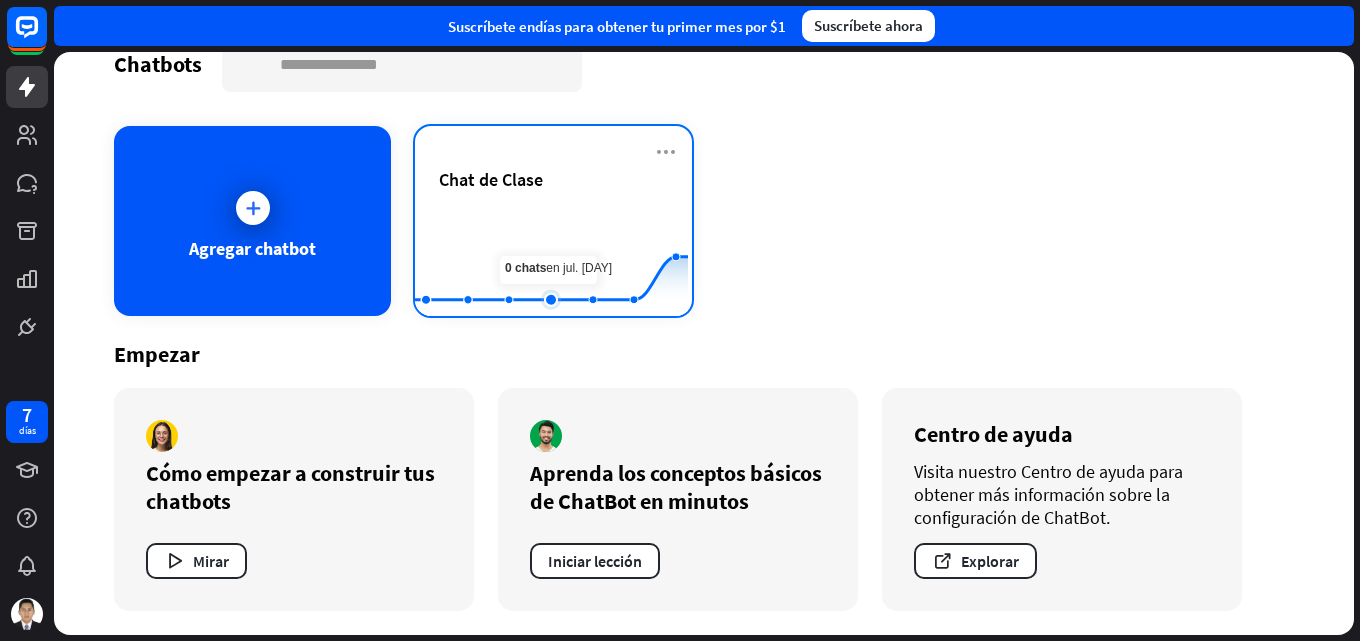 click 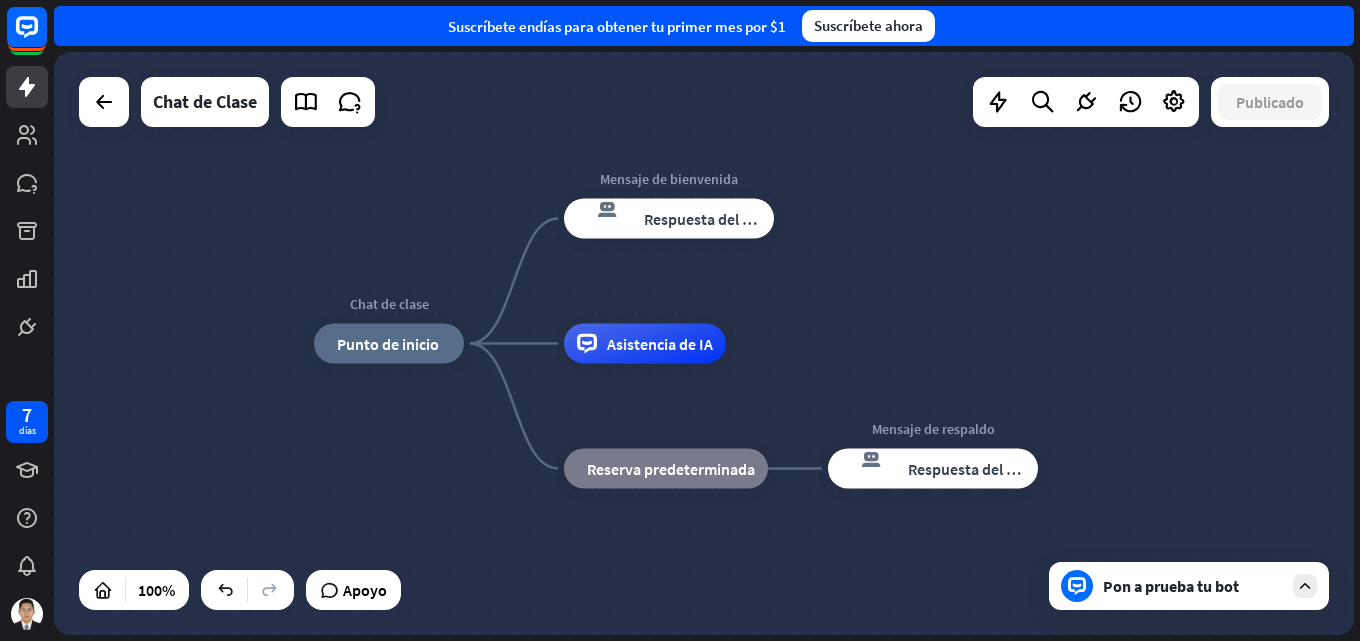 click on "Pon a prueba tu bot" at bounding box center (1171, 586) 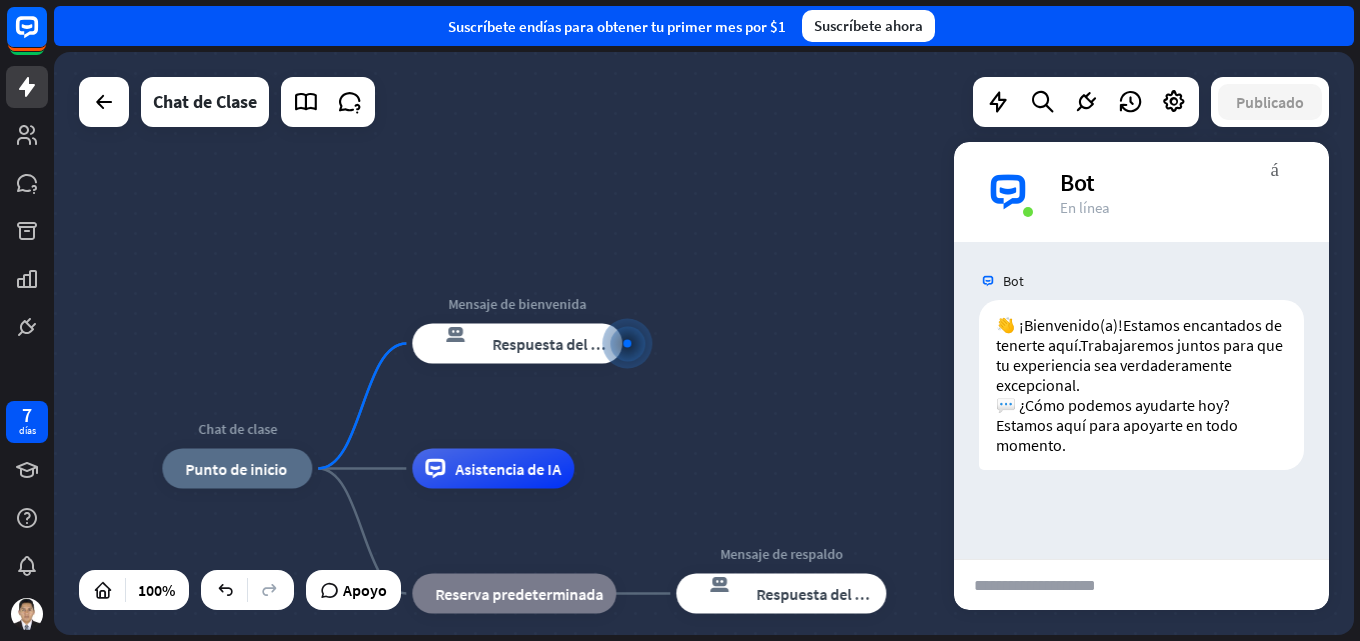 click at bounding box center (1052, 585) 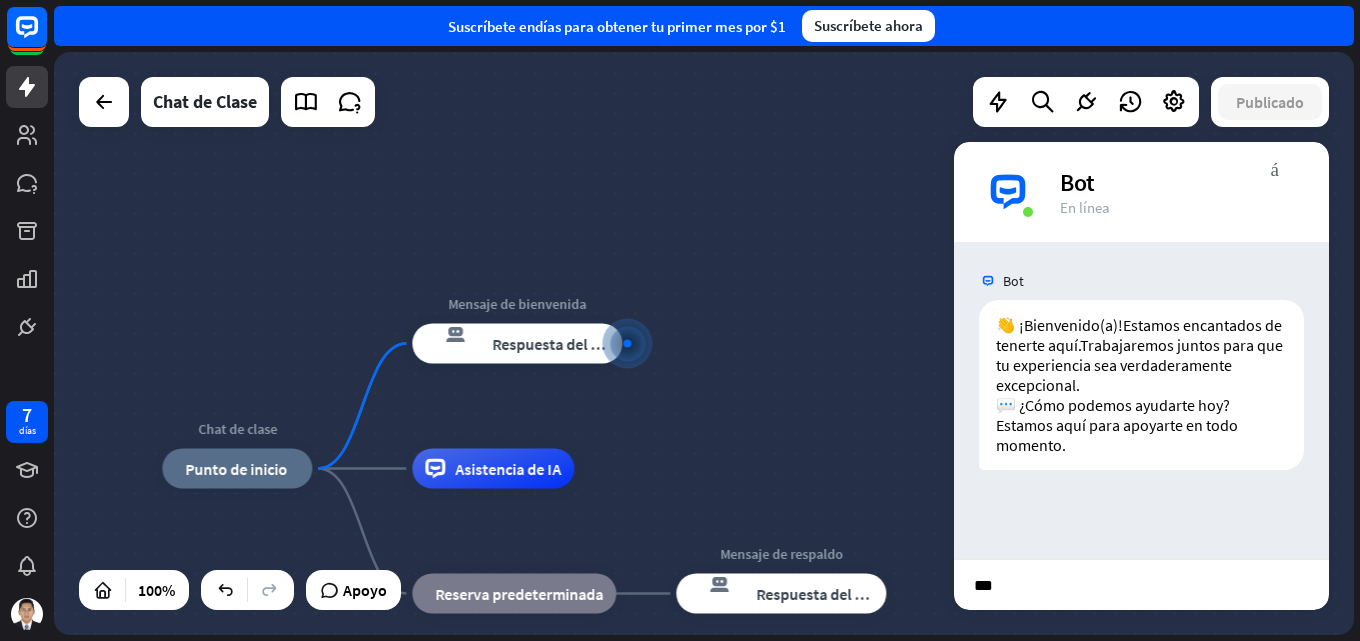 type on "****" 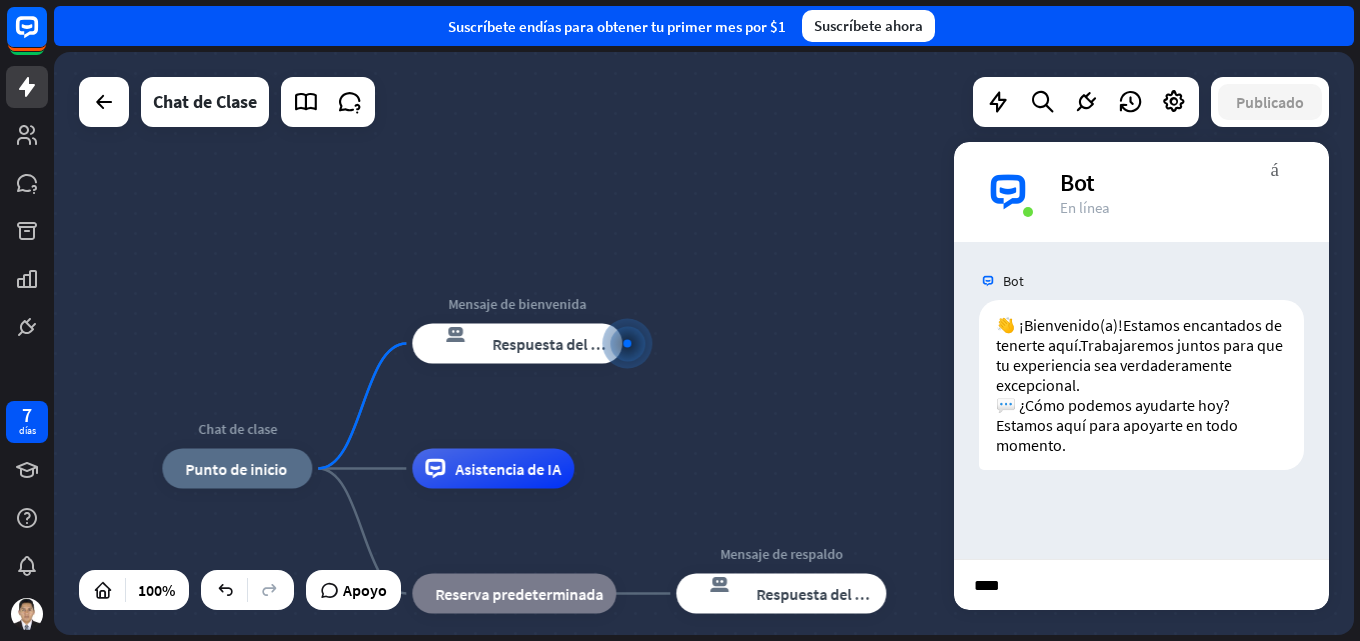 type 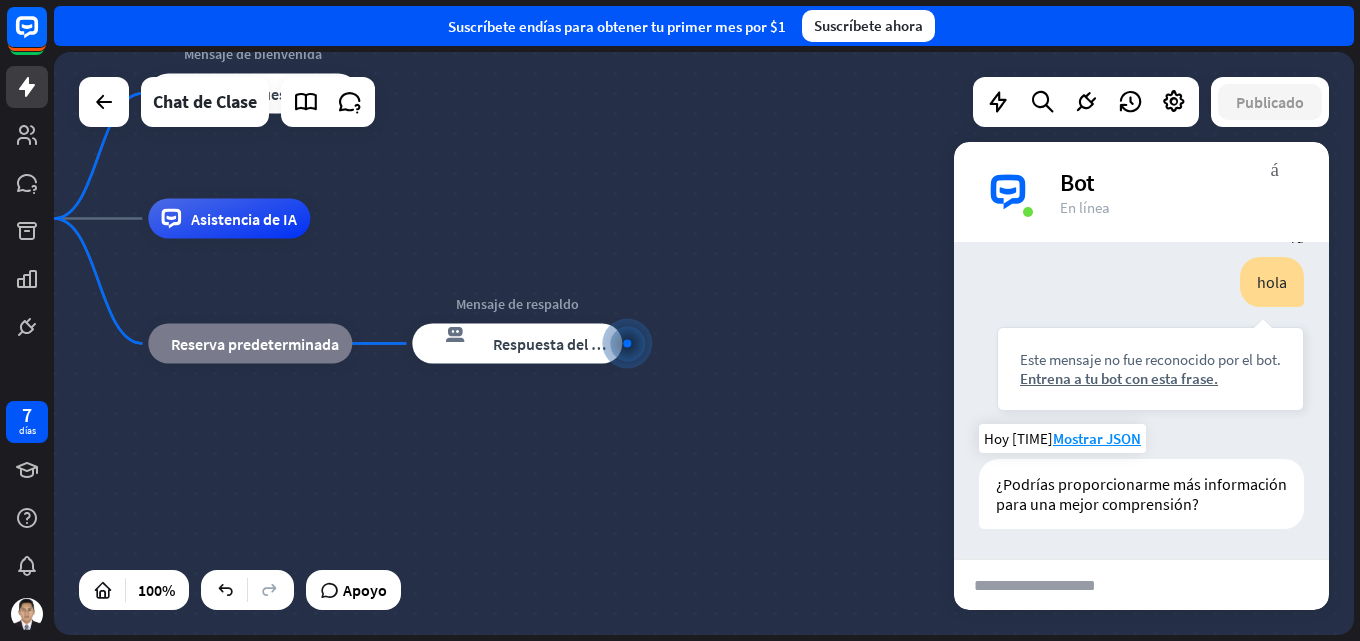 scroll, scrollTop: 340, scrollLeft: 0, axis: vertical 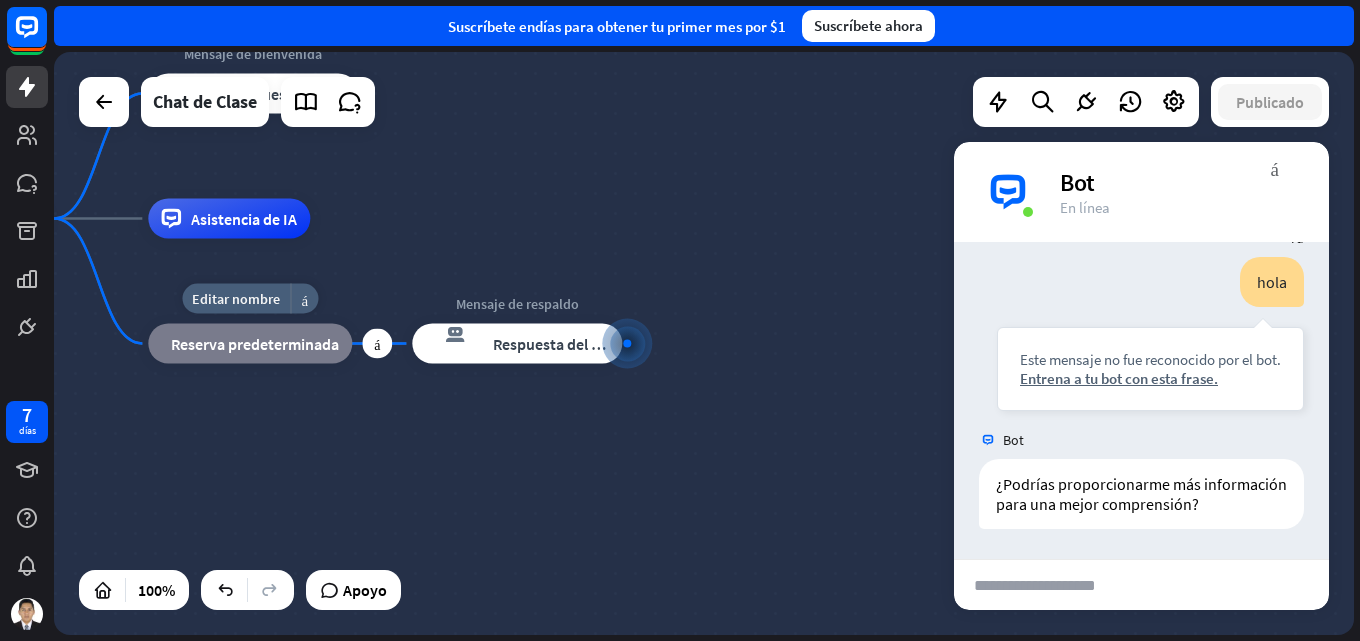 click on "bloque_de_retroceso   Reserva predeterminada" at bounding box center [250, 344] 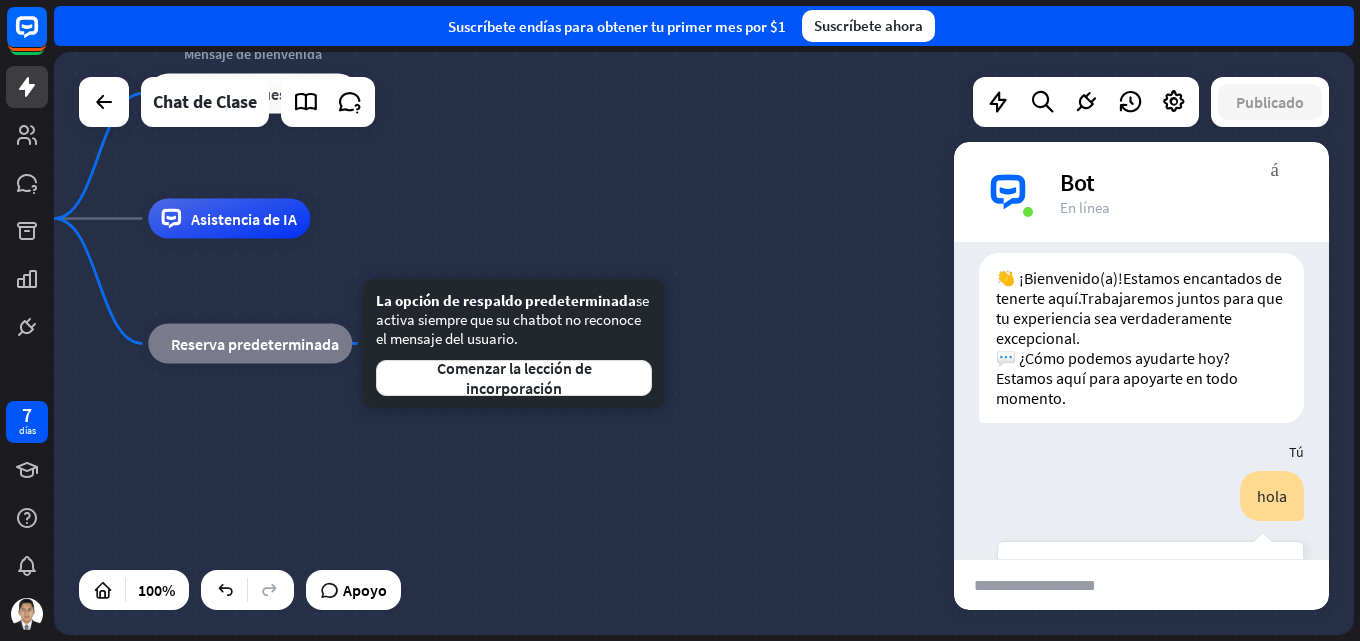 scroll, scrollTop: 40, scrollLeft: 0, axis: vertical 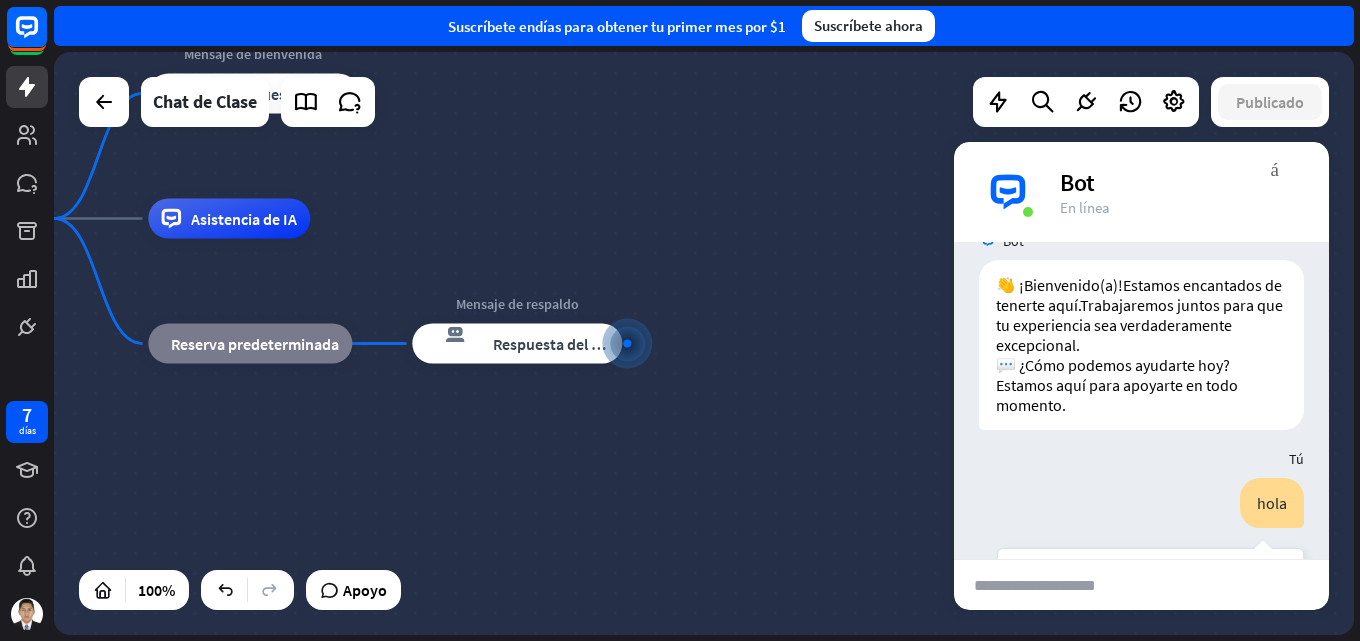 click on "Chat de clase   inicio_2   Punto de inicio                 Mensaje de bienvenida   respuesta del bot de bloqueo   Respuesta del bot                     Asistencia de IA                   bloque_de_retroceso   Reserva predeterminada                 Mensaje de respaldo   respuesta del bot de bloqueo   Respuesta del bot" at bounding box center (548, 510) 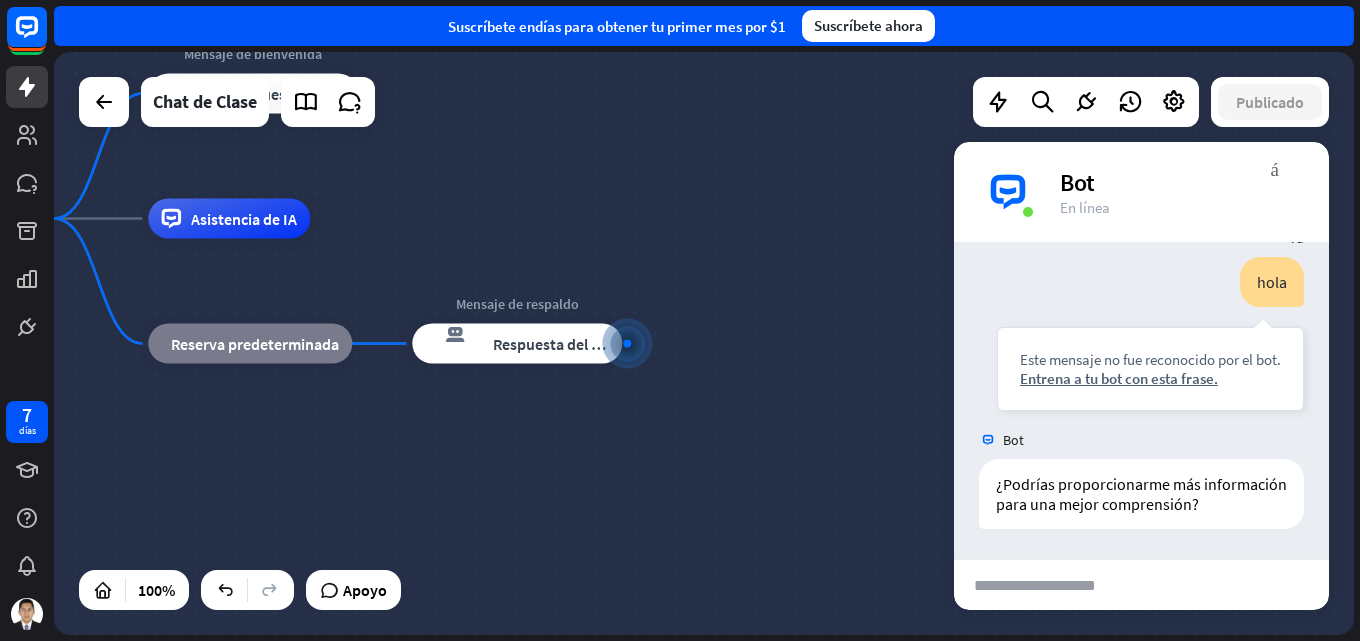 scroll, scrollTop: 340, scrollLeft: 0, axis: vertical 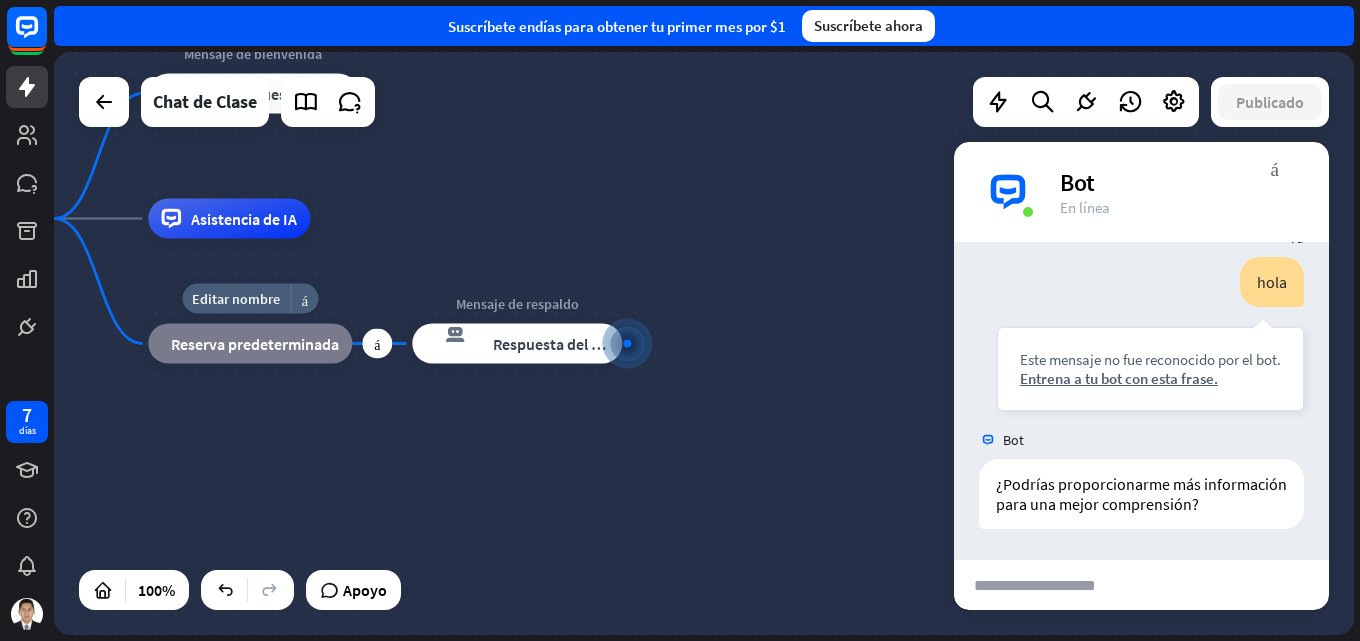 click on "bloque_de_retroceso   Reserva predeterminada" at bounding box center (250, 344) 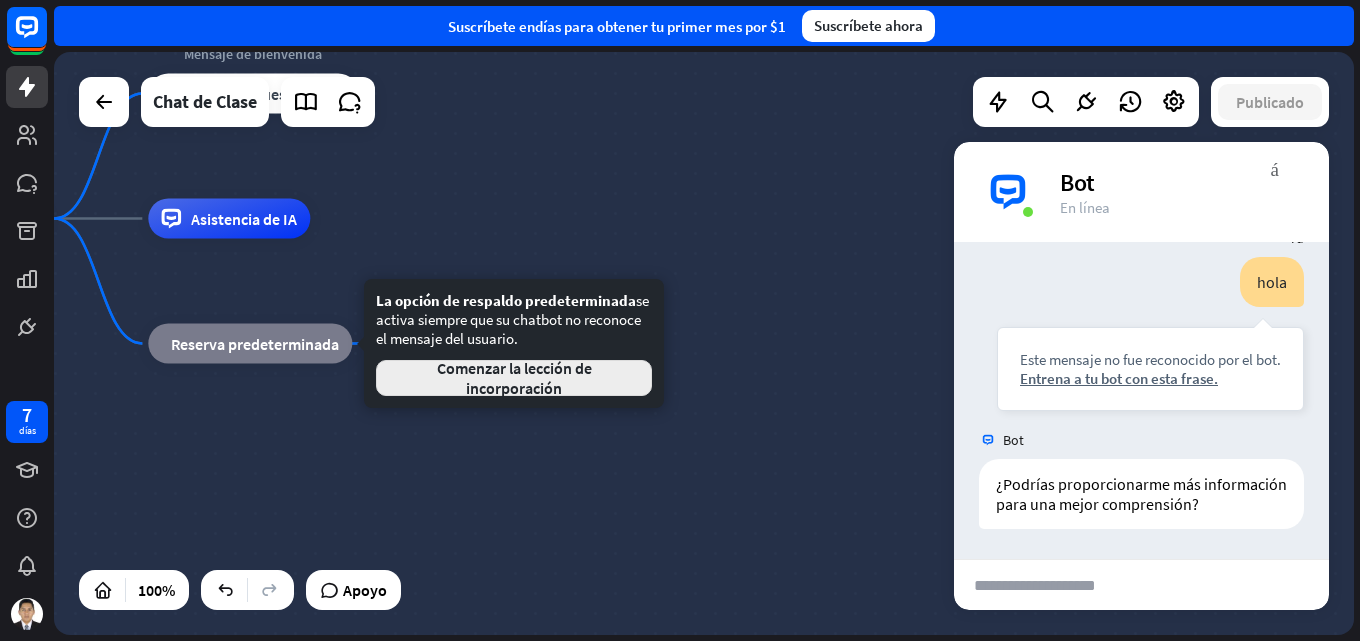 click on "Comenzar la lección de incorporación" at bounding box center [514, 378] 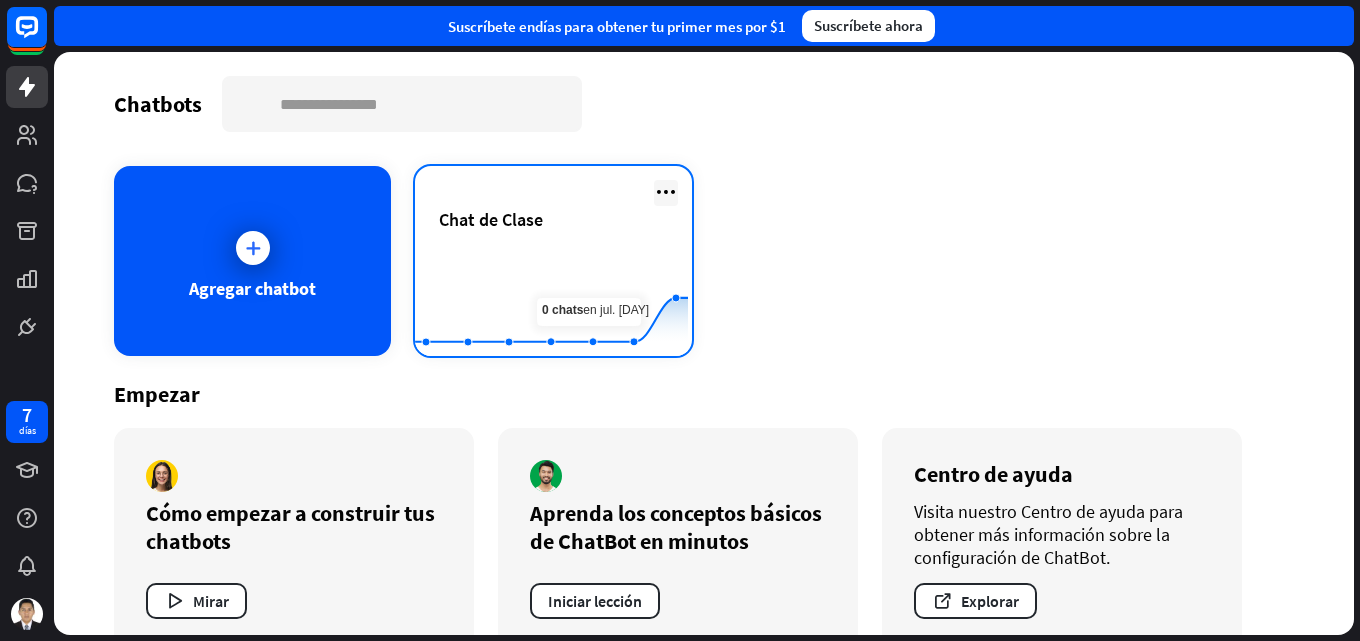 click at bounding box center (666, 192) 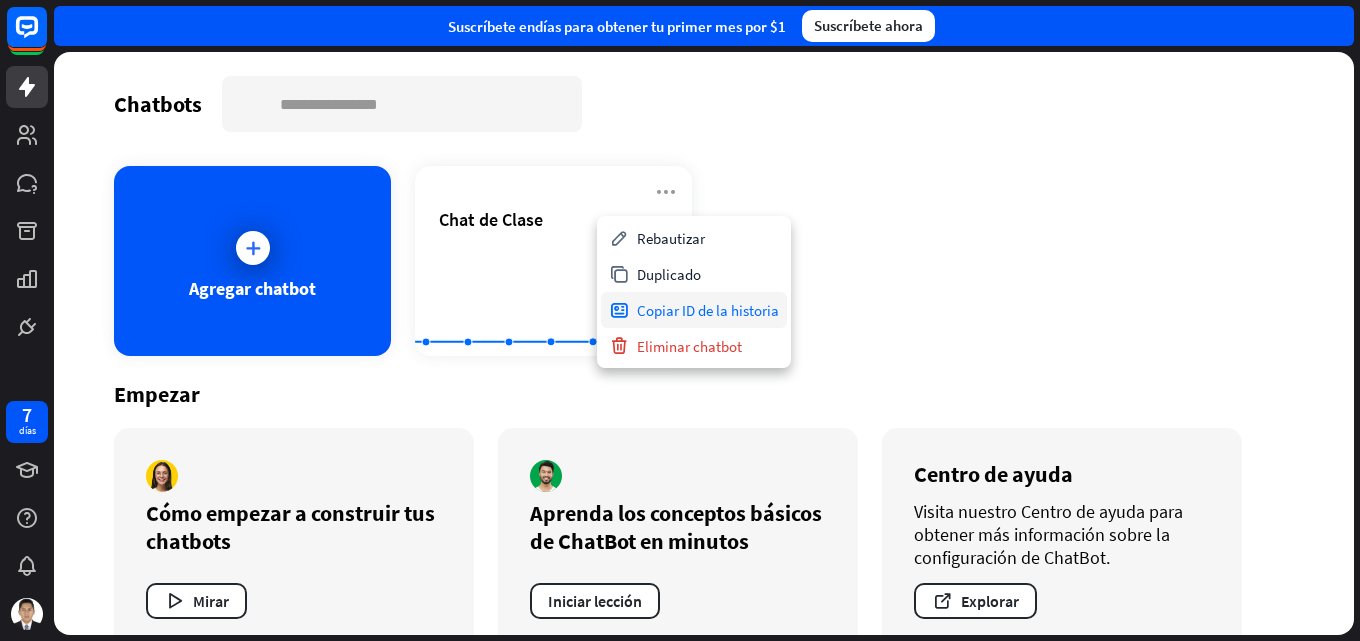 click on "Copiar ID de la historia" at bounding box center [708, 310] 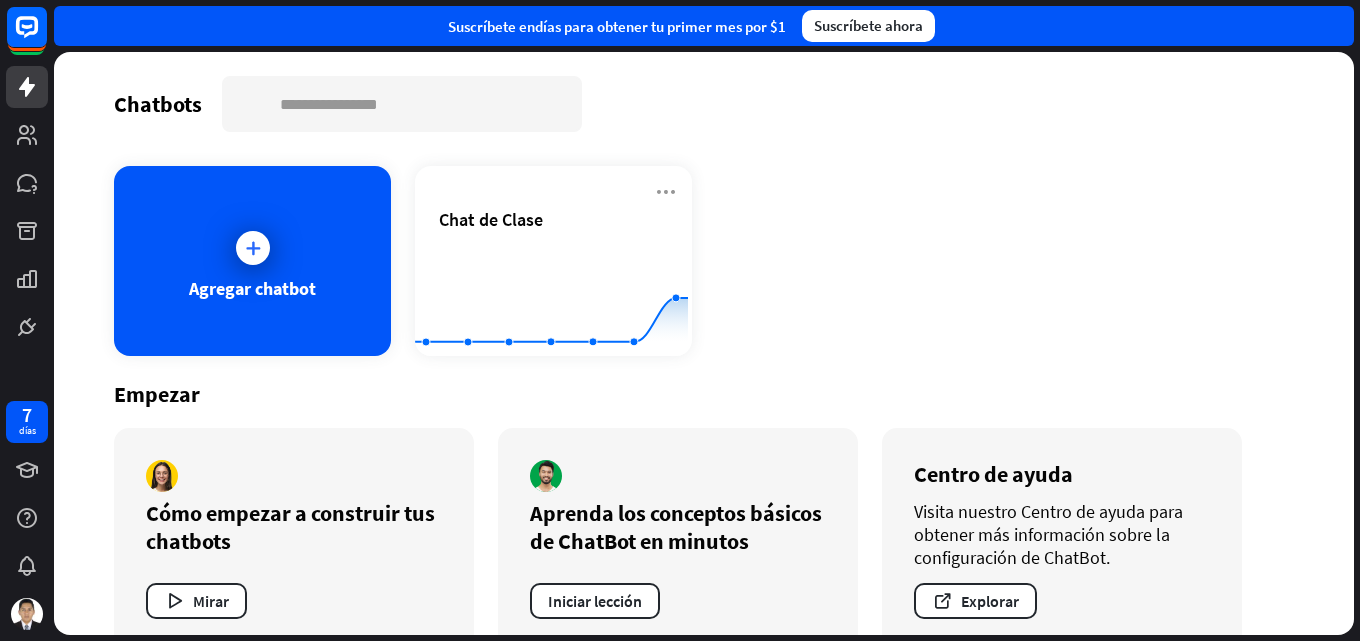 click on "Chatbots   buscar         Agregar chatbot
Chat de Clase
Created with Highcharts 10.1.0 0 2 4   Empezar
Cómo empezar a construir tus chatbots
Mirar
Aprenda los conceptos básicos de ChatBot en minutos
Iniciar lección
Centro de ayuda
Visita nuestro Centro de ayuda para obtener más información sobre la configuración de ChatBot.
Explorar" at bounding box center [704, 343] 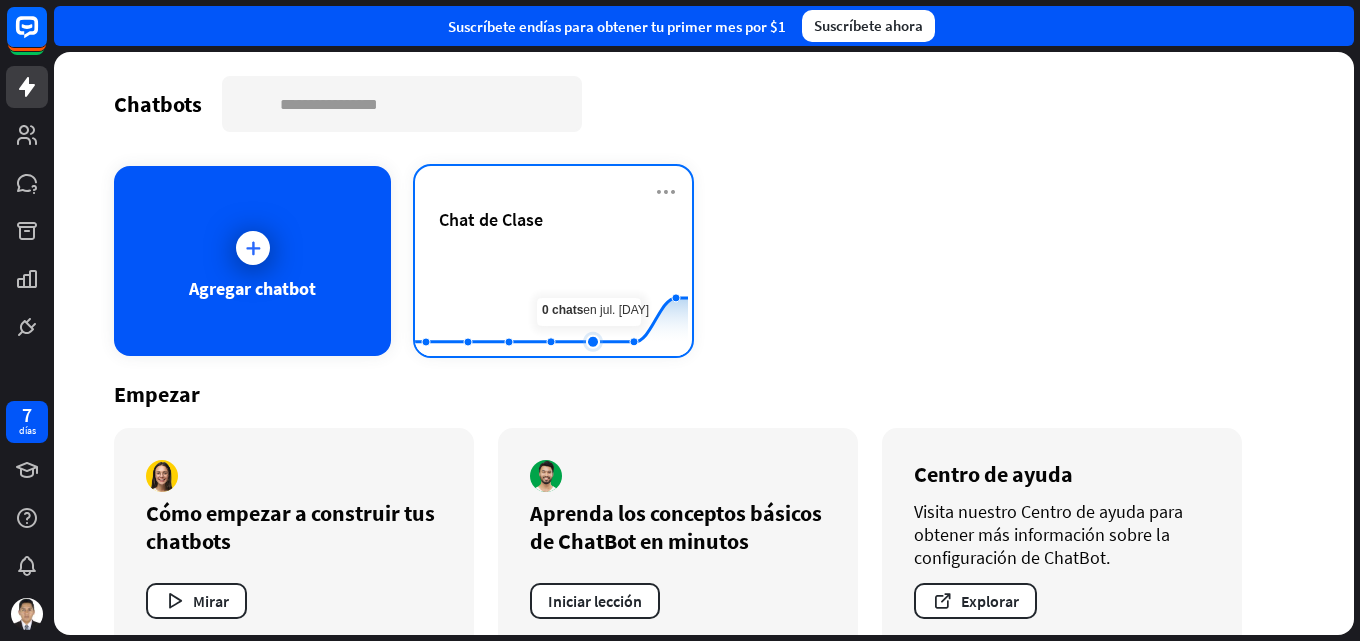 scroll, scrollTop: 40, scrollLeft: 0, axis: vertical 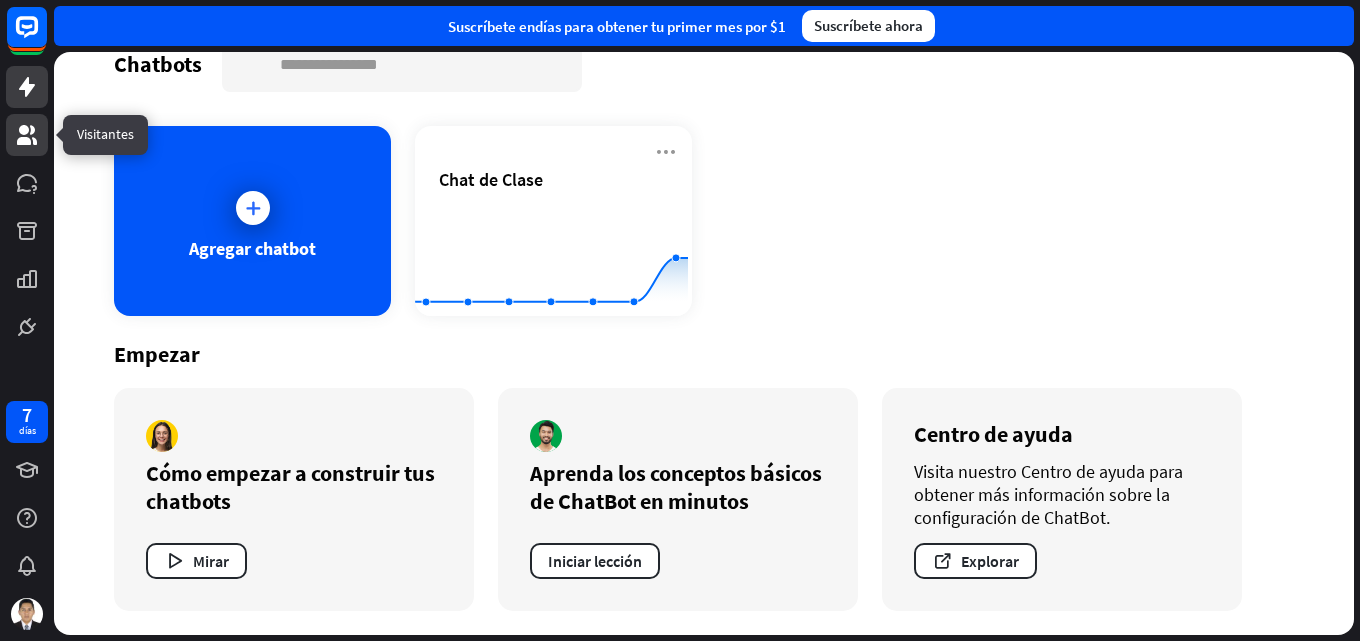 click at bounding box center (27, 135) 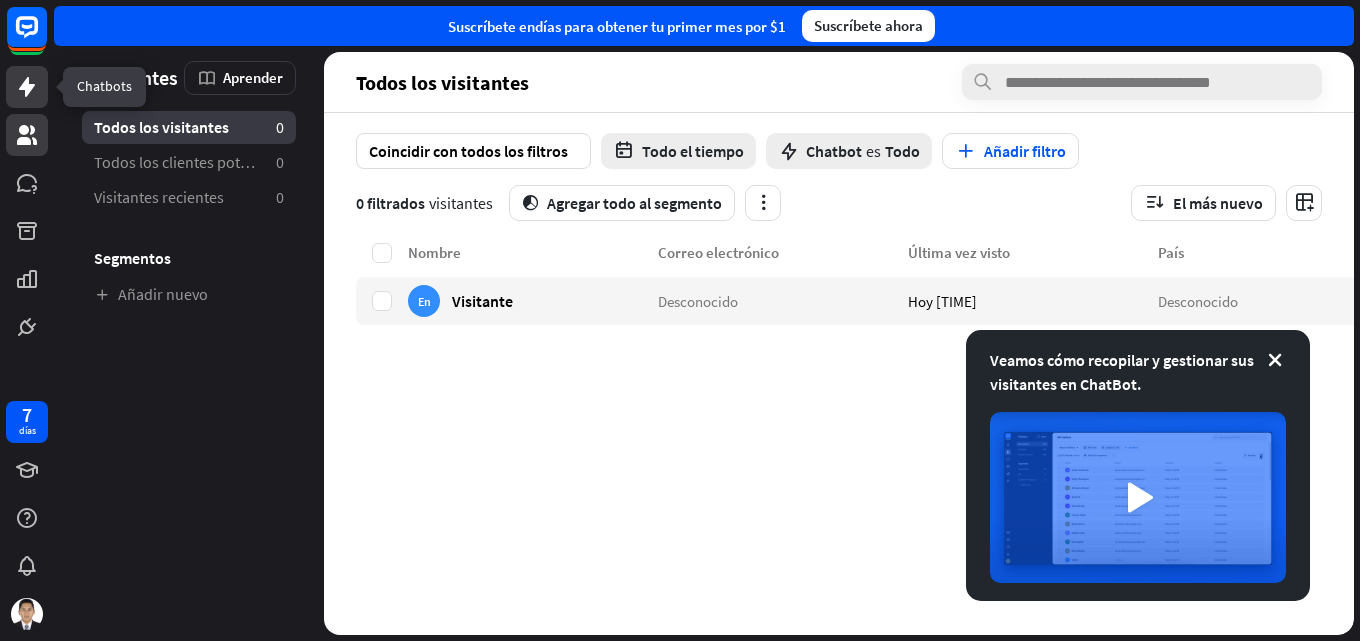 click 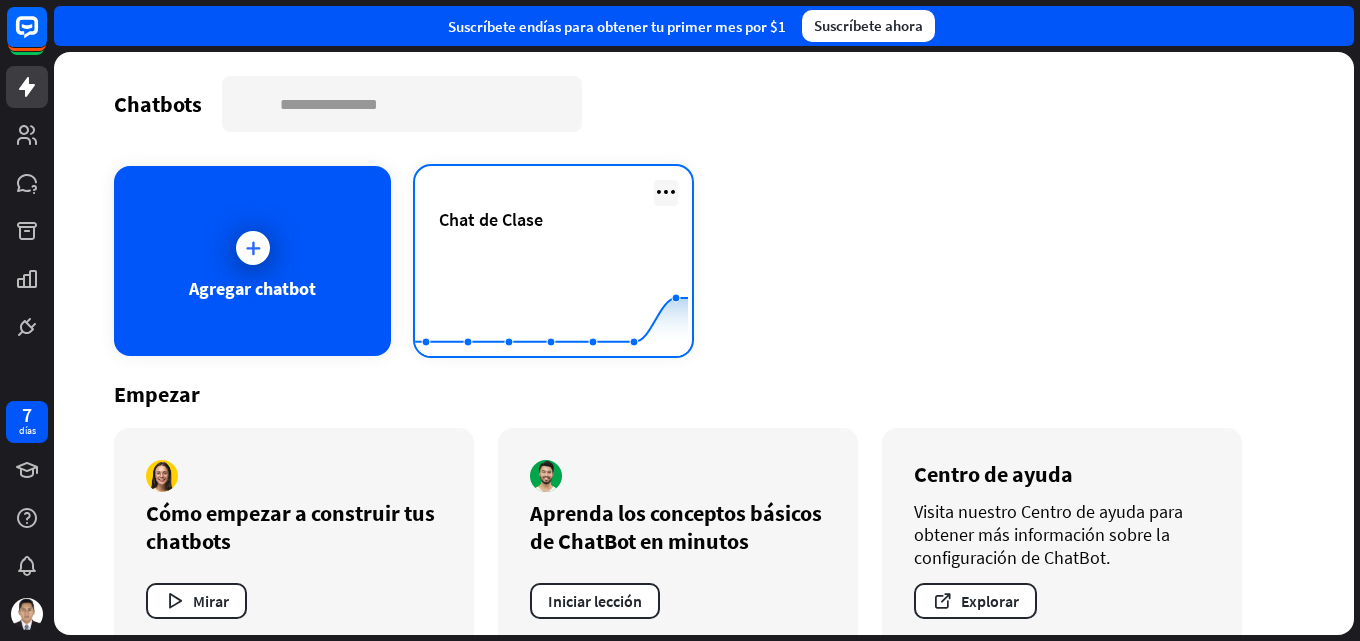 click at bounding box center (666, 192) 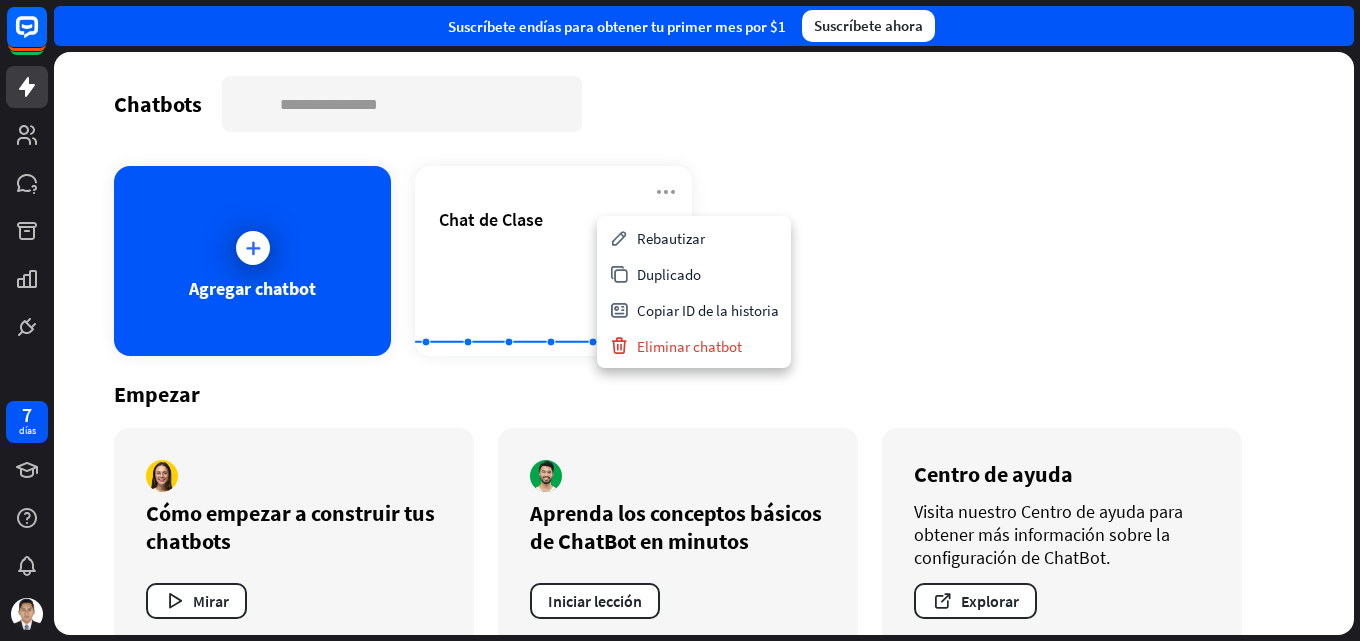 click on "Agregar chatbot
Chat de Clase
Created with Highcharts 10.1.0 0 2 4" at bounding box center (704, 261) 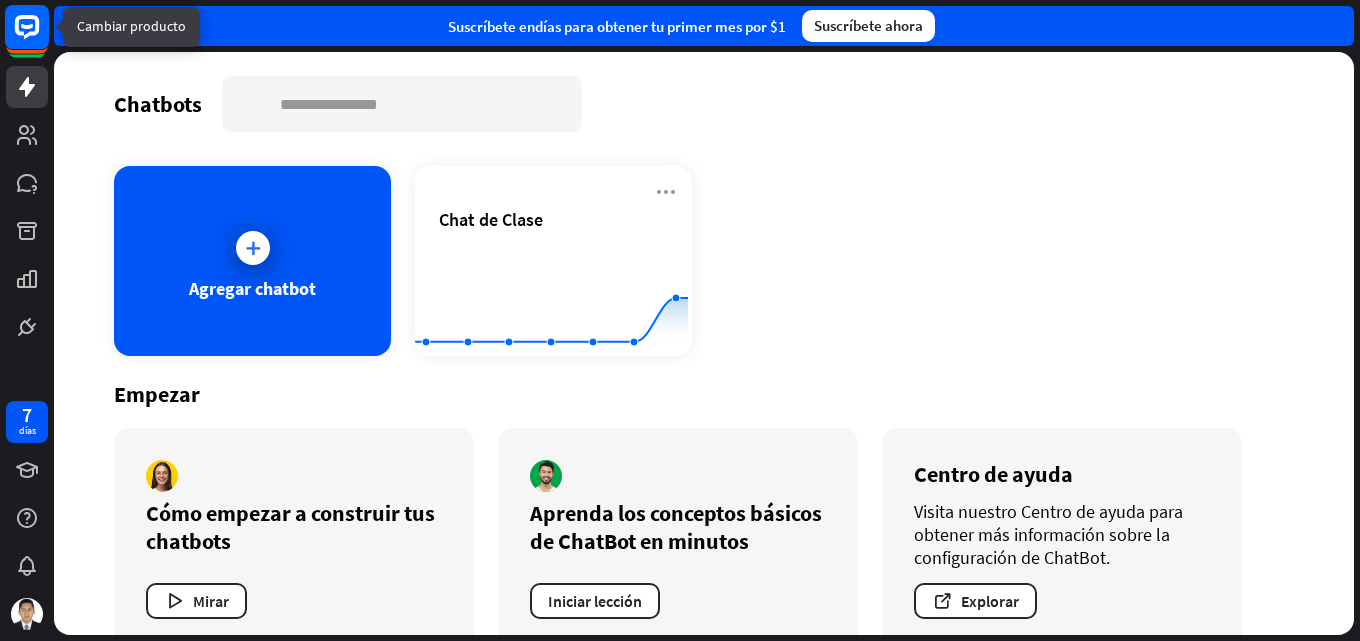 click 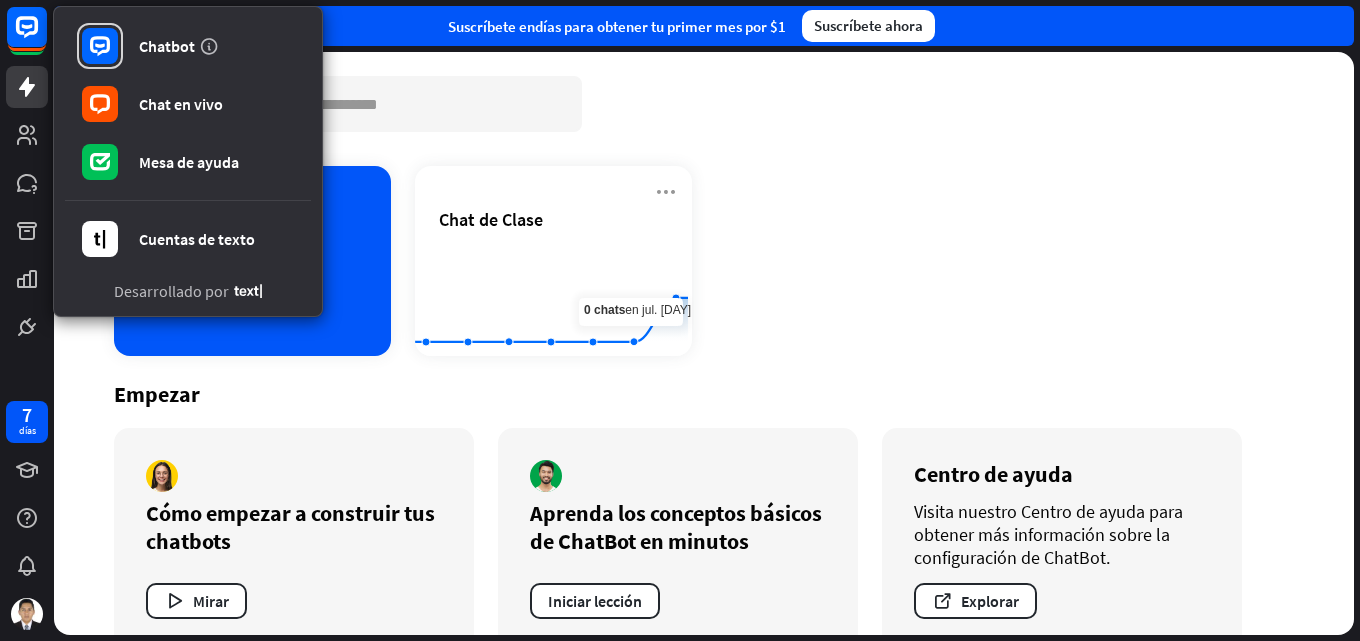 click on "Agregar chatbot
Chat de Clase
Created with Highcharts 10.1.0 0 2 4" at bounding box center (704, 261) 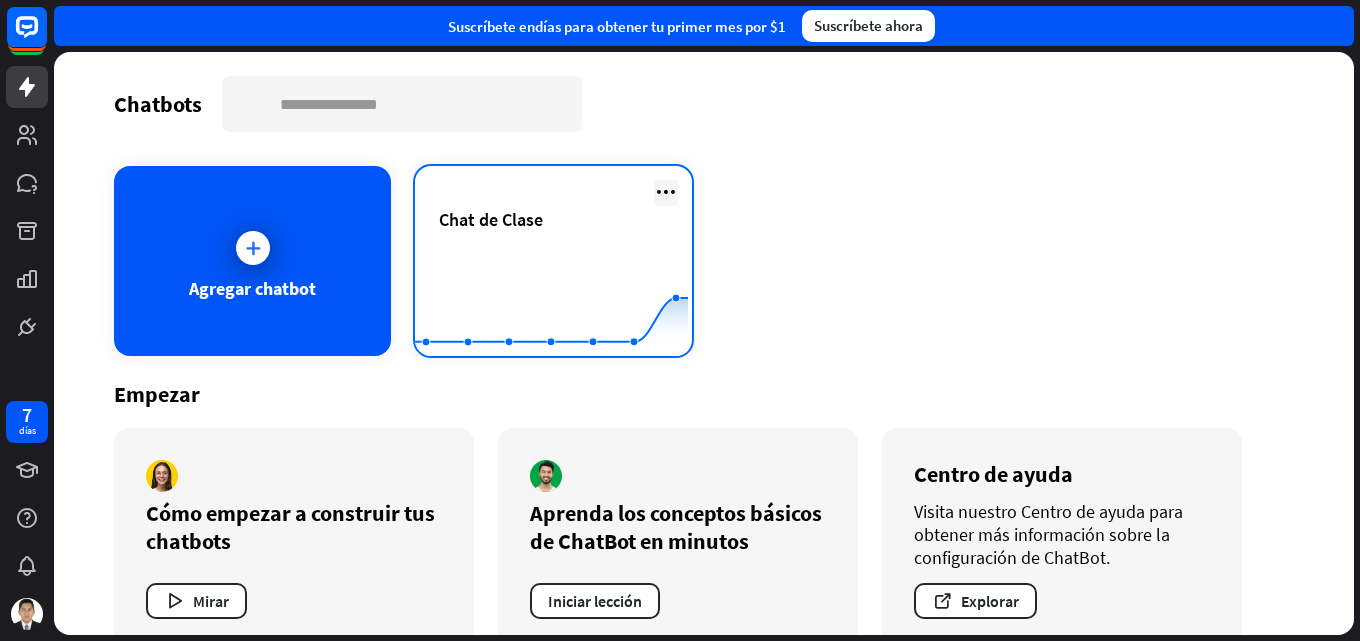 click at bounding box center [666, 192] 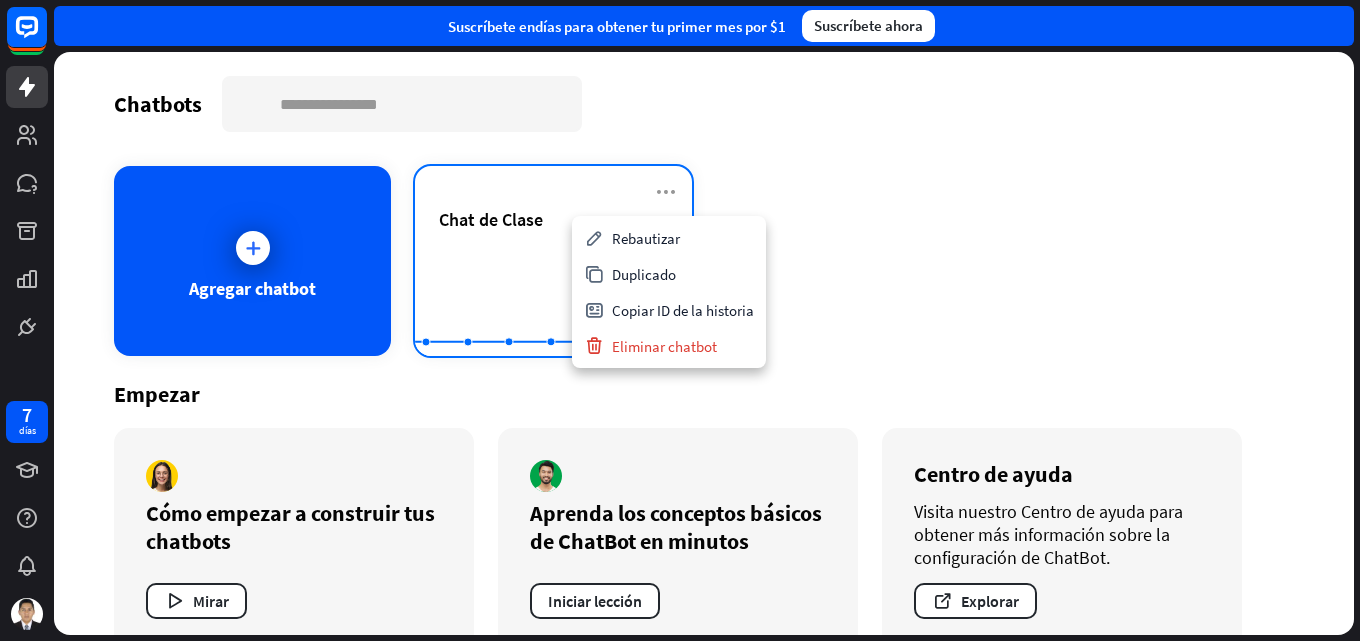 click on "Chat de Clase" at bounding box center (491, 219) 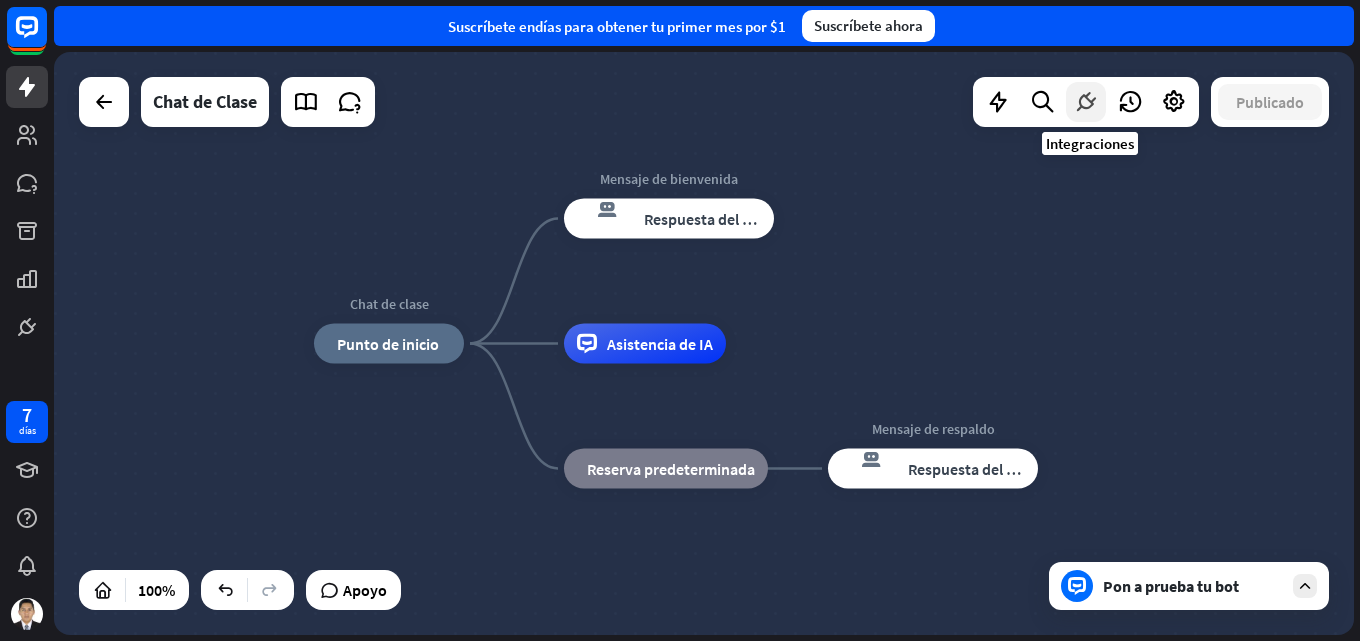 click at bounding box center [1086, 102] 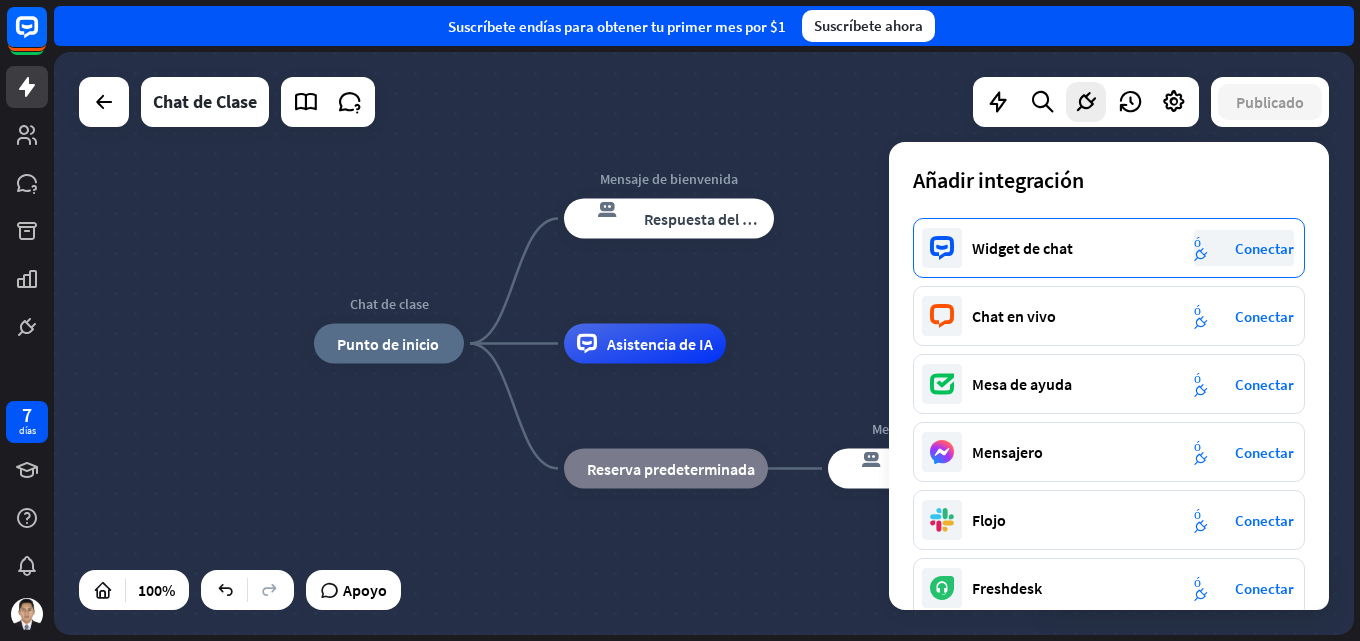 click on "Conectar" at bounding box center [1264, 248] 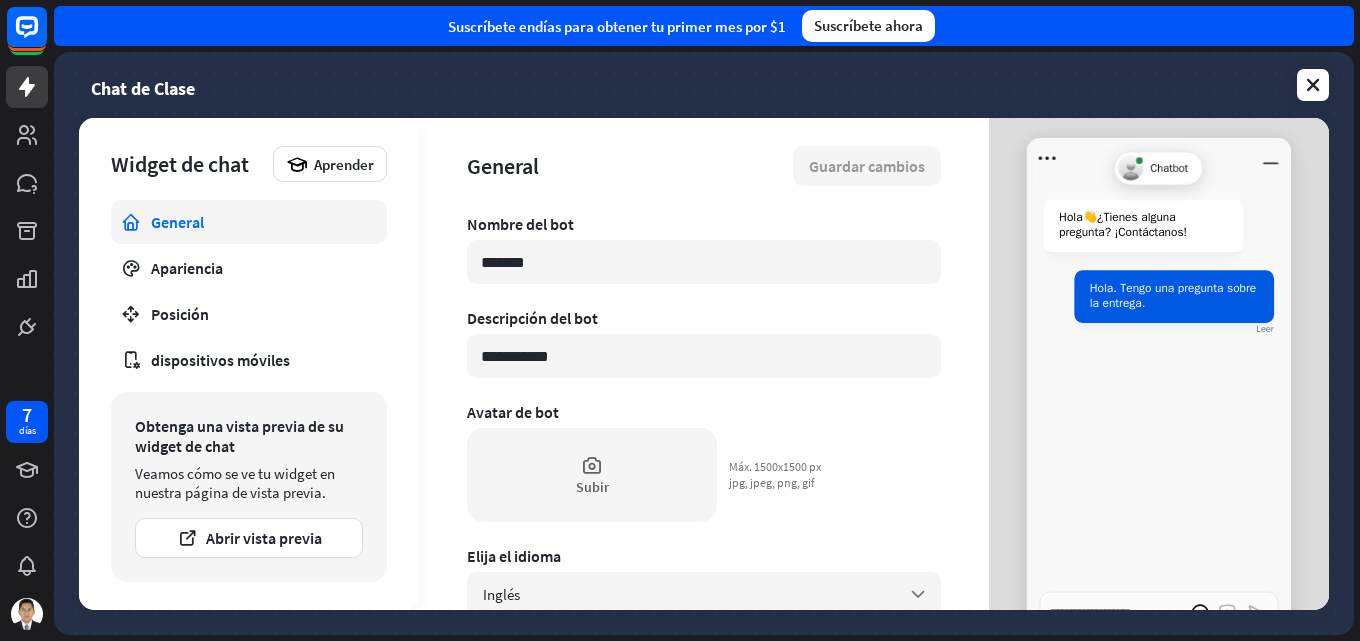 scroll, scrollTop: 0, scrollLeft: 0, axis: both 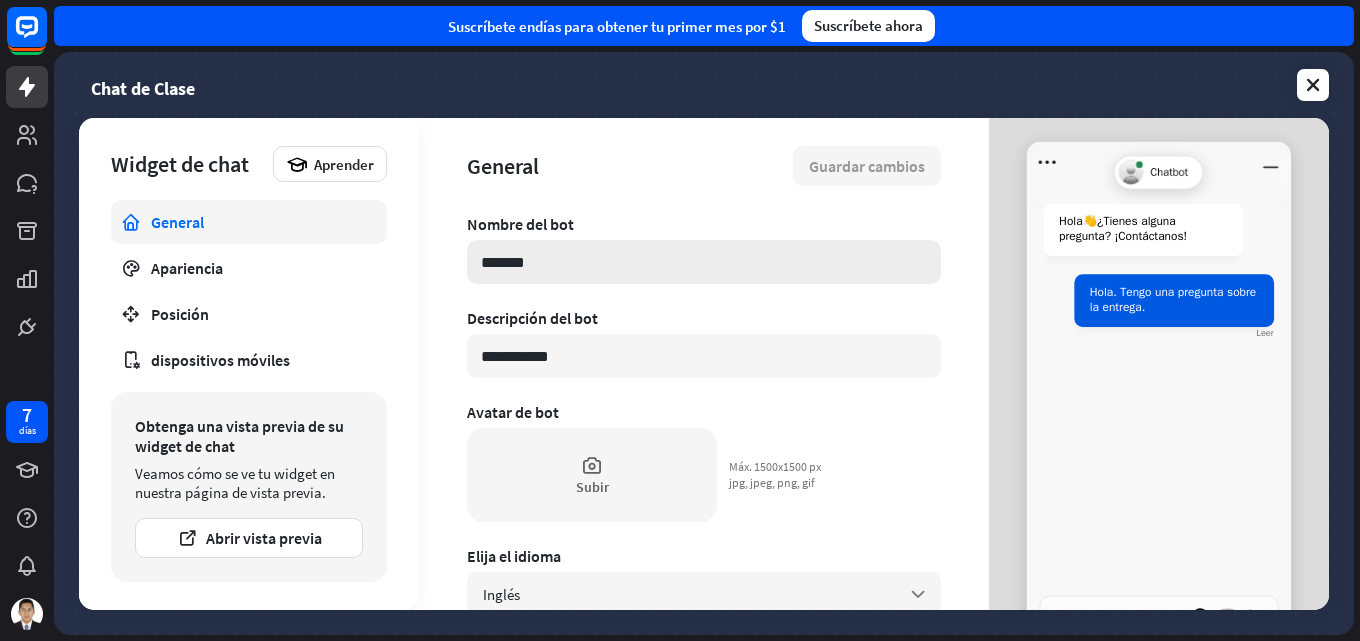 click on "*******" at bounding box center [704, 262] 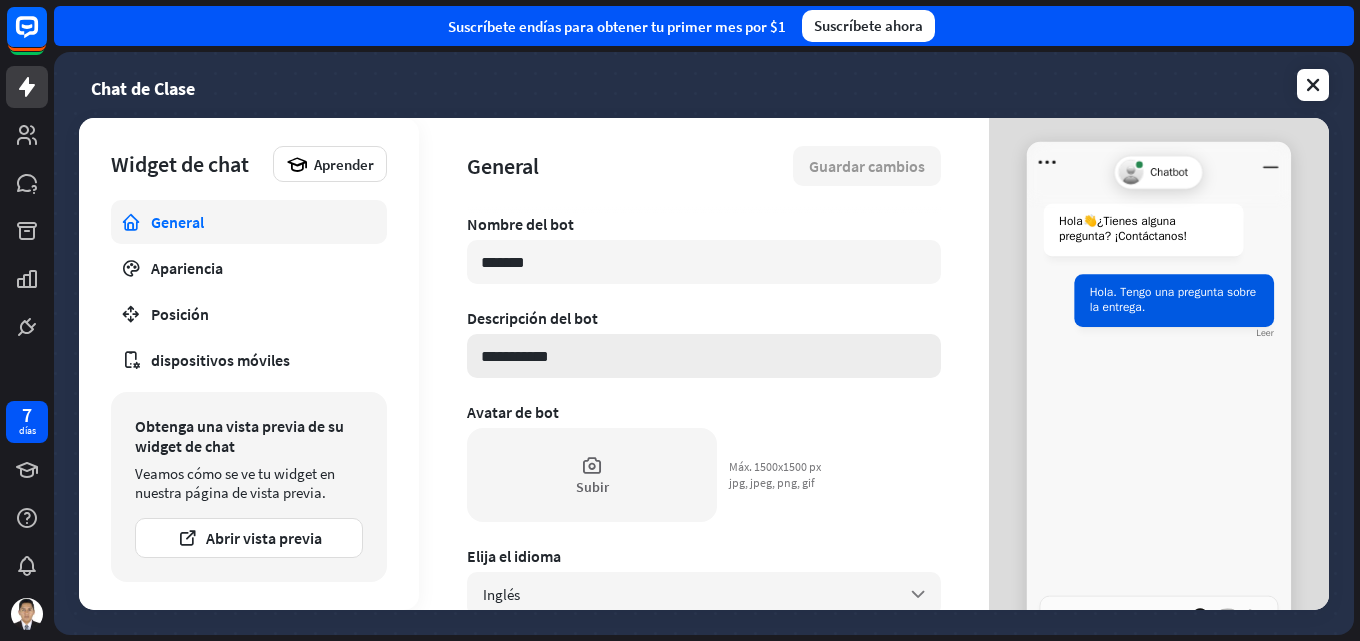 click on "**********" at bounding box center [704, 356] 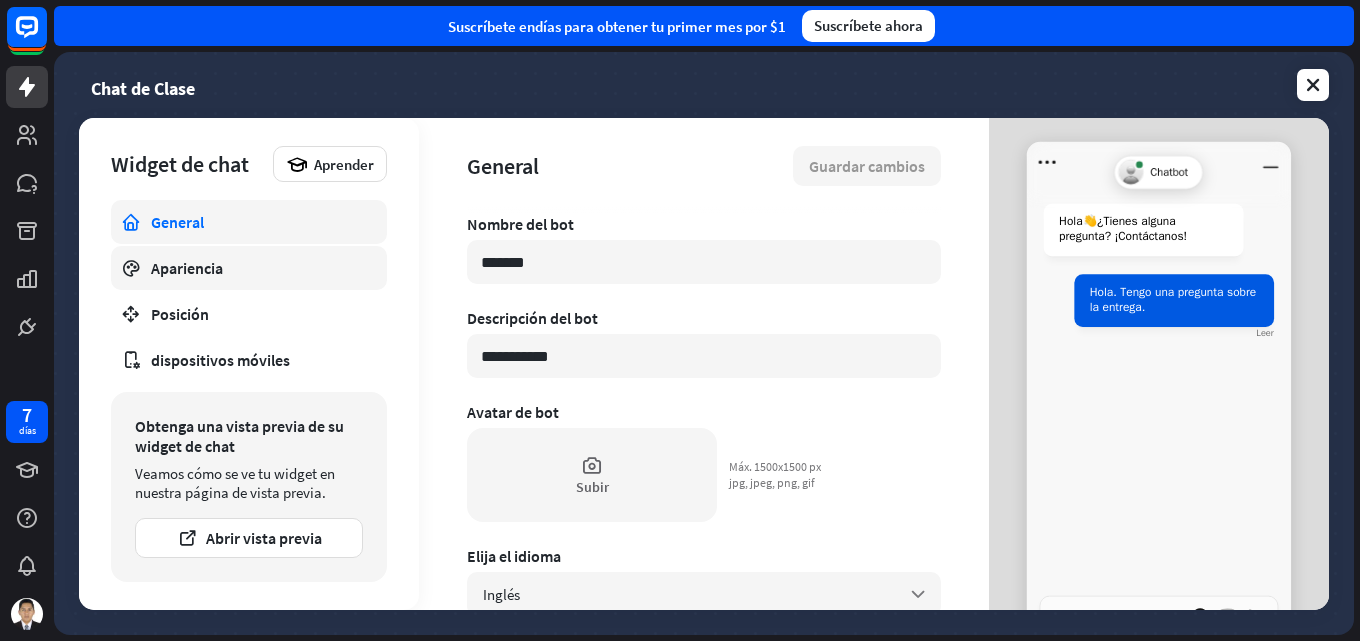 click on "Apariencia" at bounding box center [249, 268] 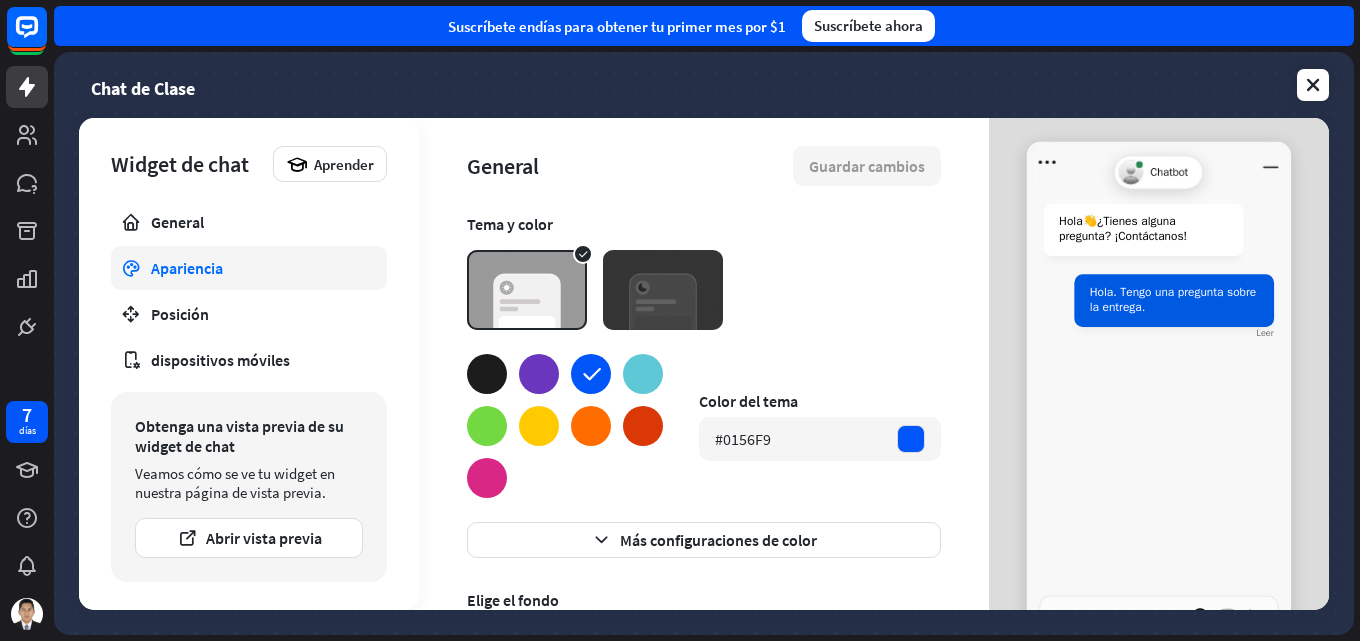 click at bounding box center (643, 374) 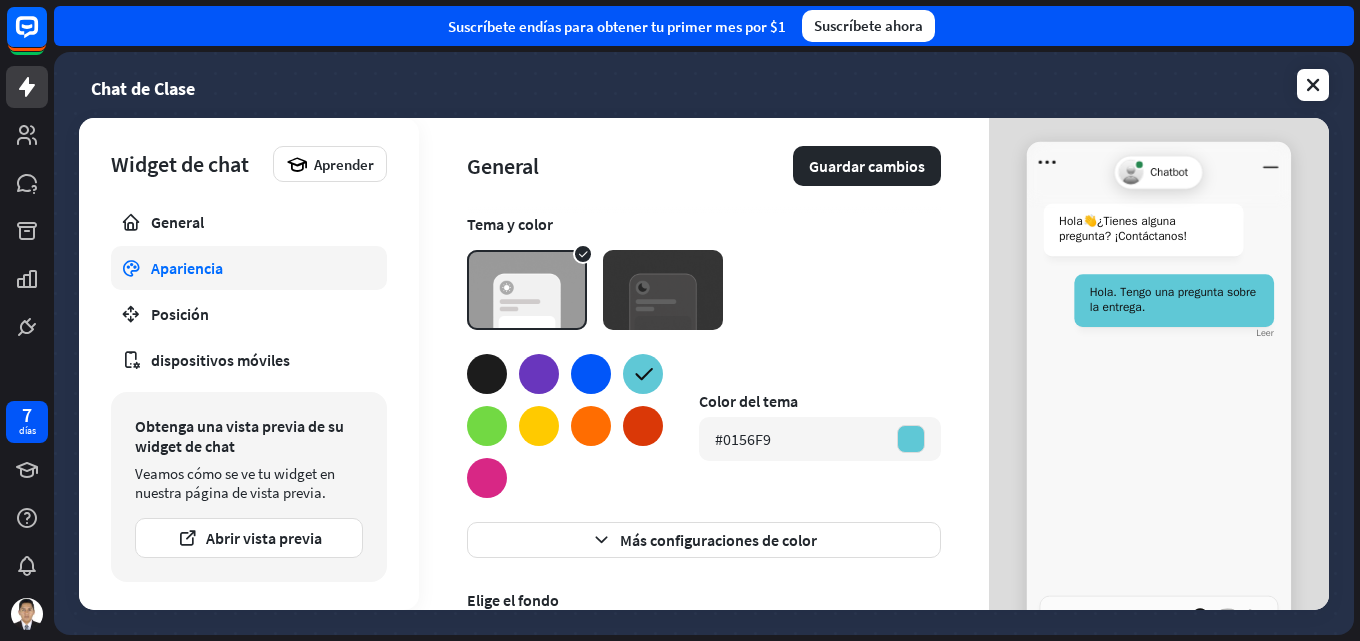 click at bounding box center [591, 374] 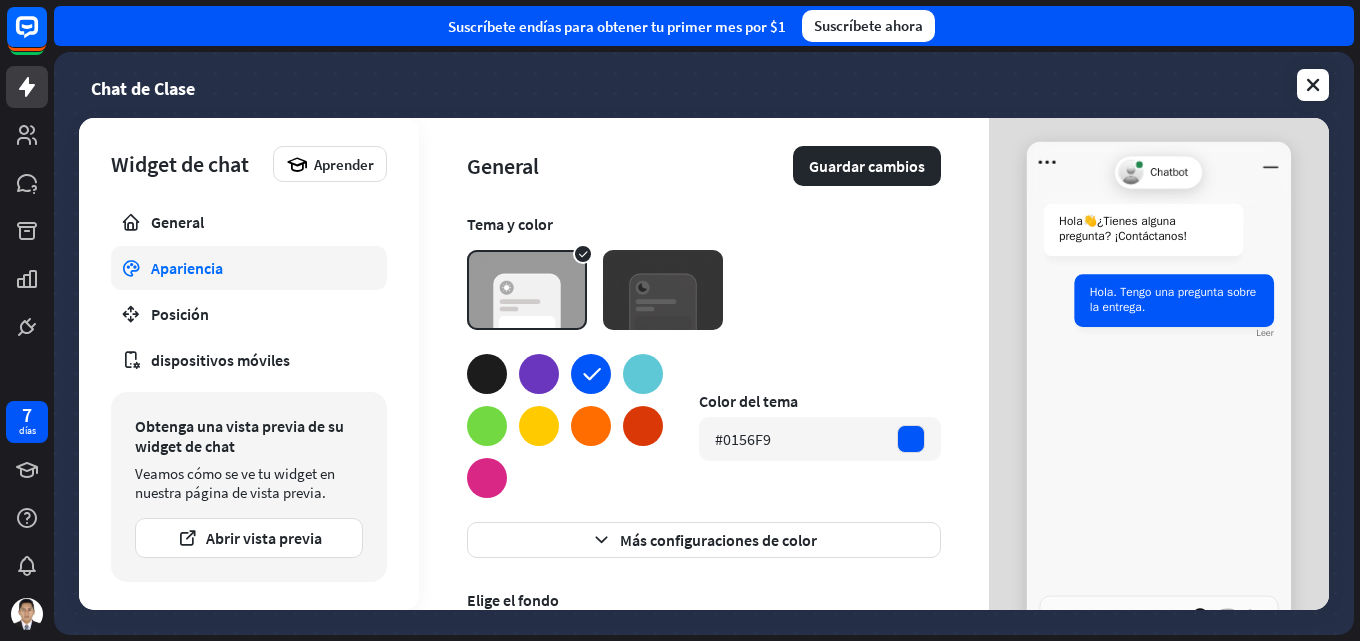 click at bounding box center [643, 426] 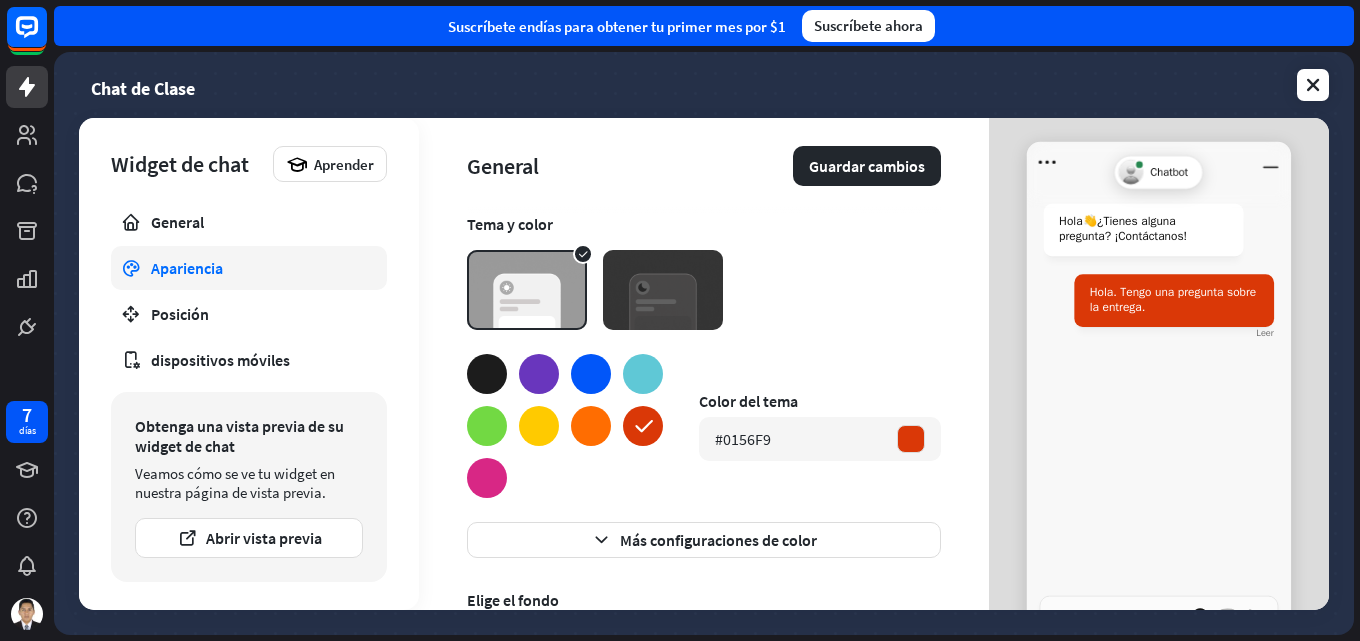 click at bounding box center [591, 426] 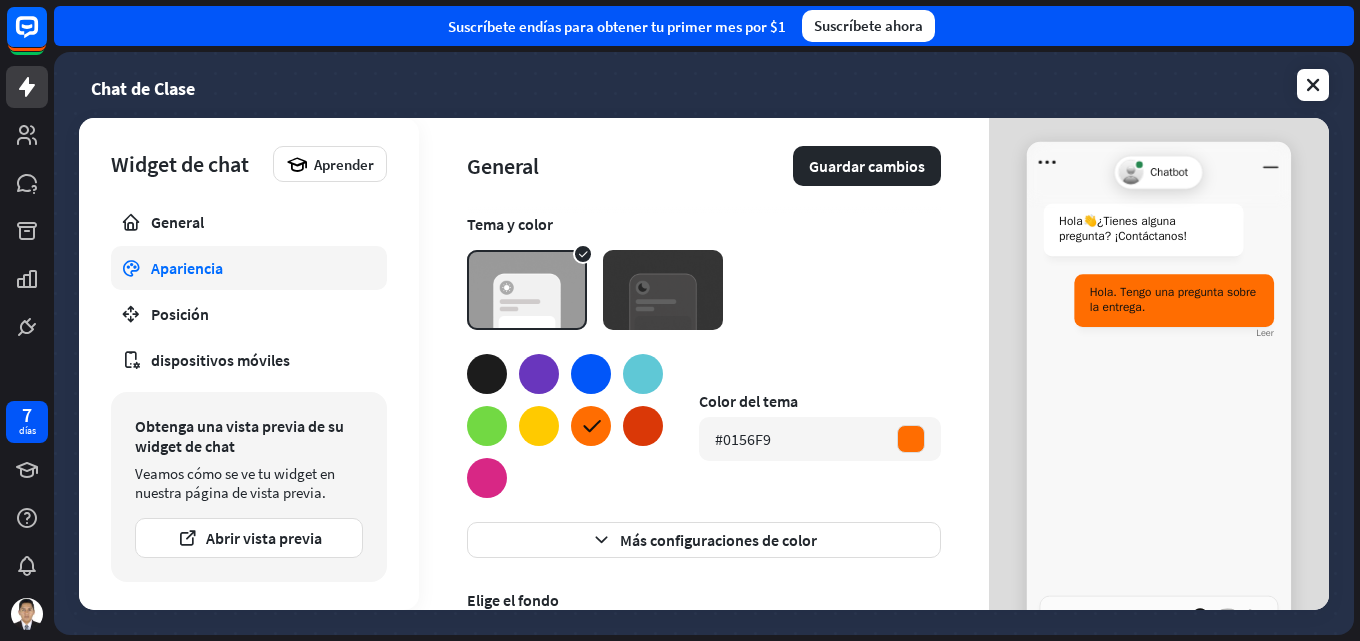 click at bounding box center (643, 374) 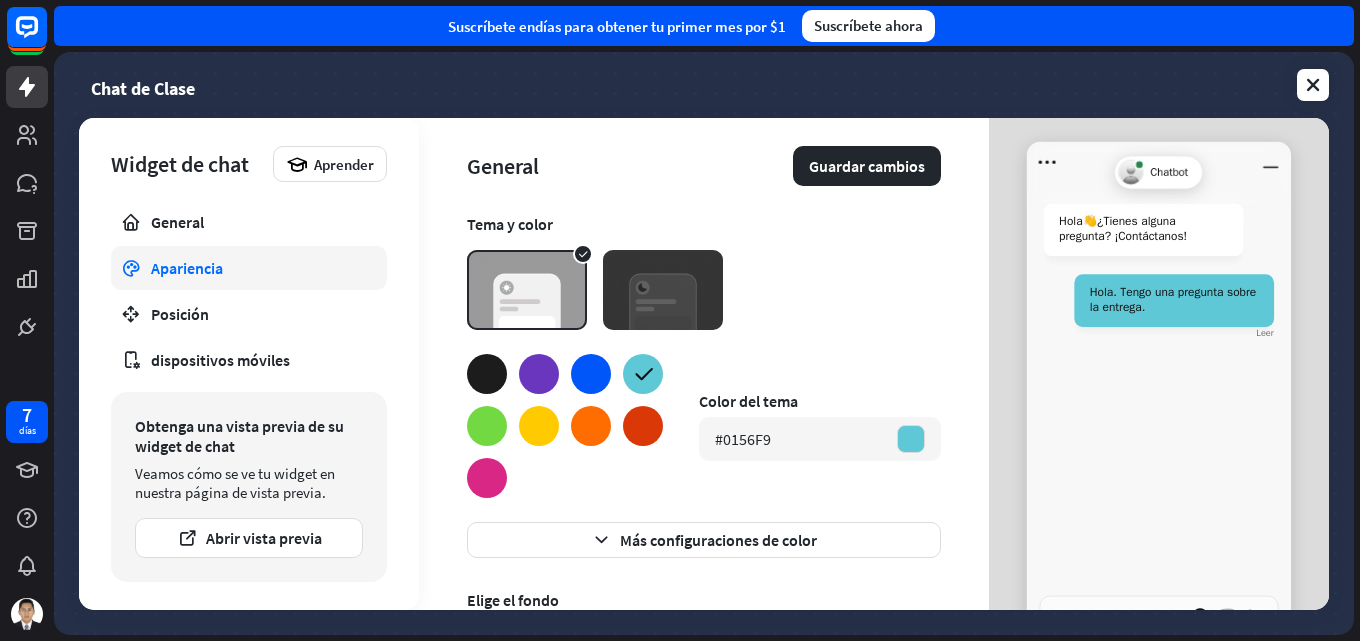 click at bounding box center [591, 374] 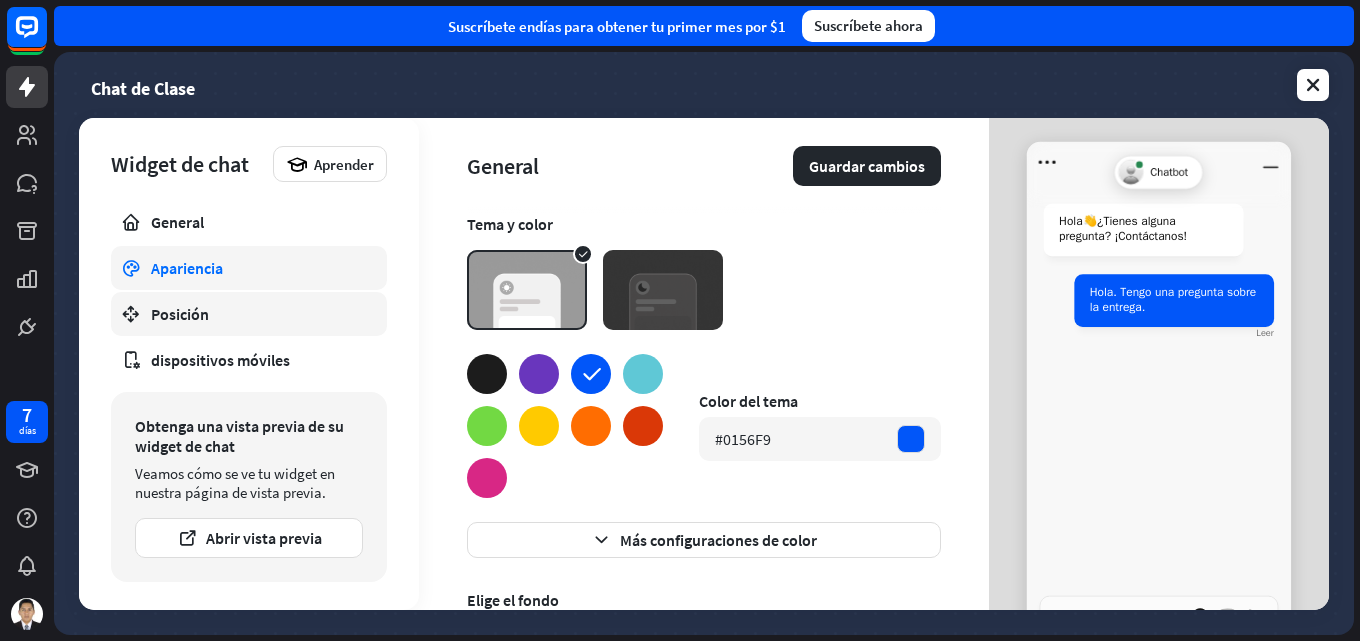 click on "Posición" at bounding box center [249, 314] 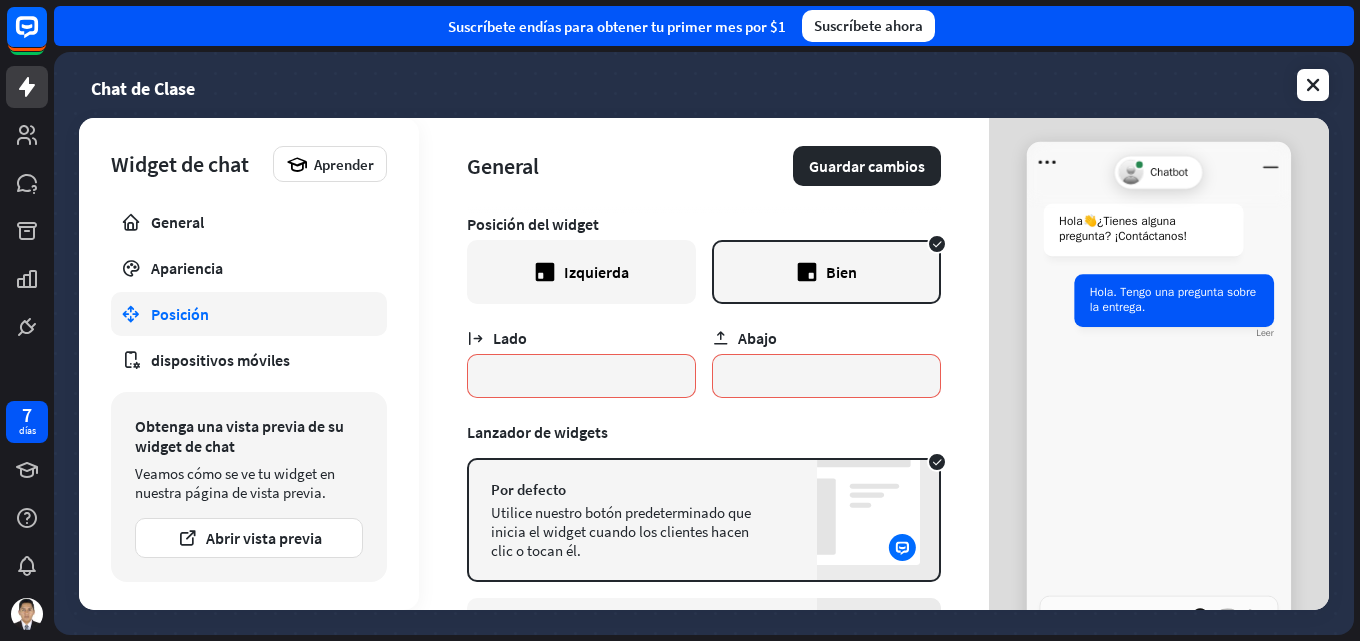 click on "Izquierda" at bounding box center [596, 272] 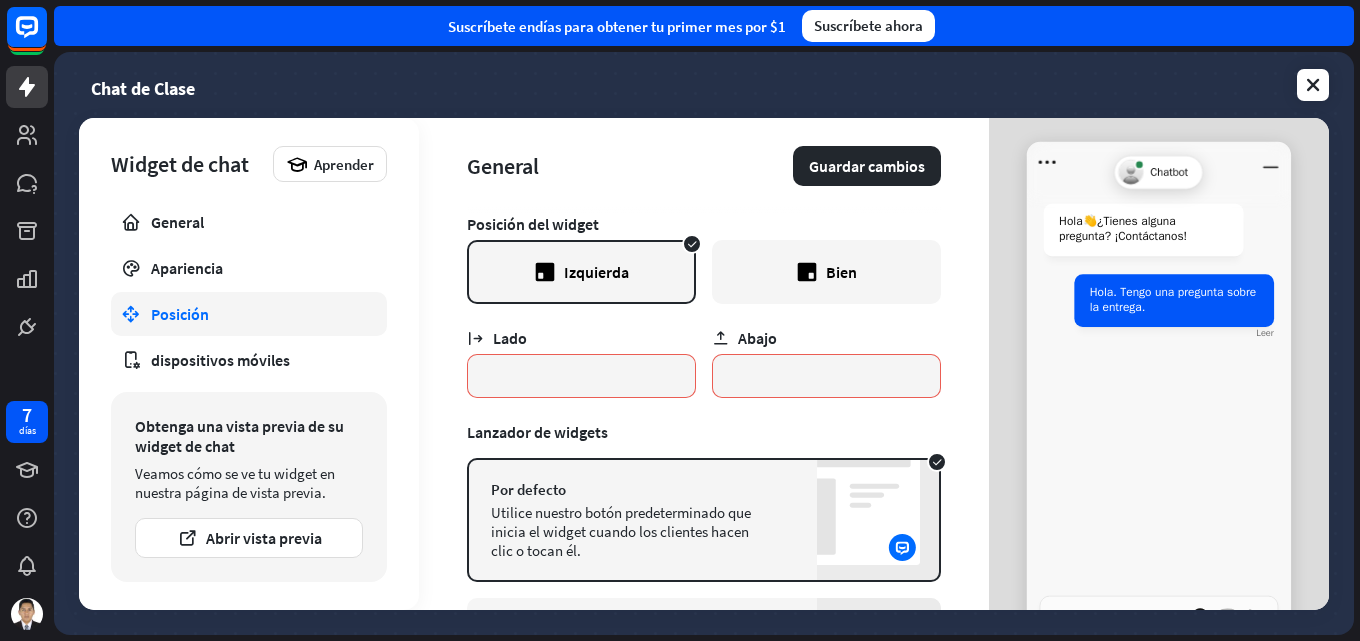 click on "Bien" at bounding box center (826, 272) 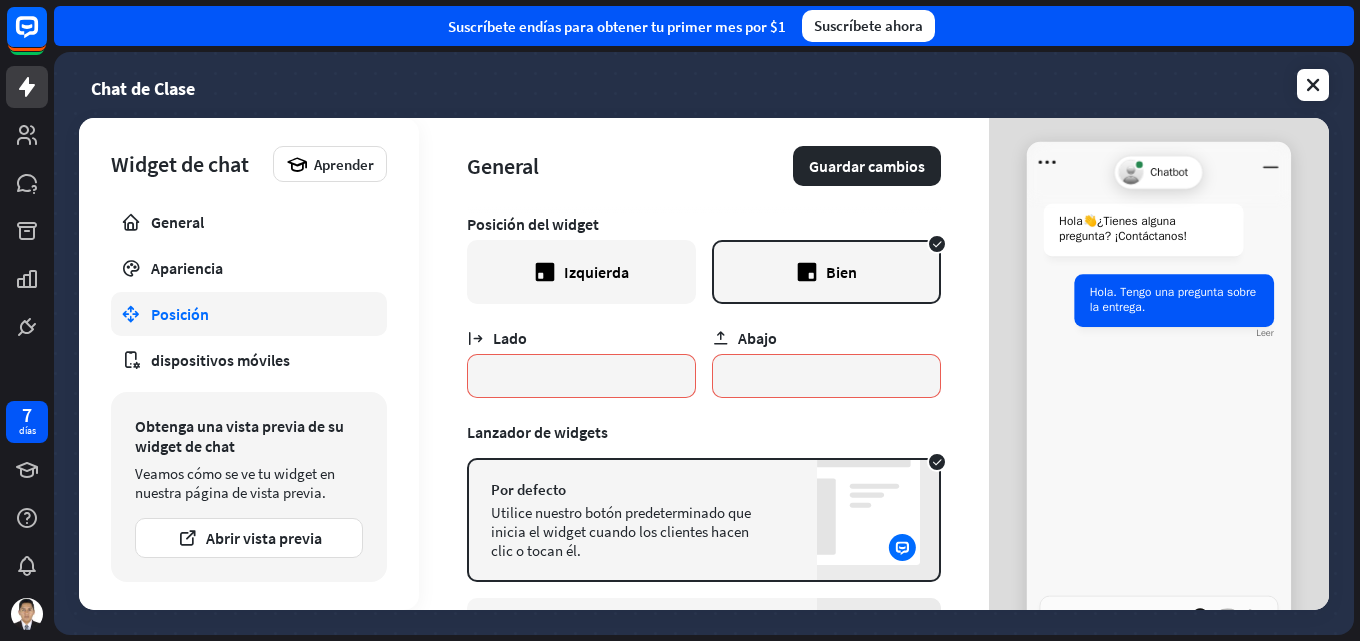 scroll, scrollTop: 100, scrollLeft: 0, axis: vertical 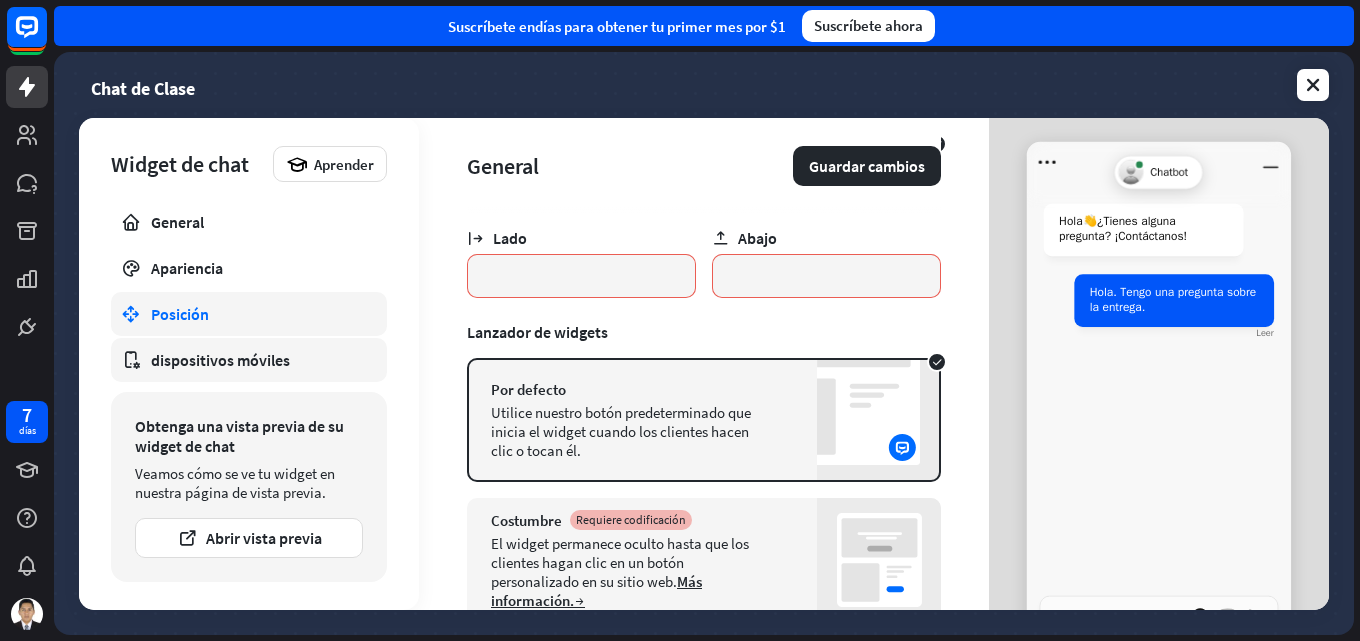 click on "dispositivos móviles" at bounding box center [220, 360] 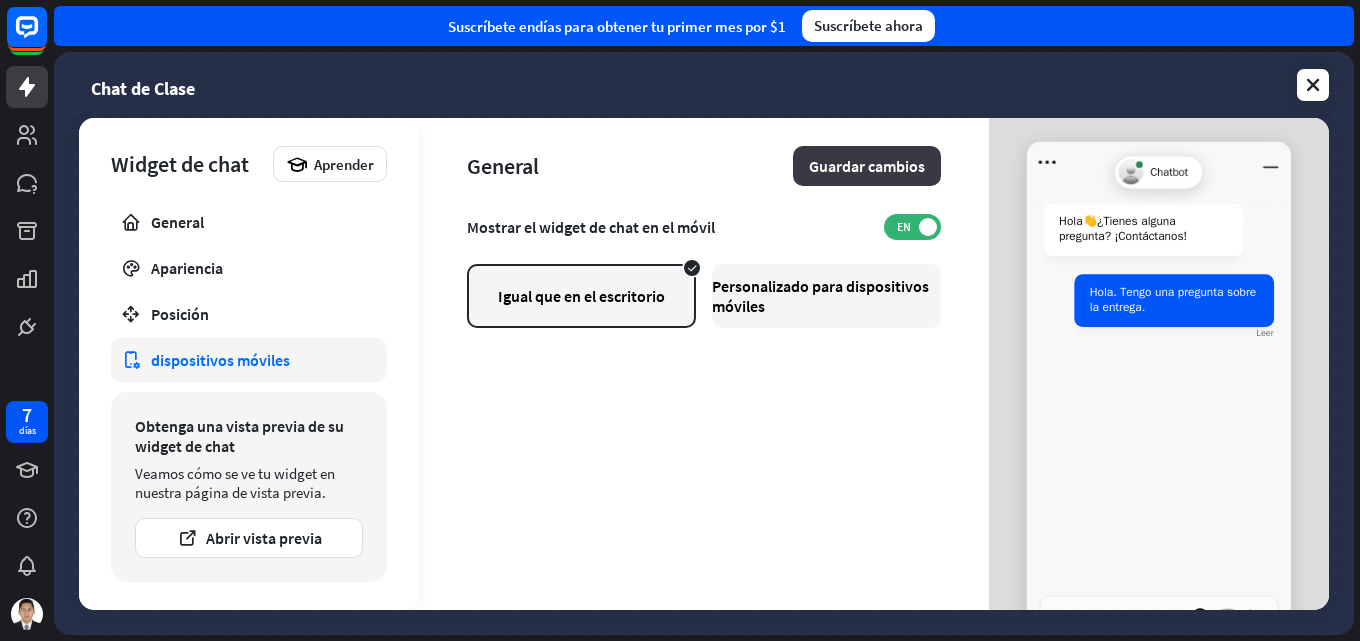 click on "Guardar cambios" at bounding box center (867, 166) 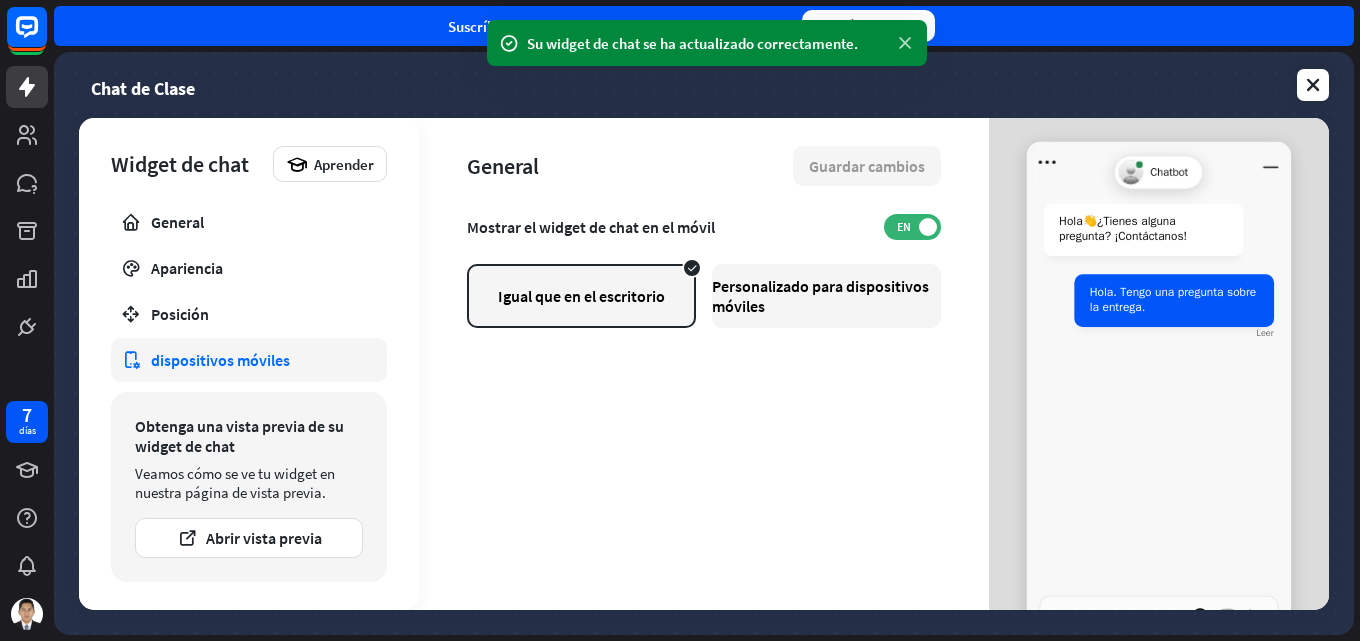 click at bounding box center (905, 43) 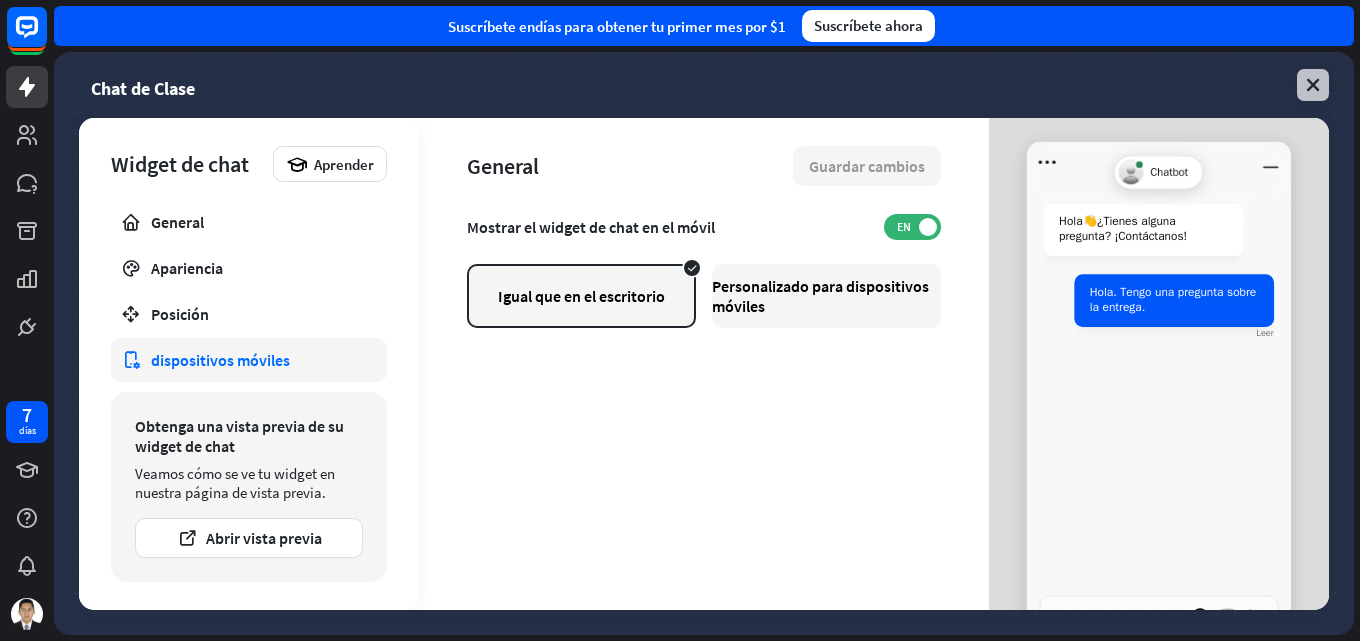 click at bounding box center (1313, 85) 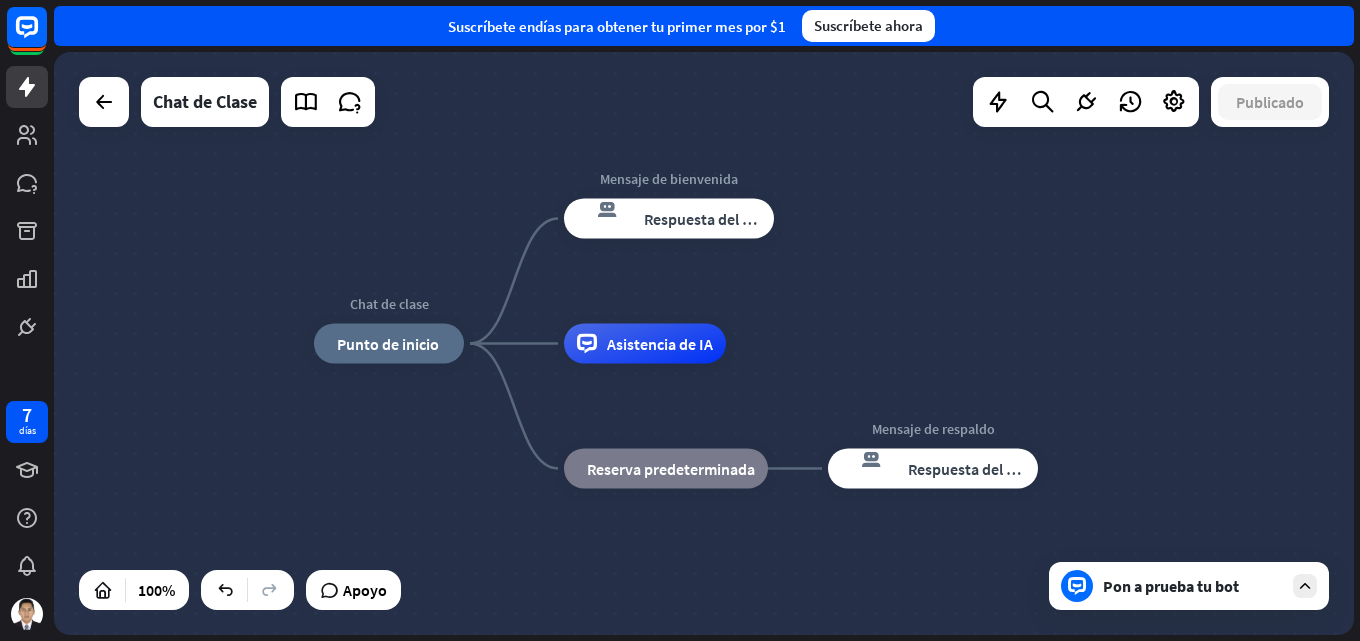 click on "Pon a prueba tu bot" at bounding box center [1171, 586] 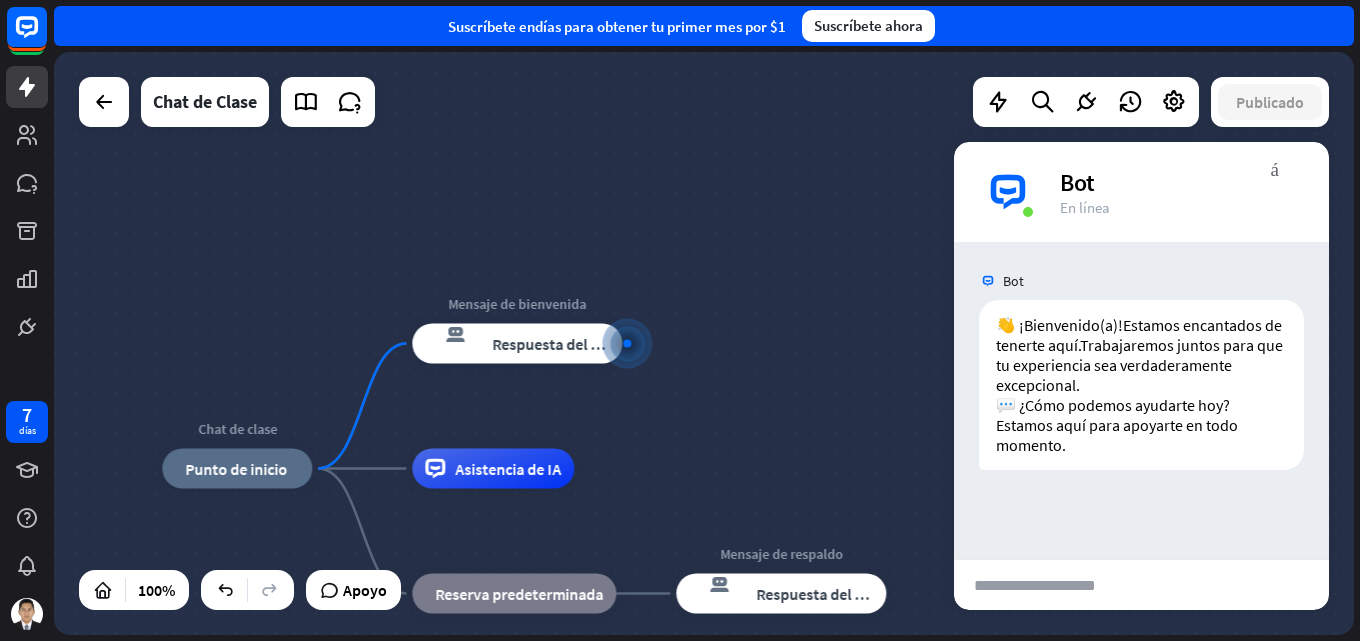 click at bounding box center (1052, 585) 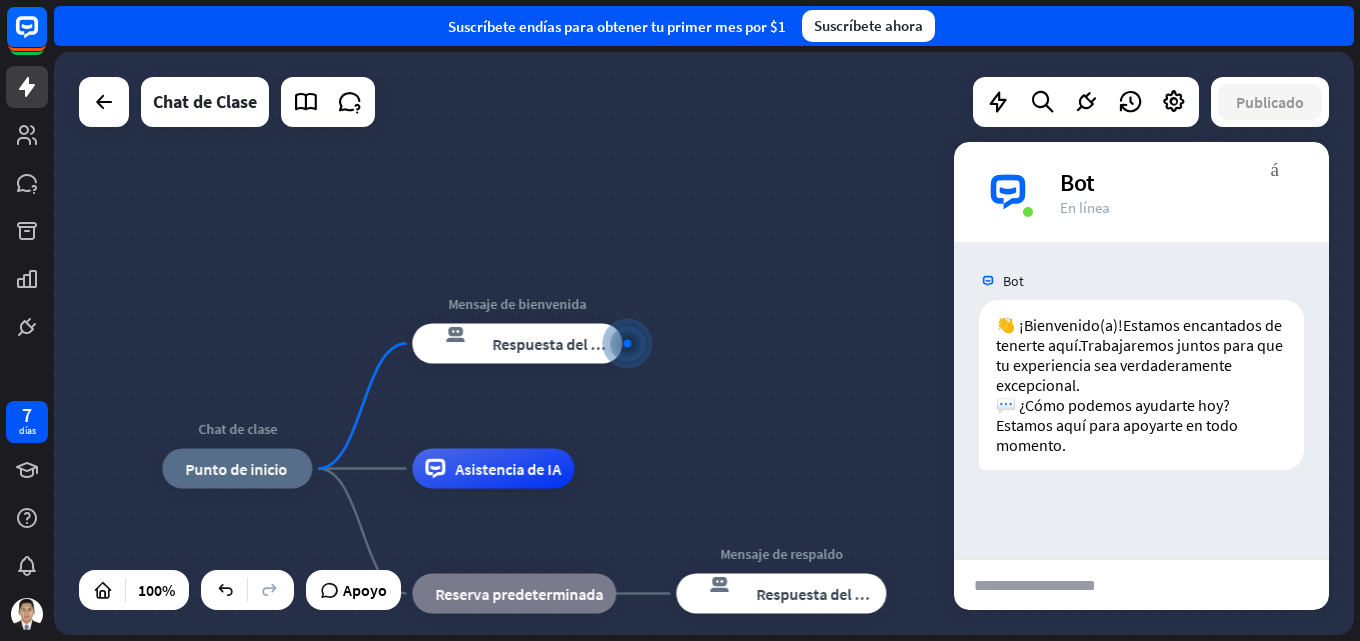 type on "*" 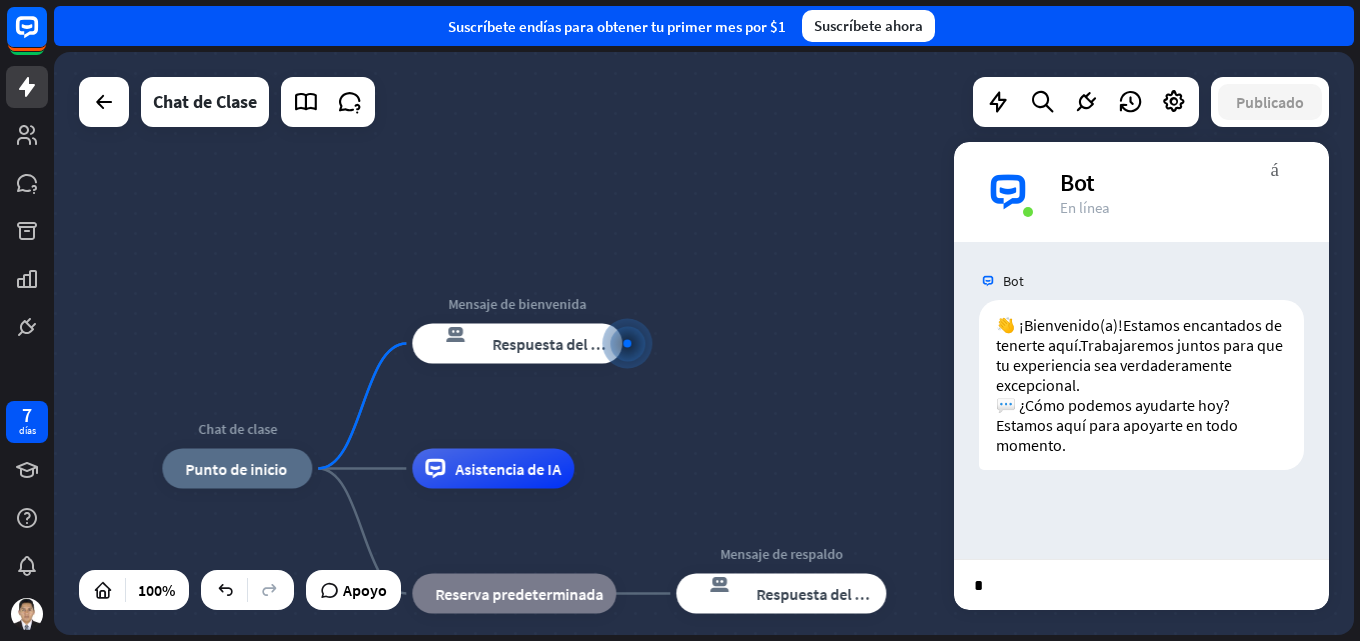 type 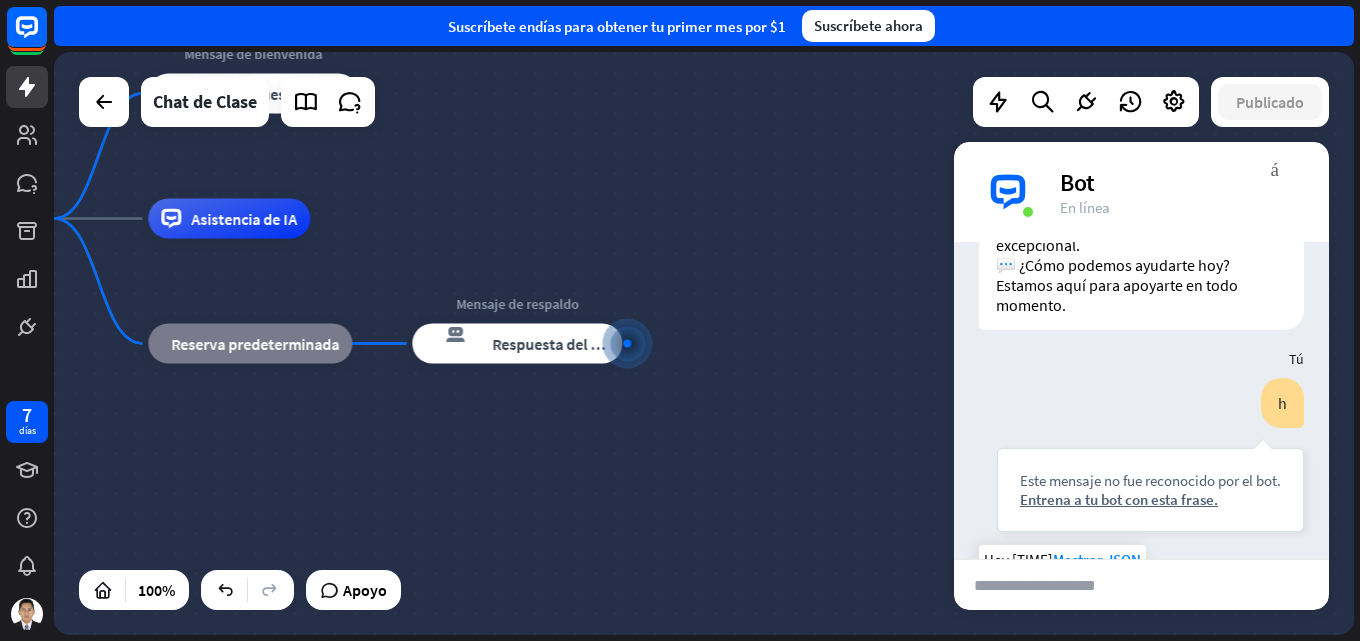scroll, scrollTop: 240, scrollLeft: 0, axis: vertical 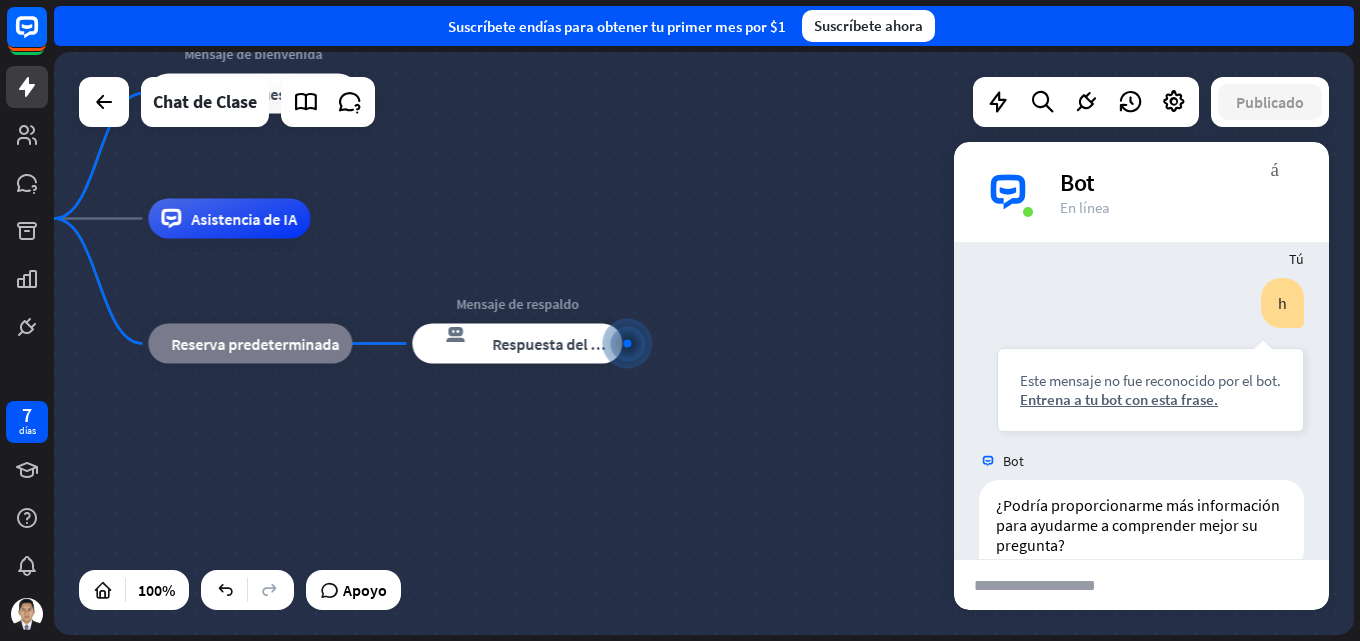 click on "Chat de clase   inicio_2   Punto de inicio                 Mensaje de bienvenida   respuesta del bot de bloqueo   Respuesta del bot                     Asistencia de IA                   bloque_de_retroceso   Reserva predeterminada                 Mensaje de respaldo   respuesta del bot de bloqueo   Respuesta del bot" at bounding box center (548, 510) 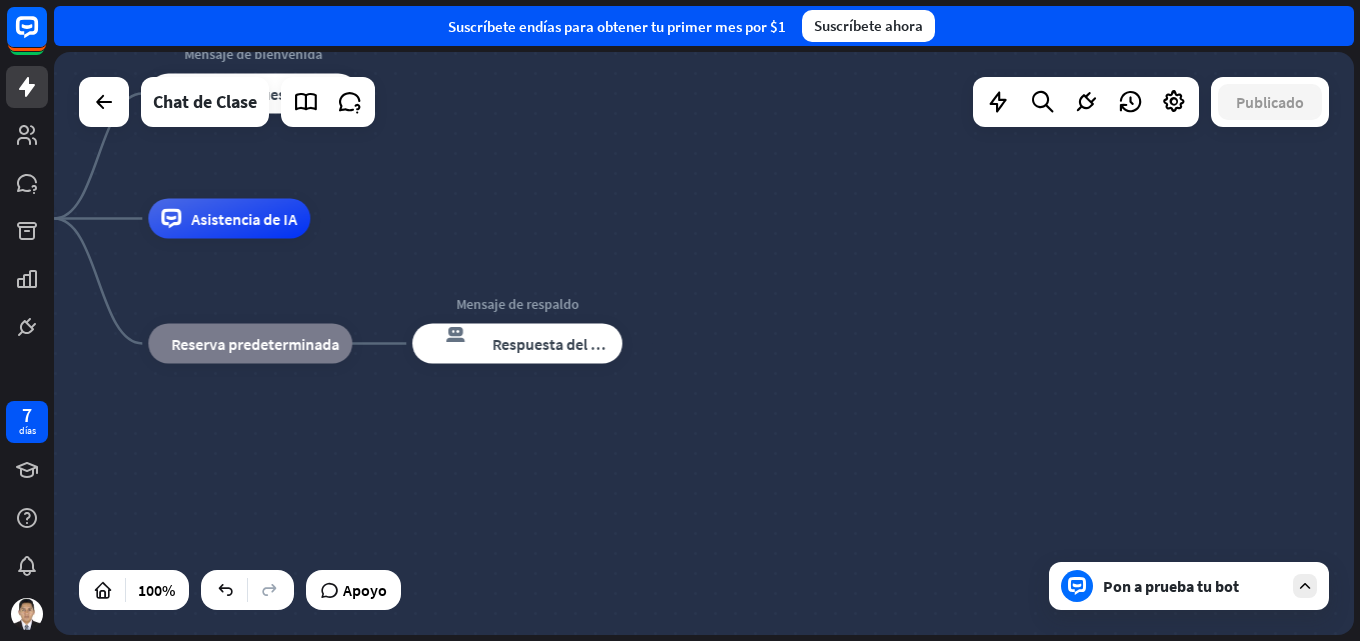 click on "Chat de clase   inicio_2   Punto de inicio                 Mensaje de bienvenida   respuesta del bot de bloqueo   Respuesta del bot                     Asistencia de IA                   bloque_de_retroceso   Reserva predeterminada                 Mensaje de respaldo   respuesta del bot de bloqueo   Respuesta del bot" at bounding box center (548, 510) 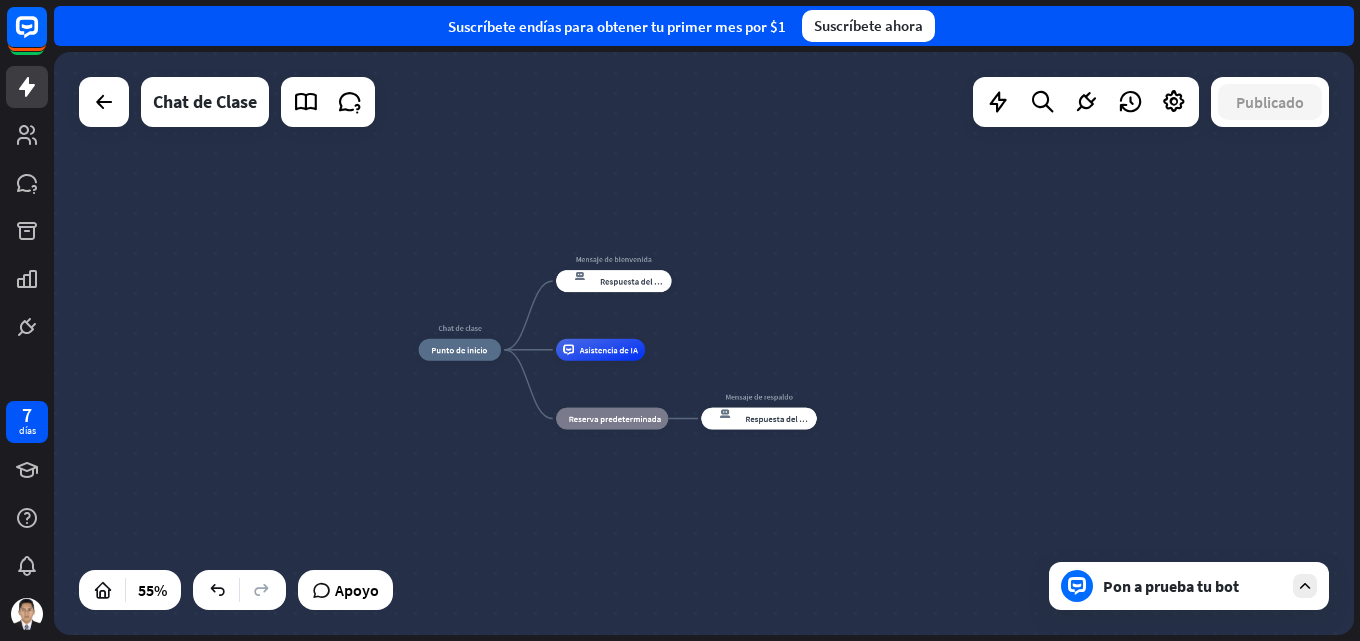 drag, startPoint x: 466, startPoint y: 168, endPoint x: 757, endPoint y: 252, distance: 302.88116 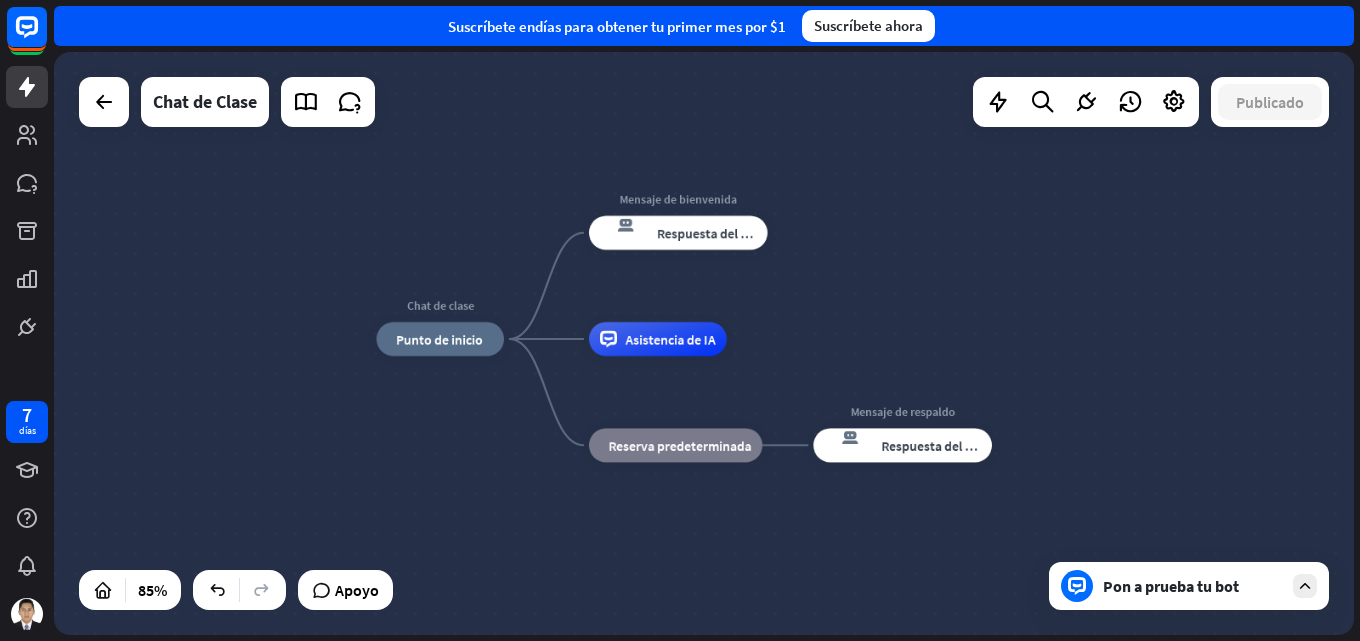 drag, startPoint x: 742, startPoint y: 274, endPoint x: 866, endPoint y: 279, distance: 124.10077 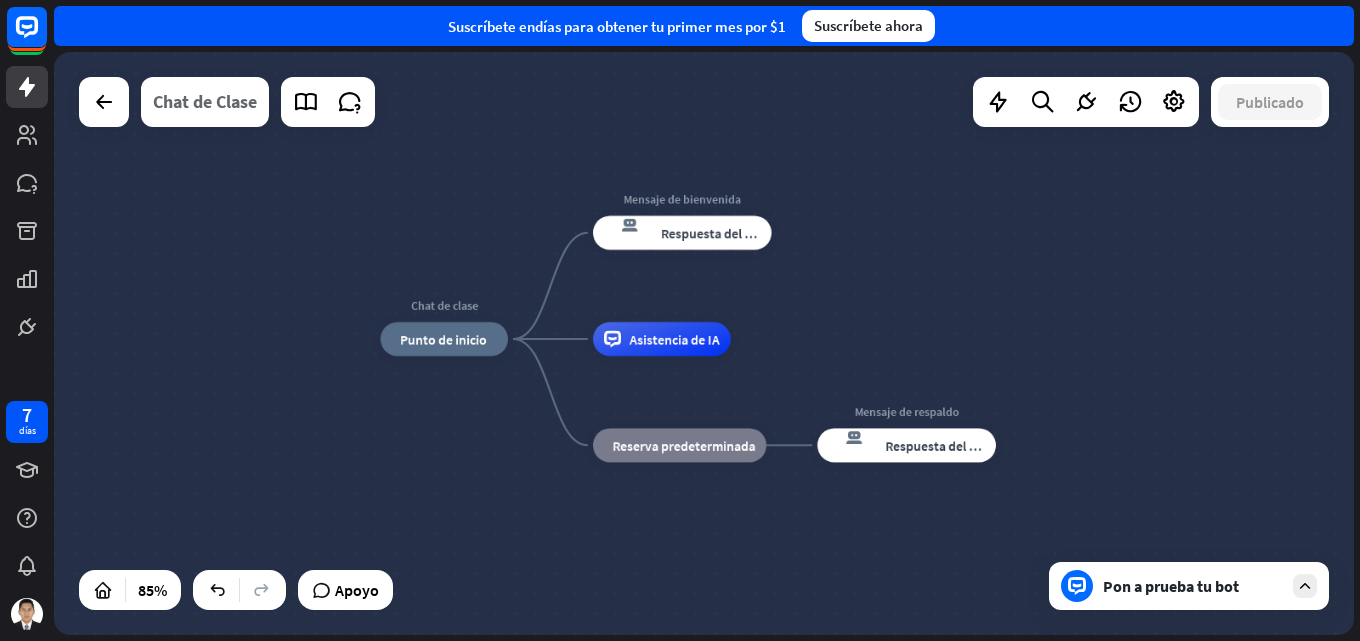 click on "Chat de Clase" at bounding box center [205, 101] 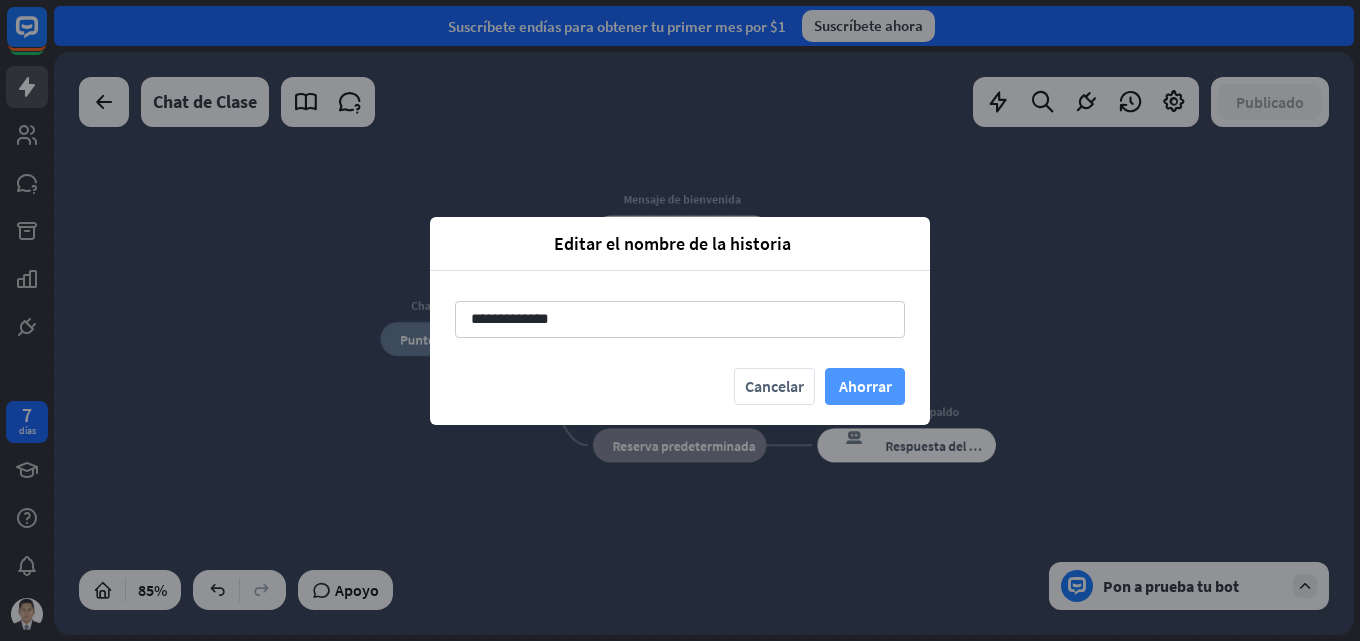 click on "Ahorrar" at bounding box center [865, 386] 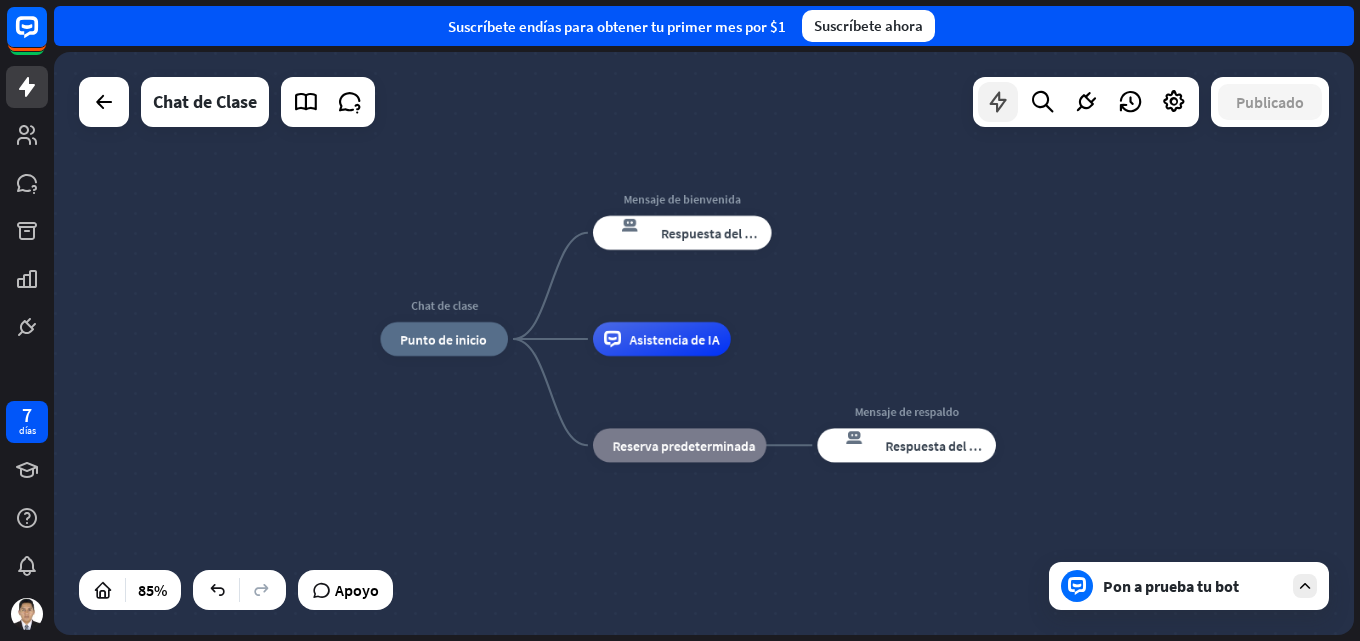 click at bounding box center (998, 102) 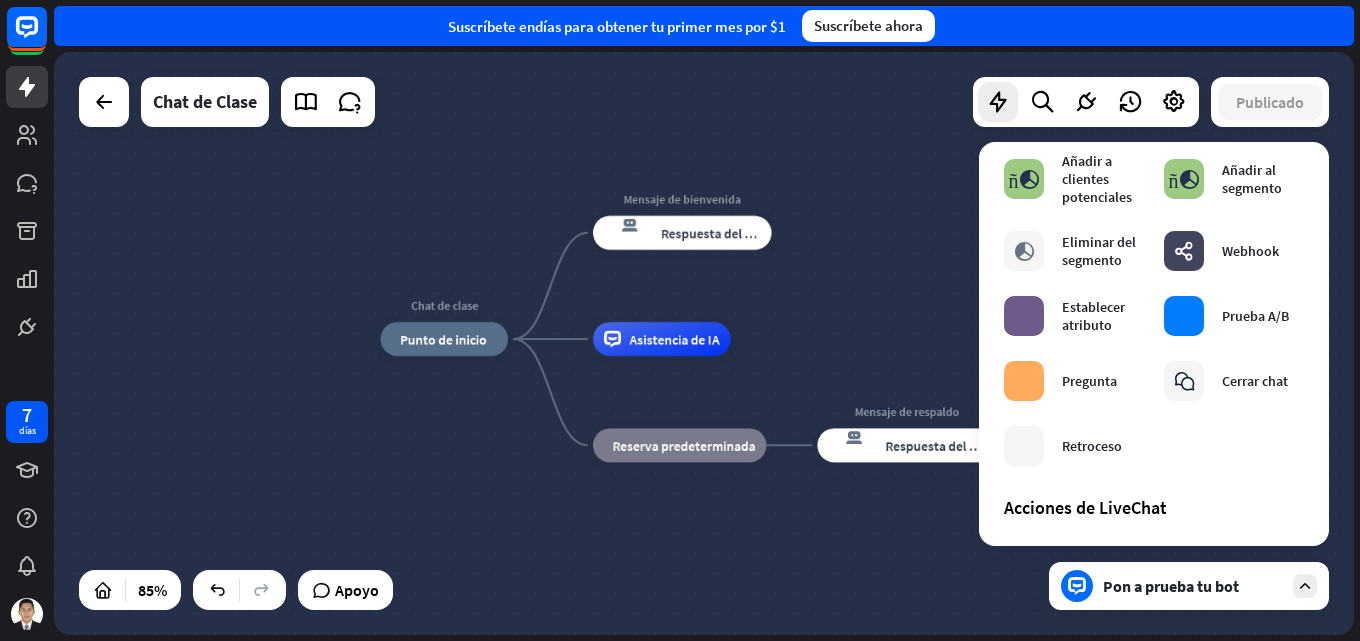 scroll, scrollTop: 300, scrollLeft: 0, axis: vertical 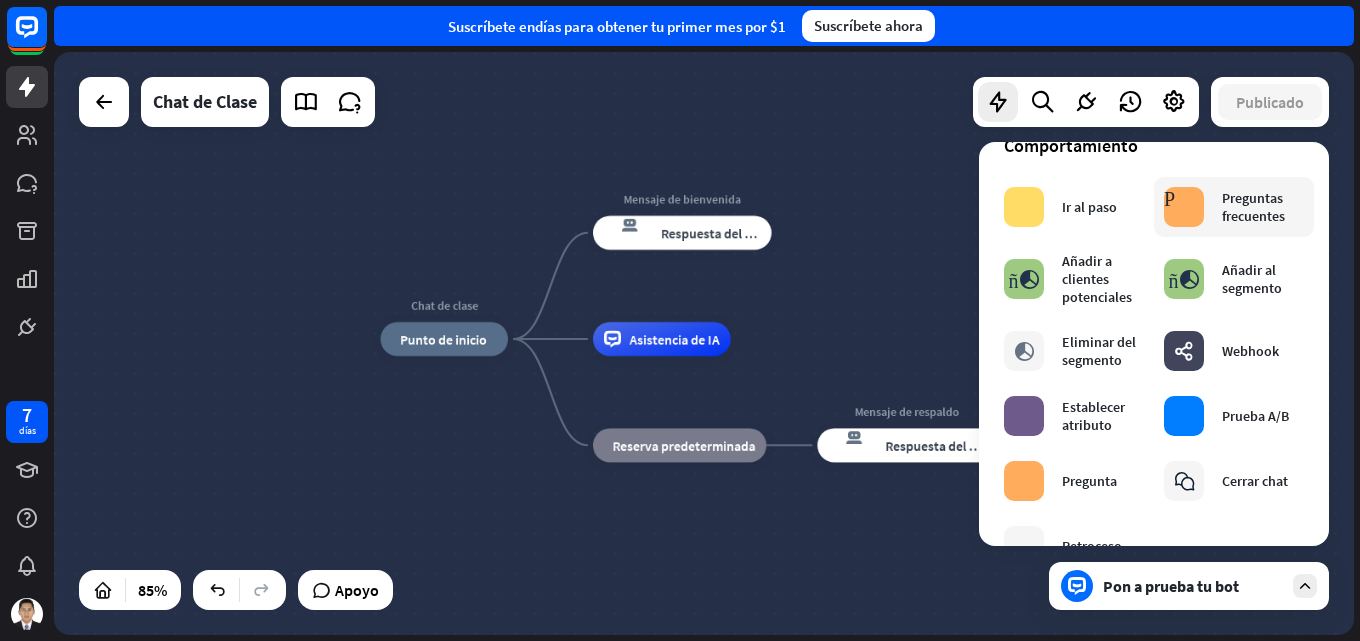 click on "Preguntas frecuentes" at bounding box center (1253, 207) 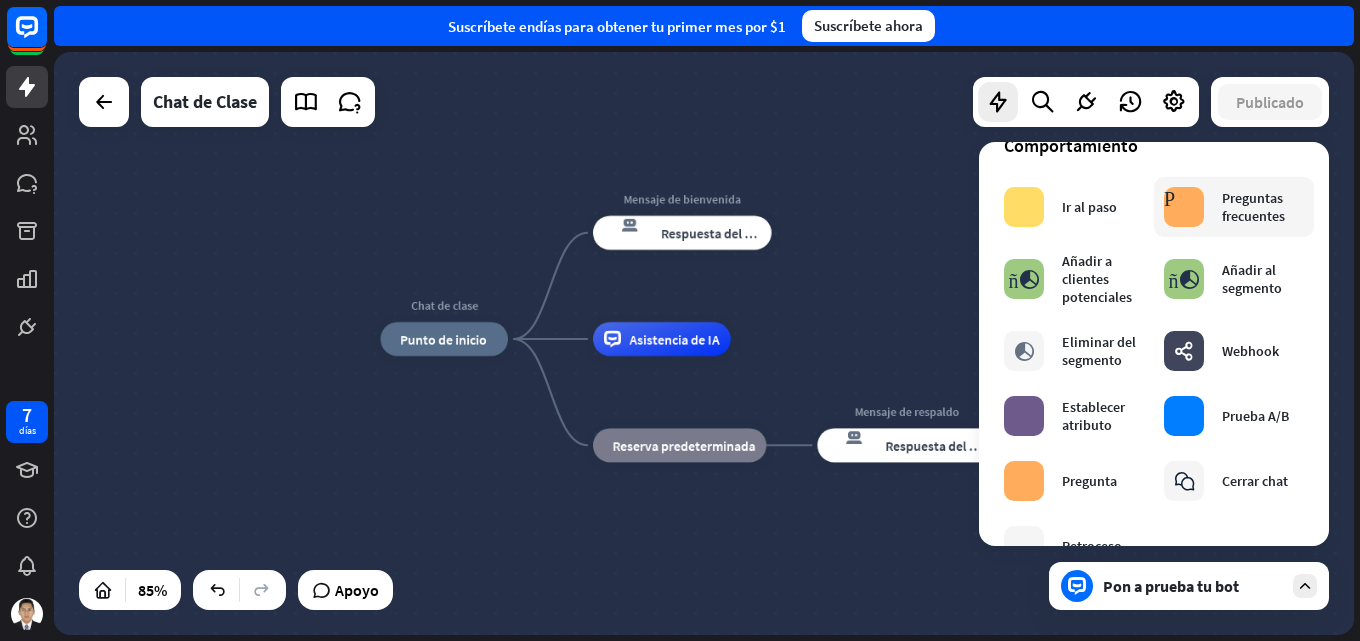 click on "Preguntas frecuentes" at bounding box center (1253, 207) 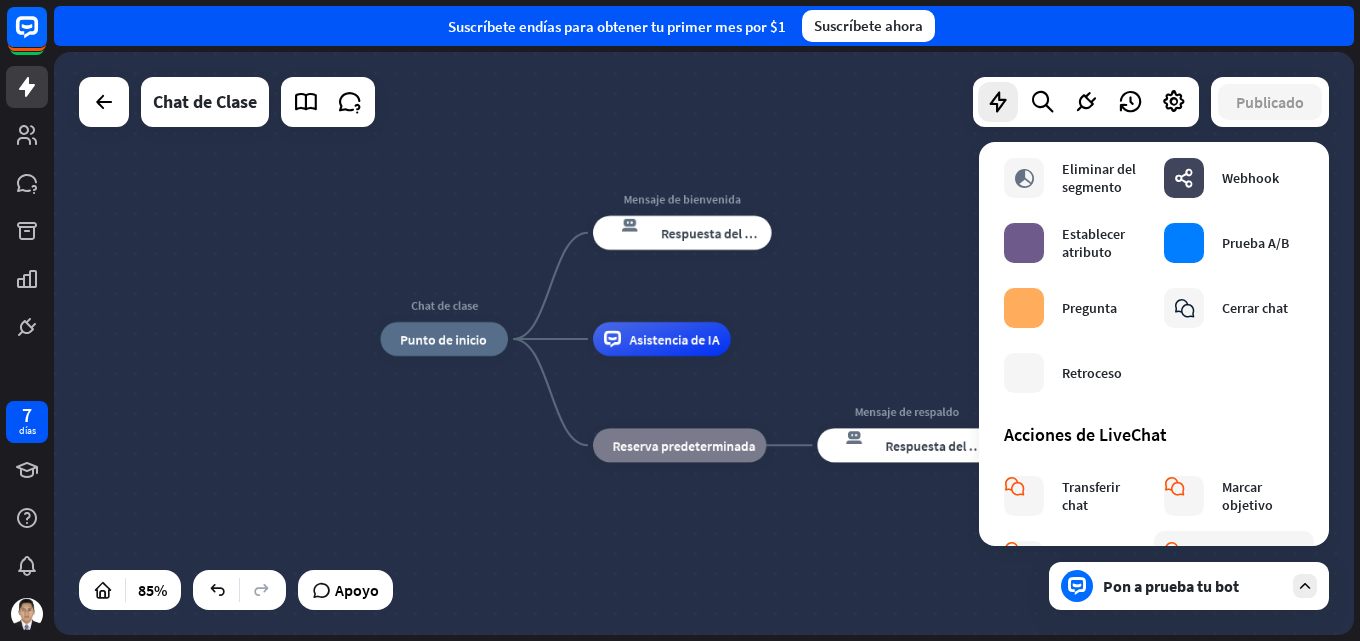 scroll, scrollTop: 700, scrollLeft: 0, axis: vertical 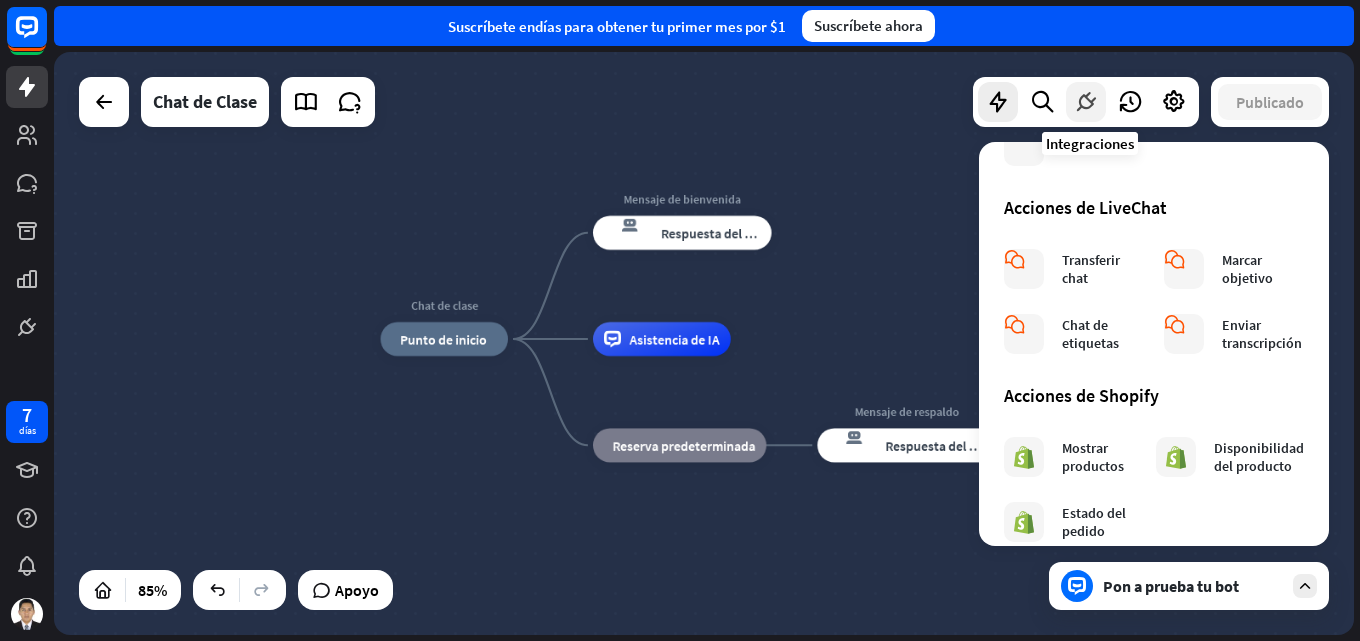 click at bounding box center (1086, 102) 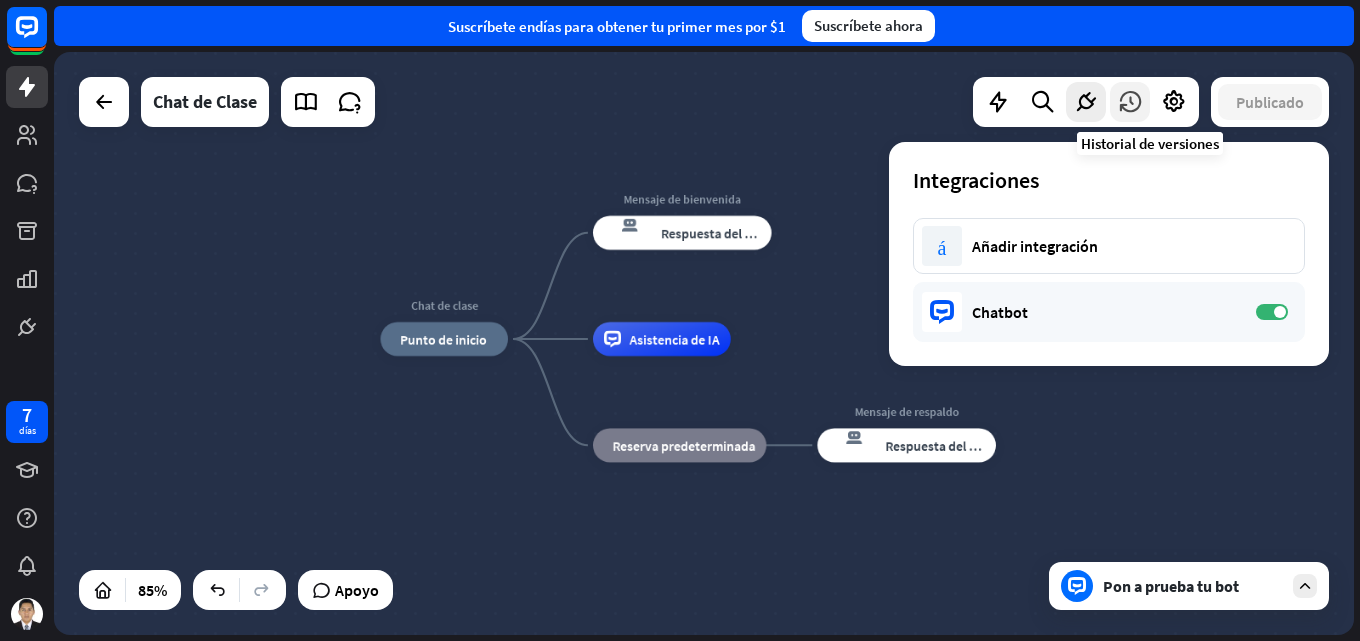 click at bounding box center [1130, 102] 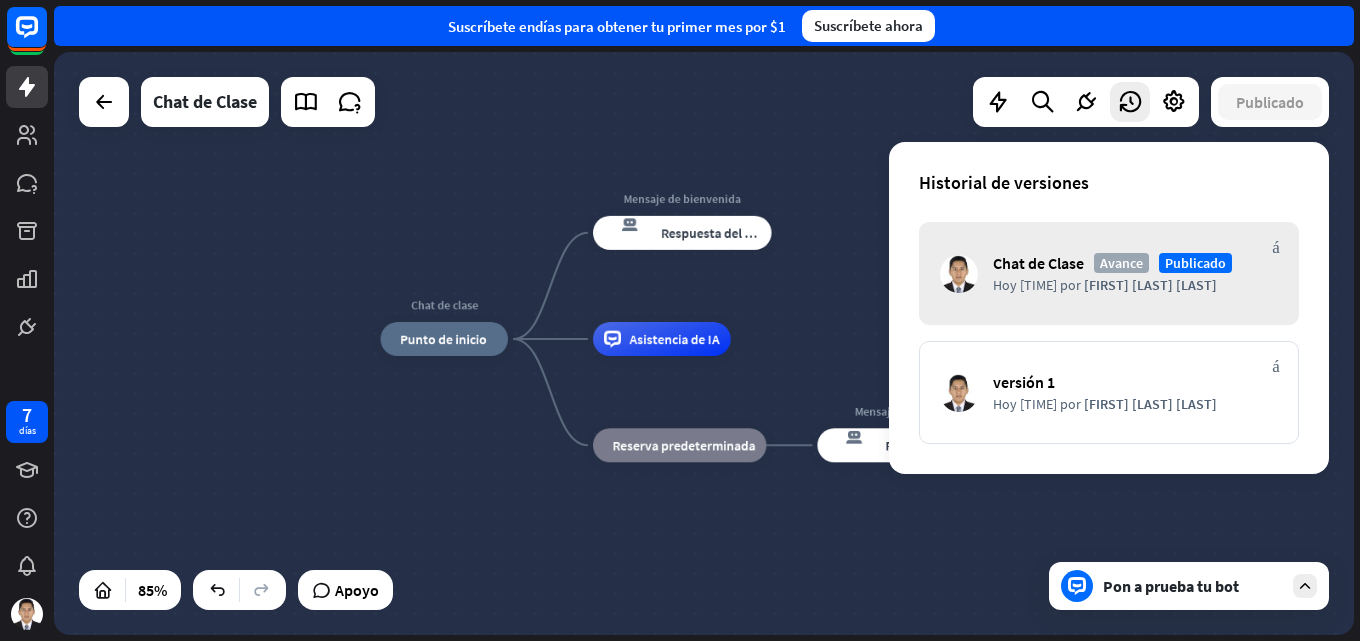 click on "[FIRST] [LAST] [LAST]" at bounding box center (1150, 285) 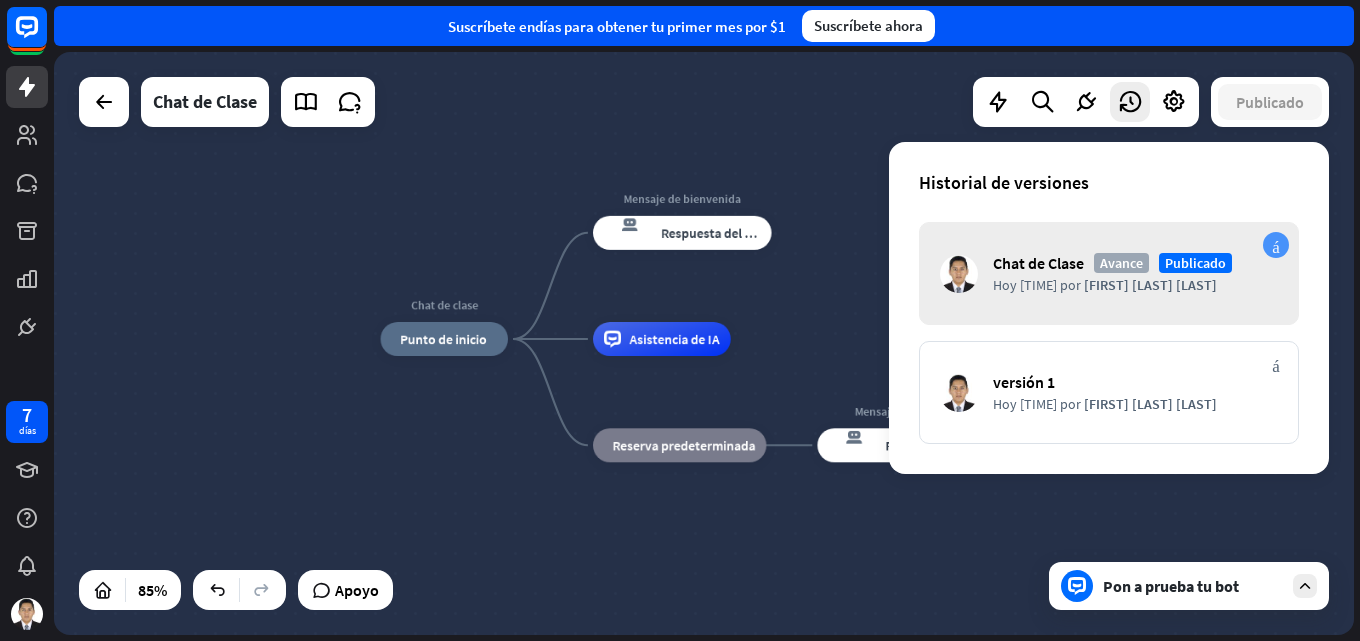 click on "más_amarillo" at bounding box center (1276, 245) 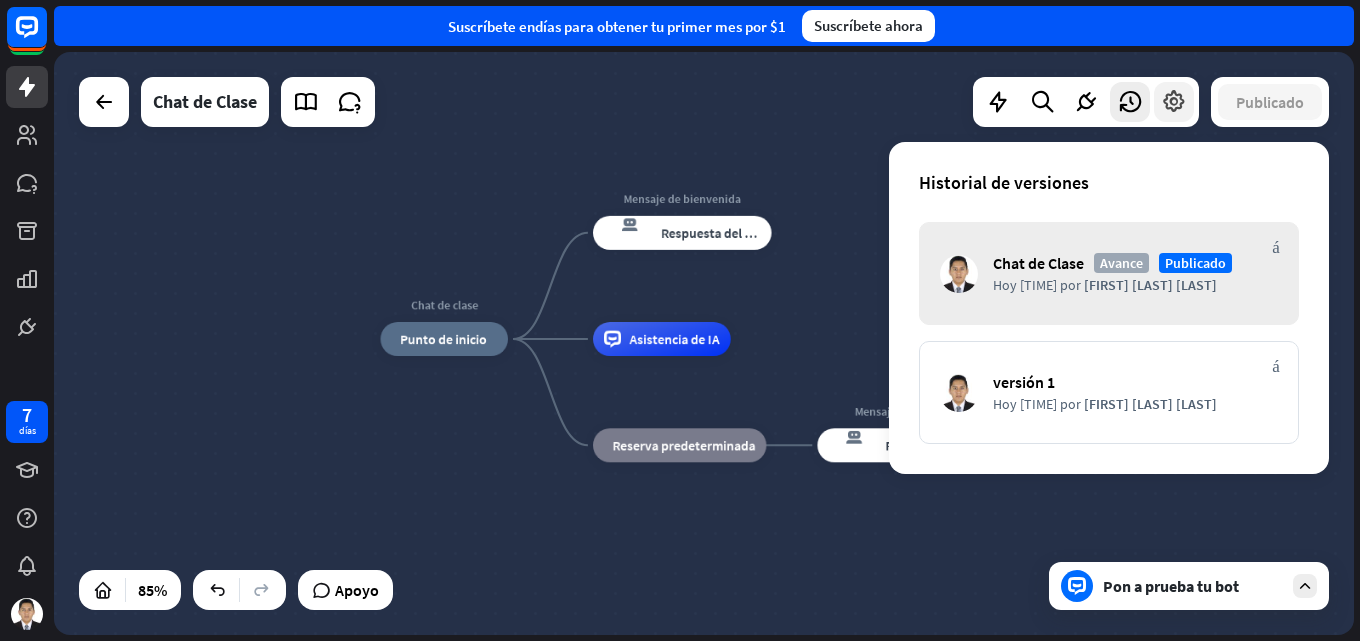 click at bounding box center [1174, 102] 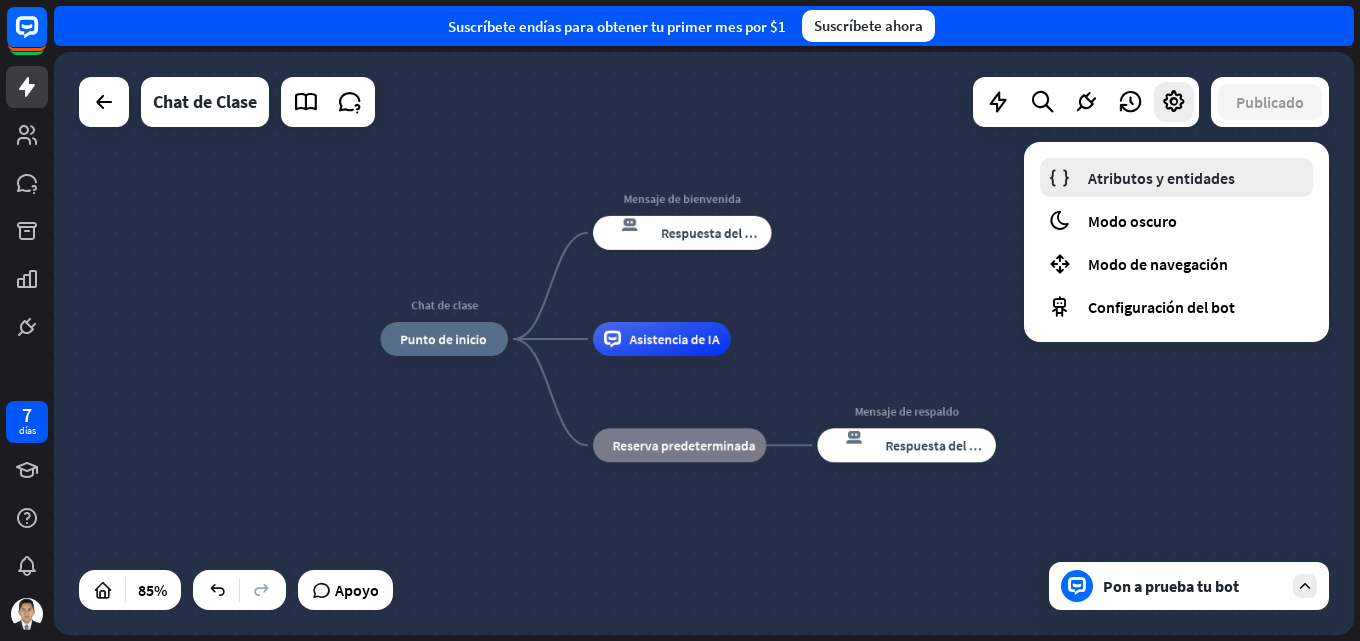 click on "Atributos y entidades" at bounding box center (1161, 178) 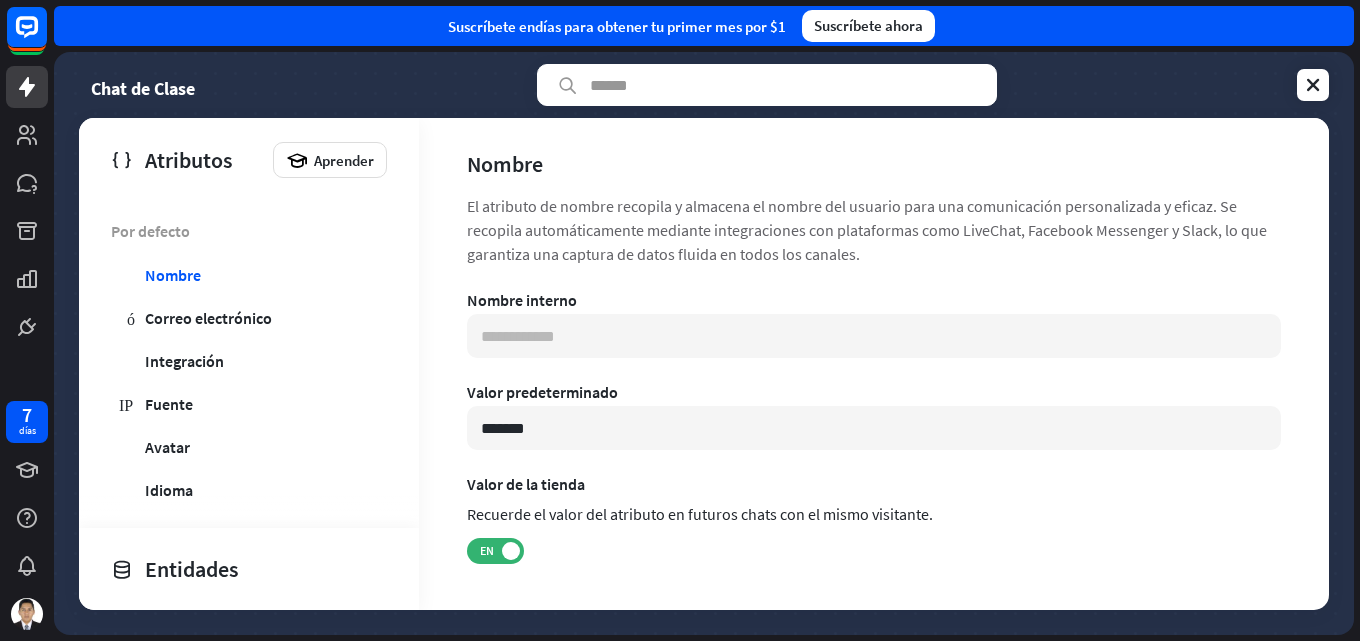 scroll, scrollTop: 0, scrollLeft: 0, axis: both 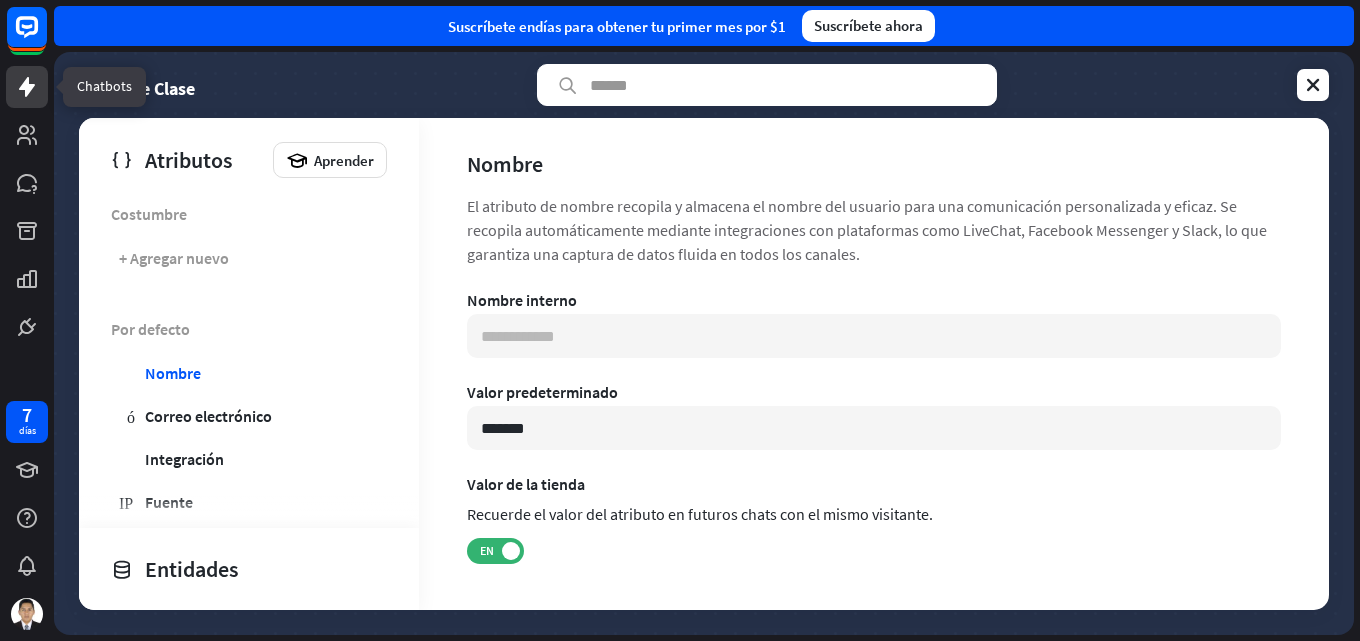 click 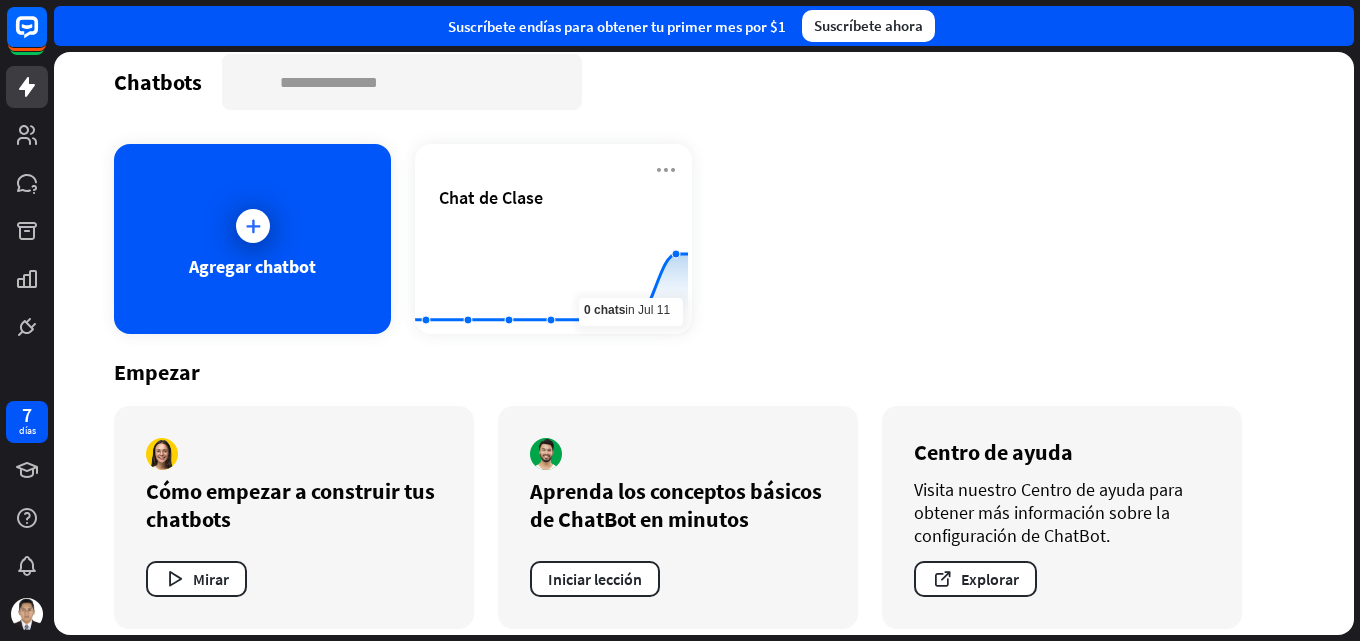 scroll, scrollTop: 40, scrollLeft: 0, axis: vertical 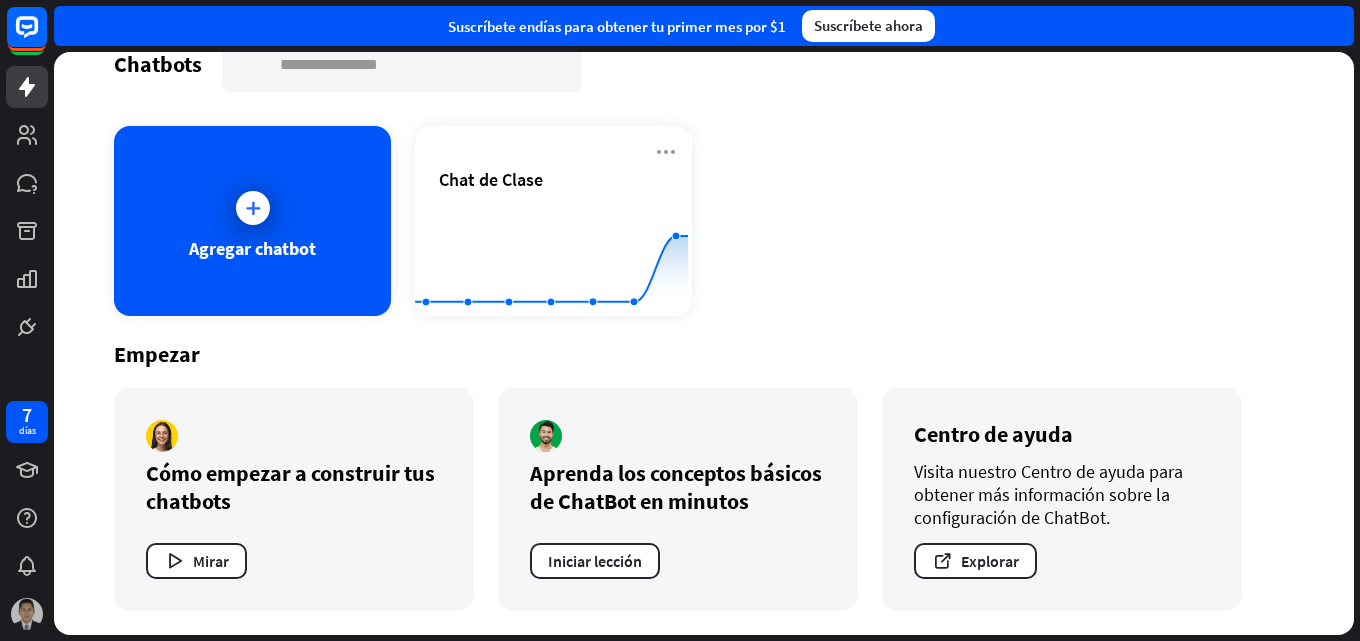 click at bounding box center (27, 614) 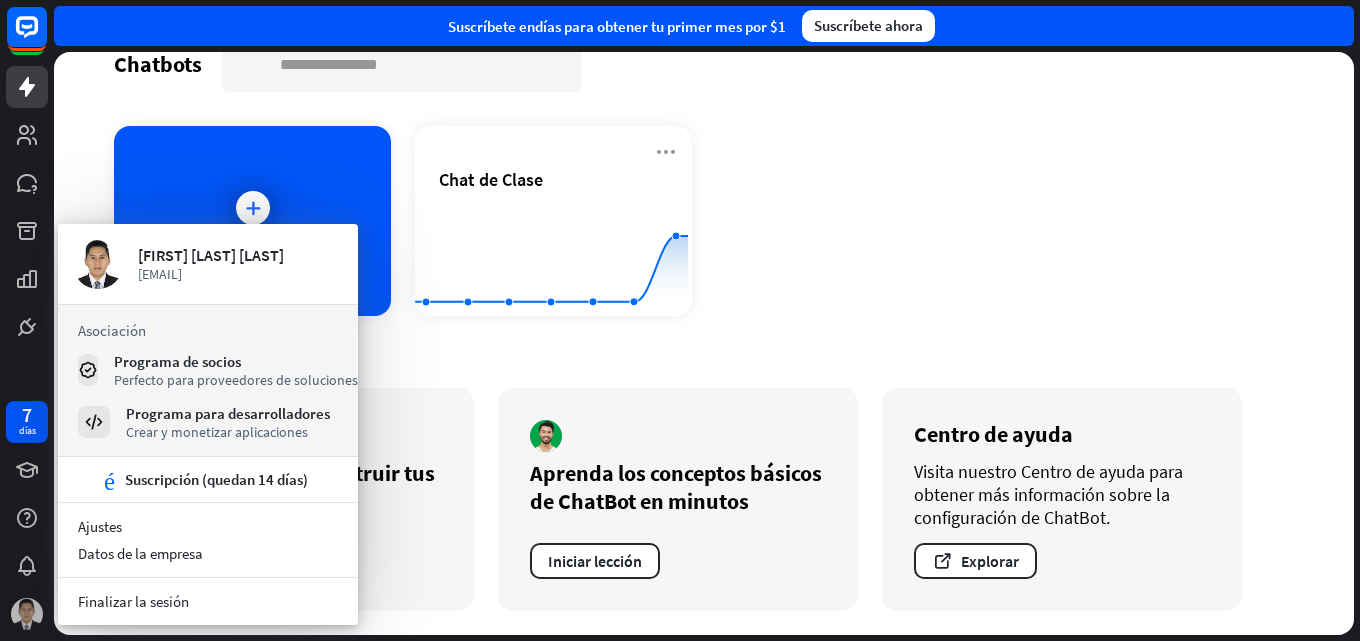 click at bounding box center (27, 614) 